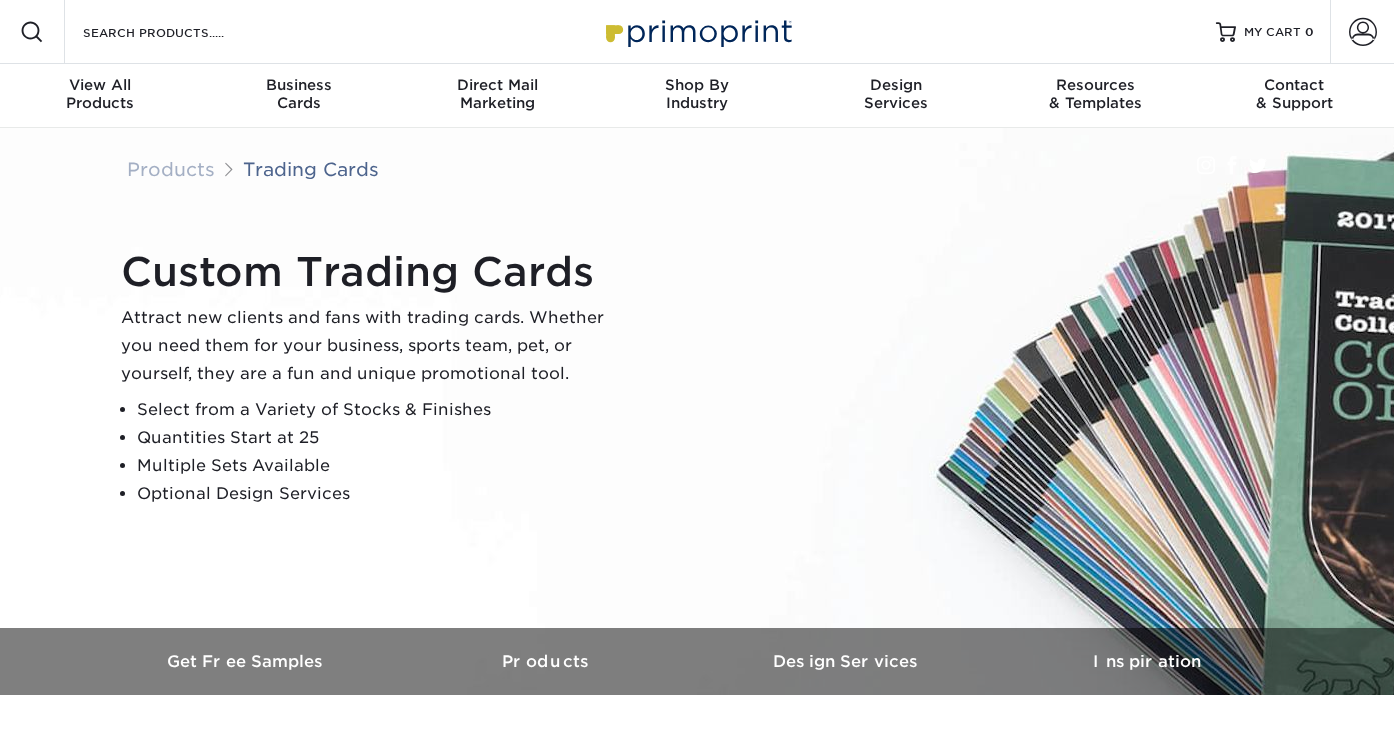 scroll, scrollTop: 0, scrollLeft: 0, axis: both 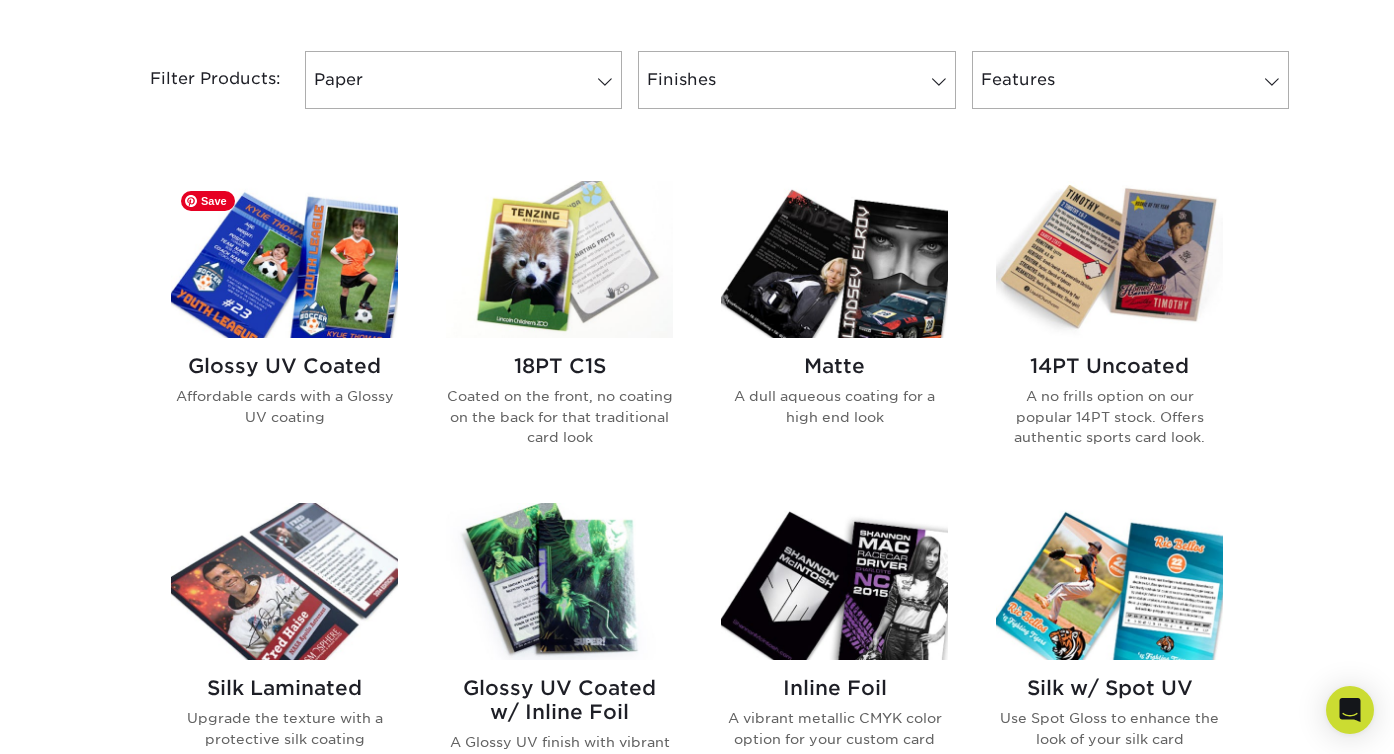 click at bounding box center (284, 259) 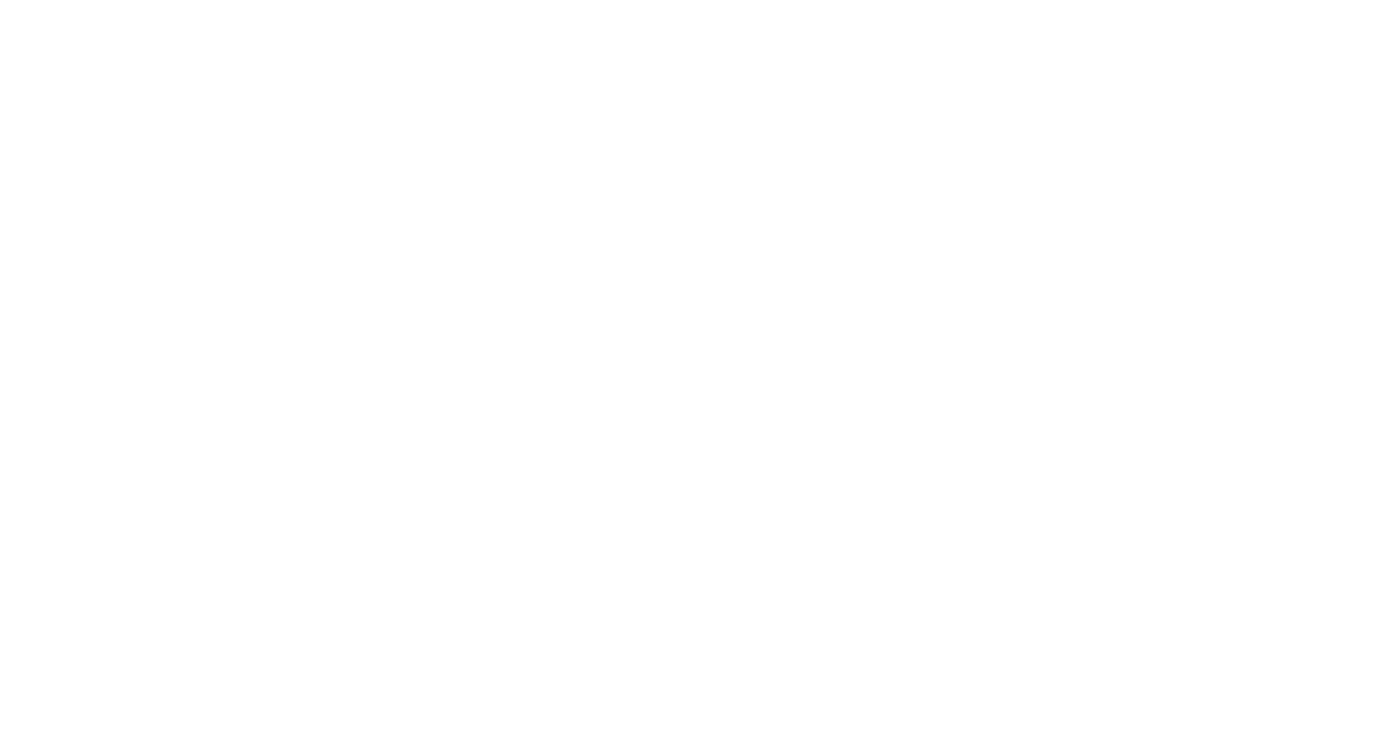 scroll, scrollTop: 0, scrollLeft: 0, axis: both 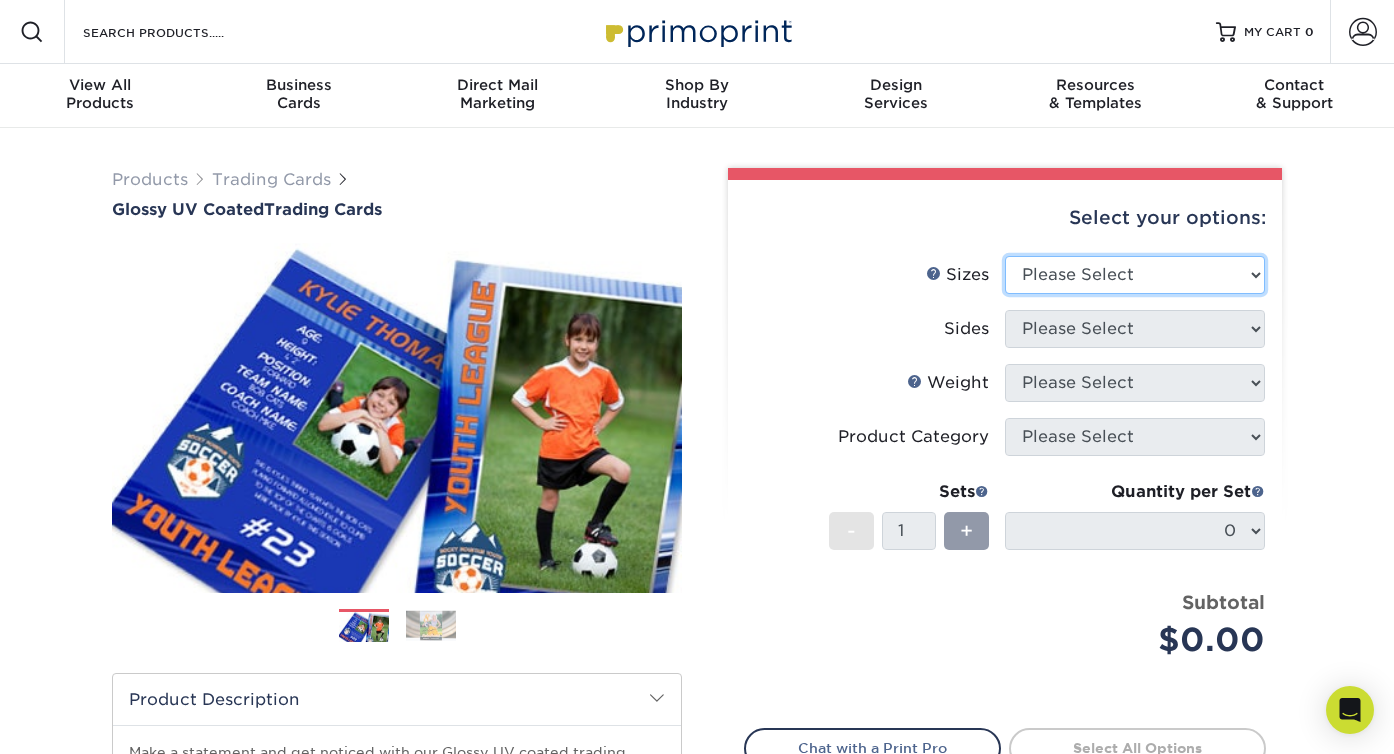 click on "Please Select
2.5" x 3.5"" at bounding box center (1135, 275) 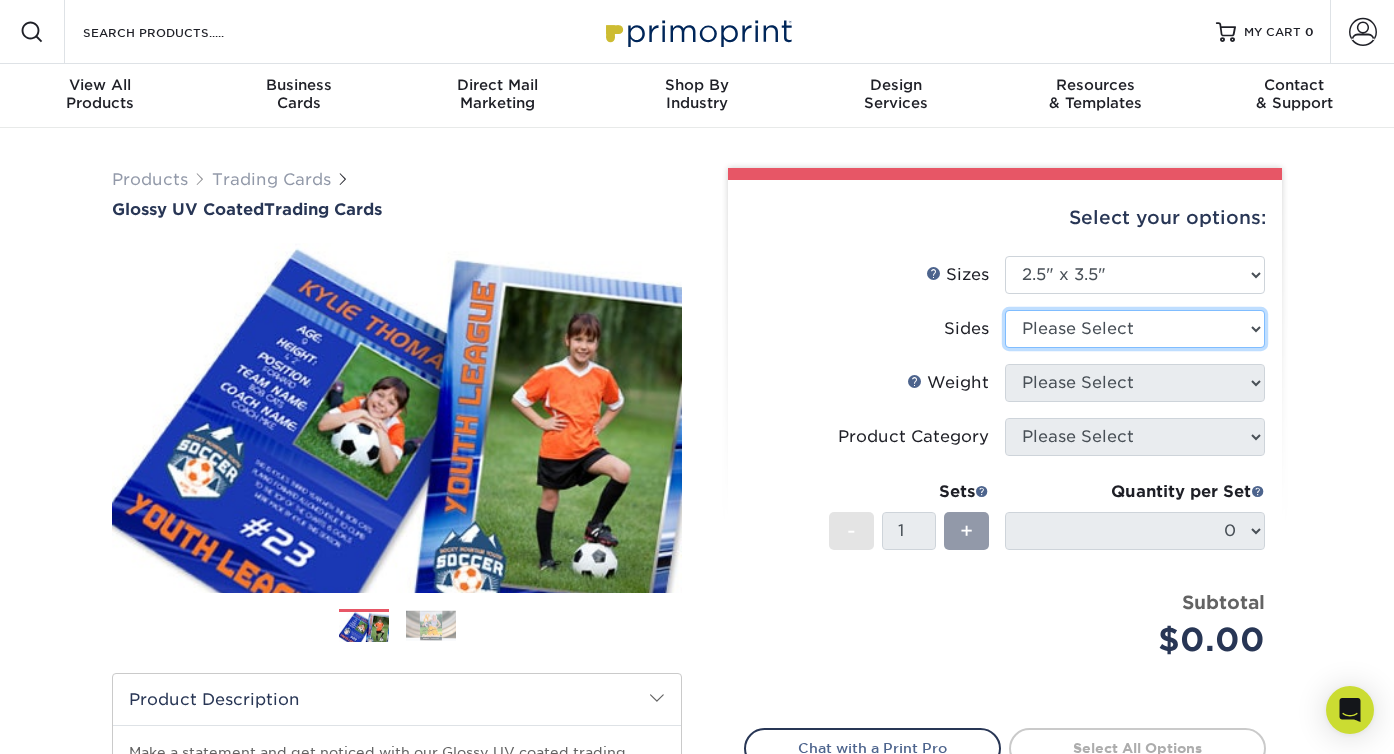 click on "Please Select Print Both Sides Print Front Only" at bounding box center (1135, 329) 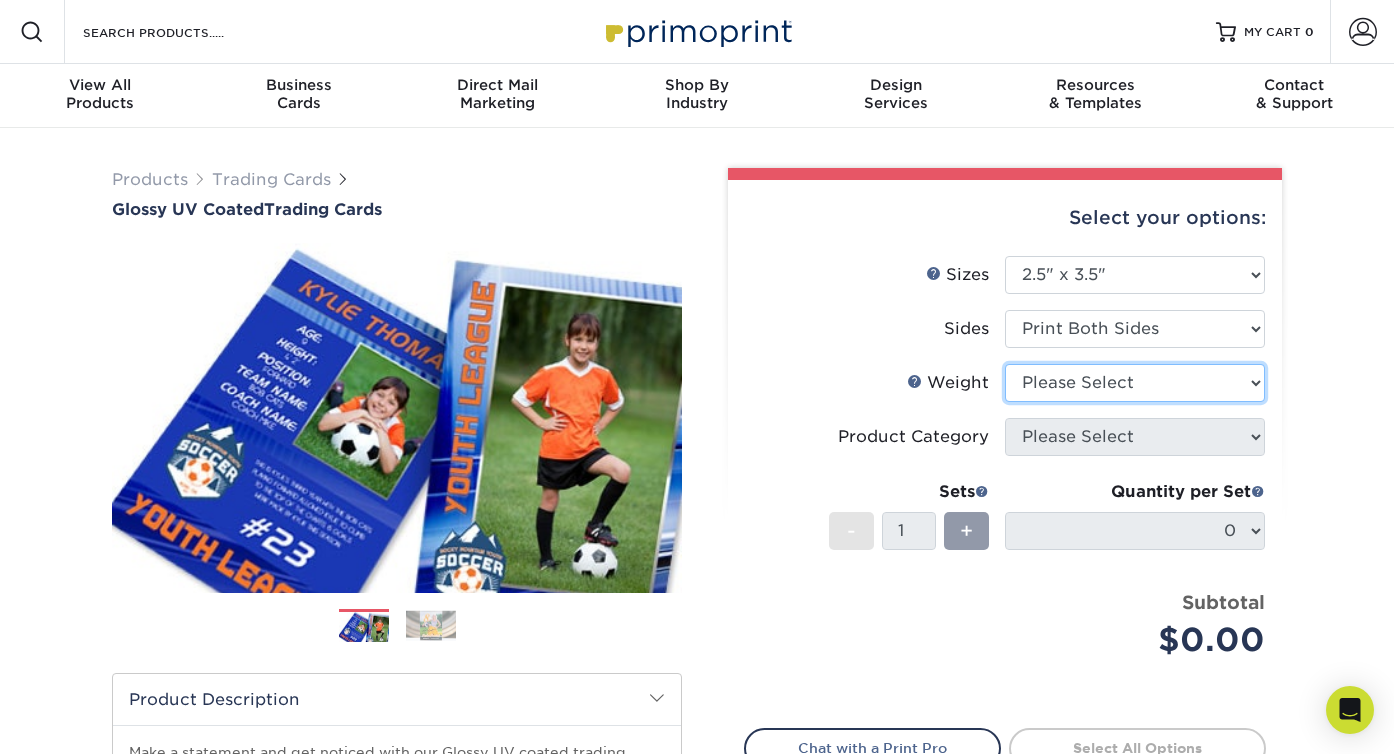 click on "Please Select 16PT 14PT 18PT C1S" at bounding box center [1135, 383] 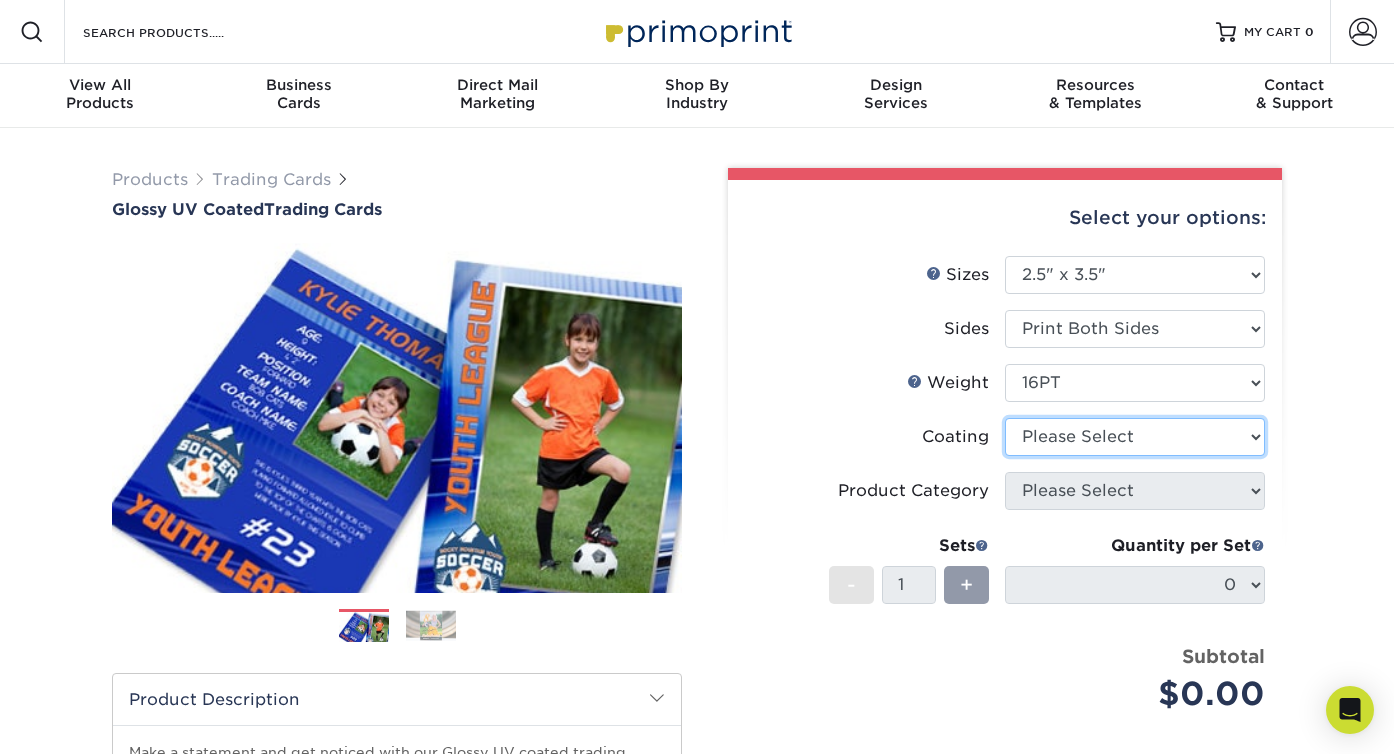 click at bounding box center [1135, 437] 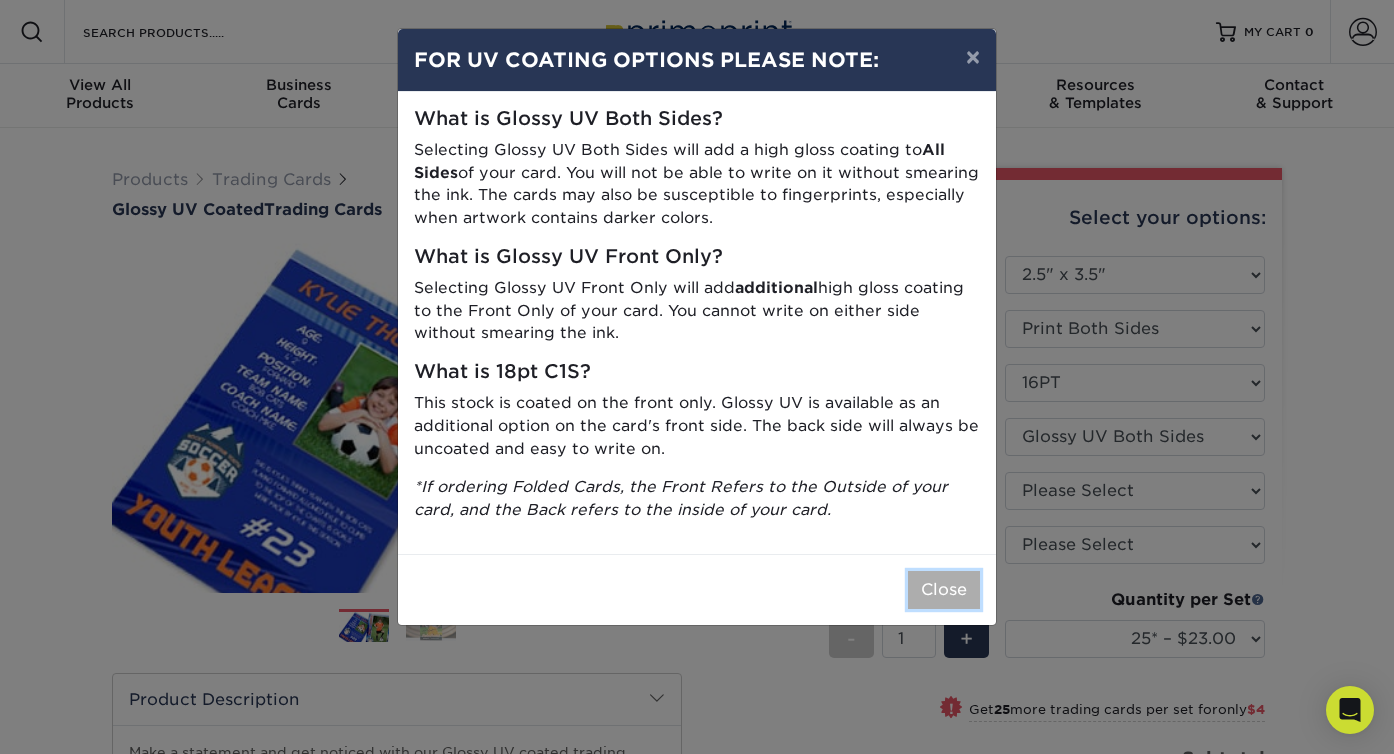 click on "Close" at bounding box center [944, 590] 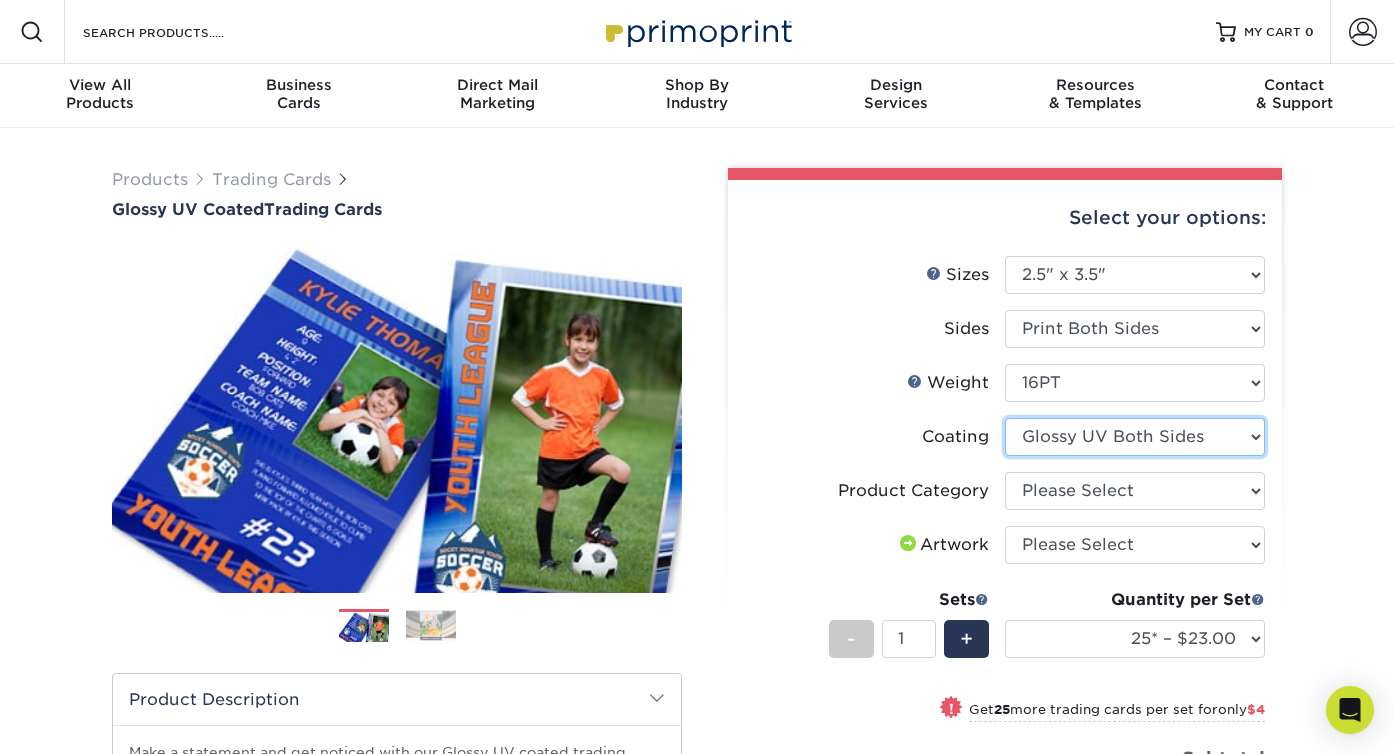 click at bounding box center [1135, 437] 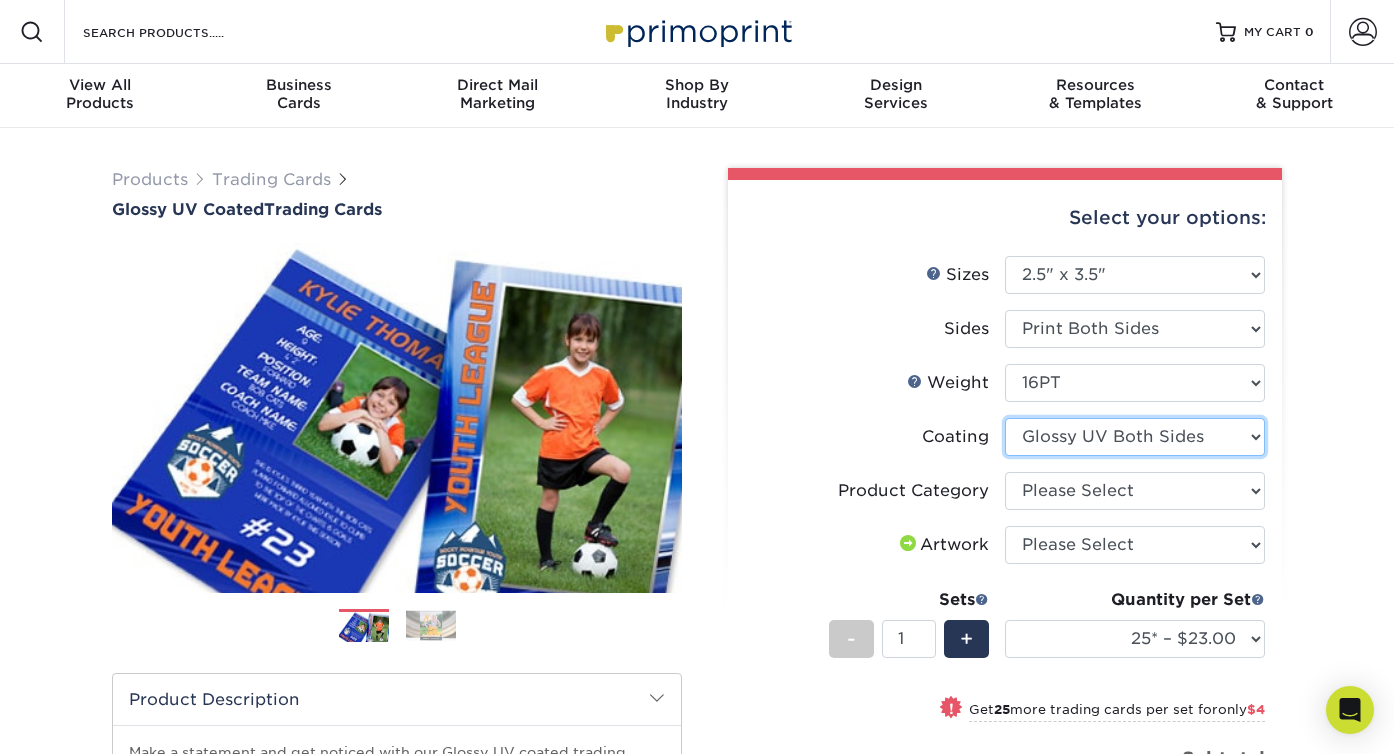 select on "1e8116af-acfc-44b1-83dc-8181aa338834" 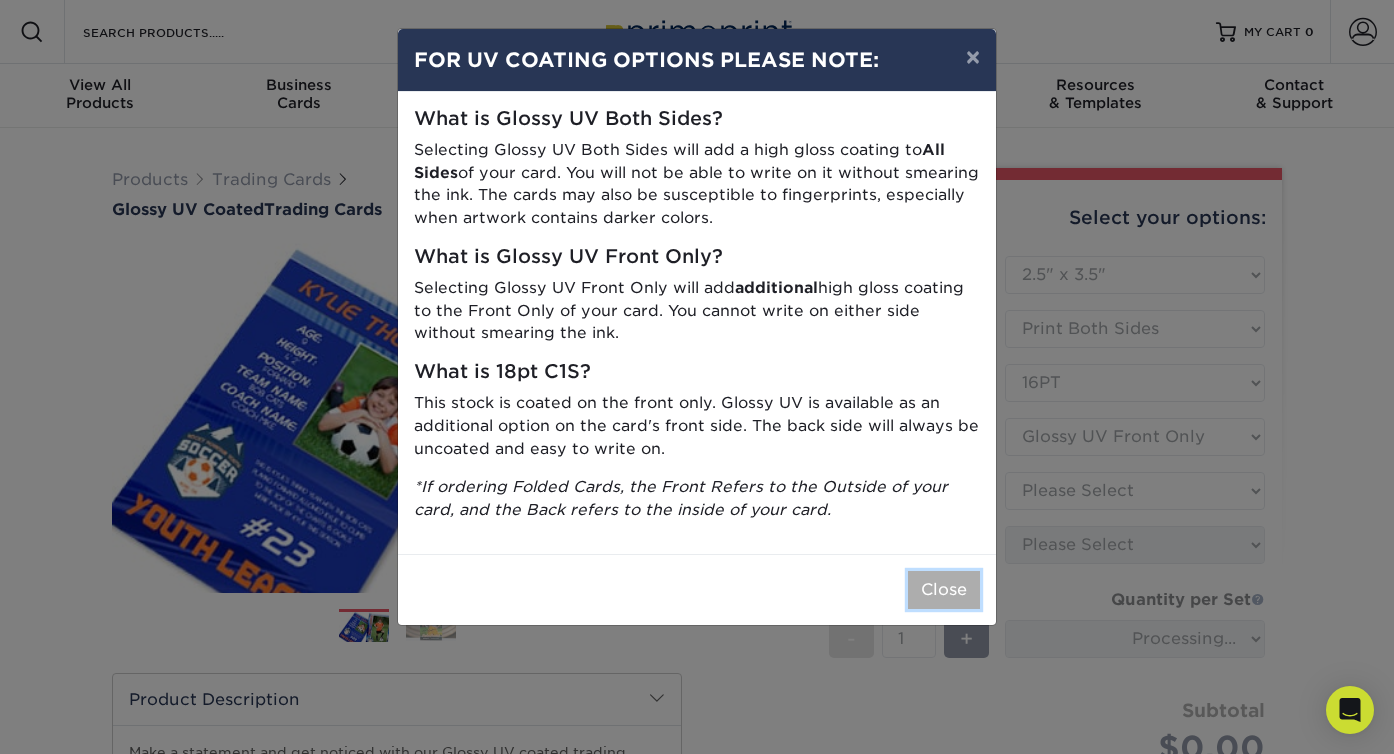 click on "Close" at bounding box center [944, 590] 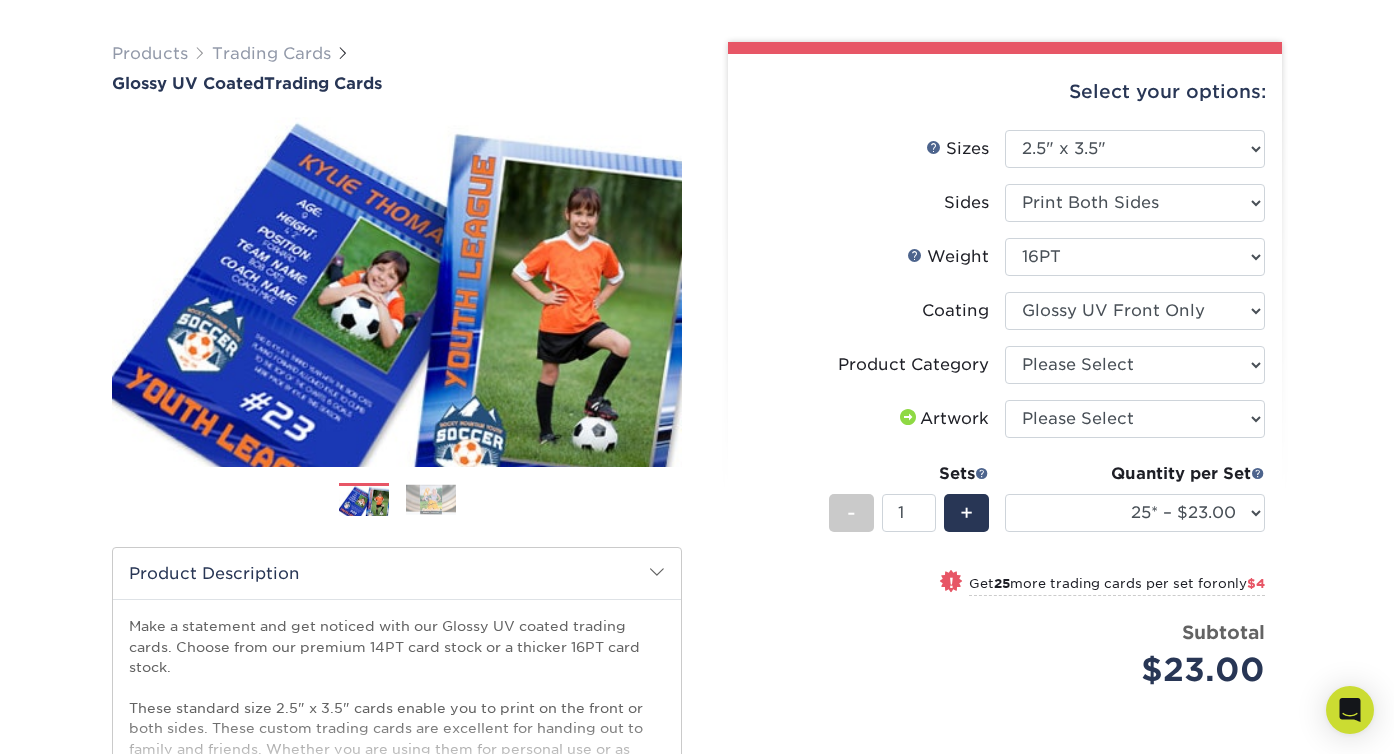scroll, scrollTop: 131, scrollLeft: 0, axis: vertical 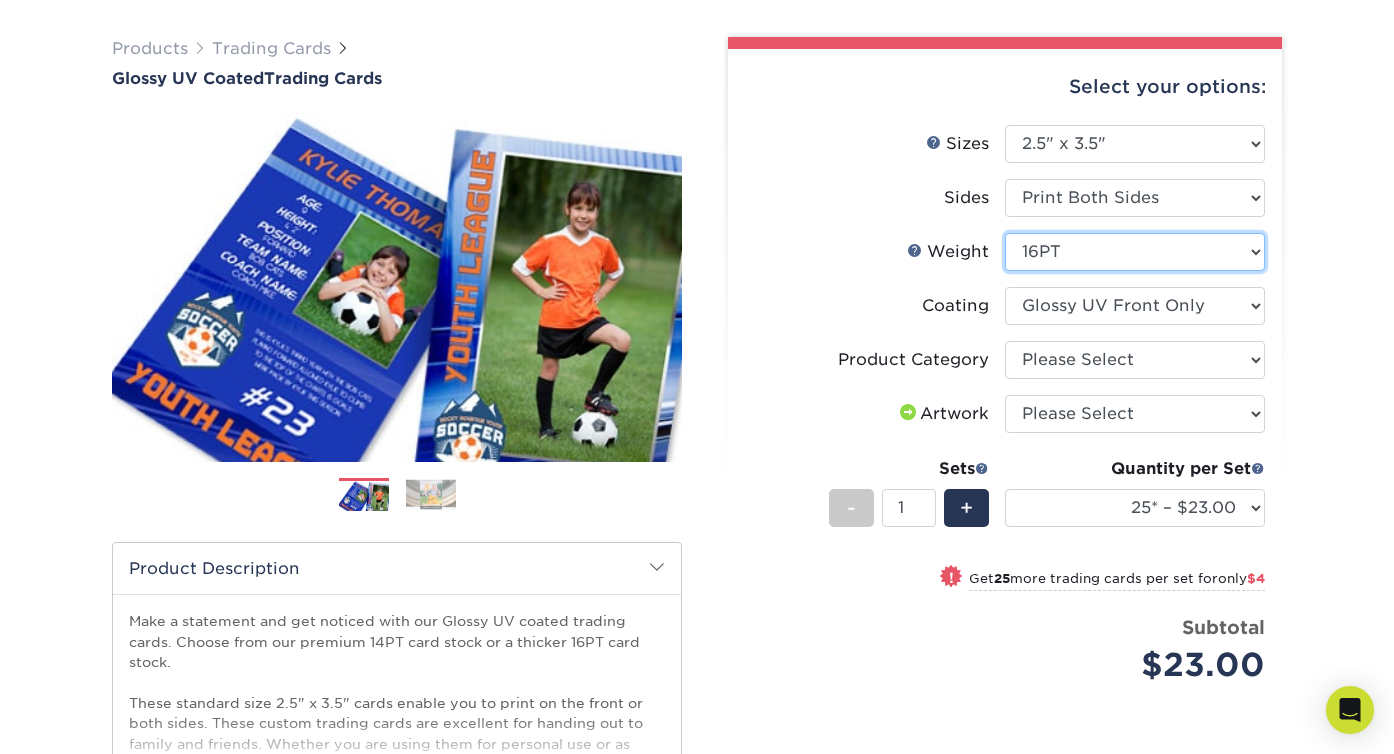 click on "Please Select 16PT 14PT 18PT C1S" at bounding box center (1135, 252) 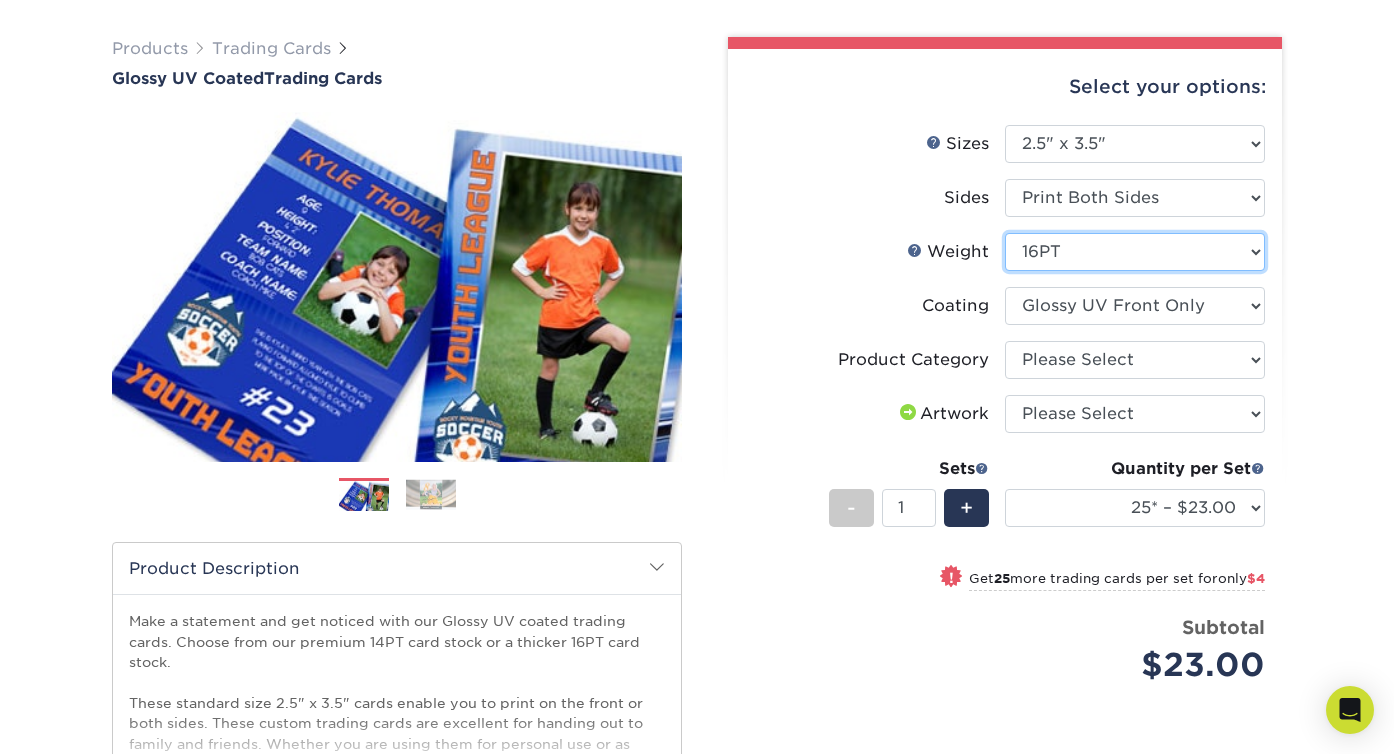 select on "14PT" 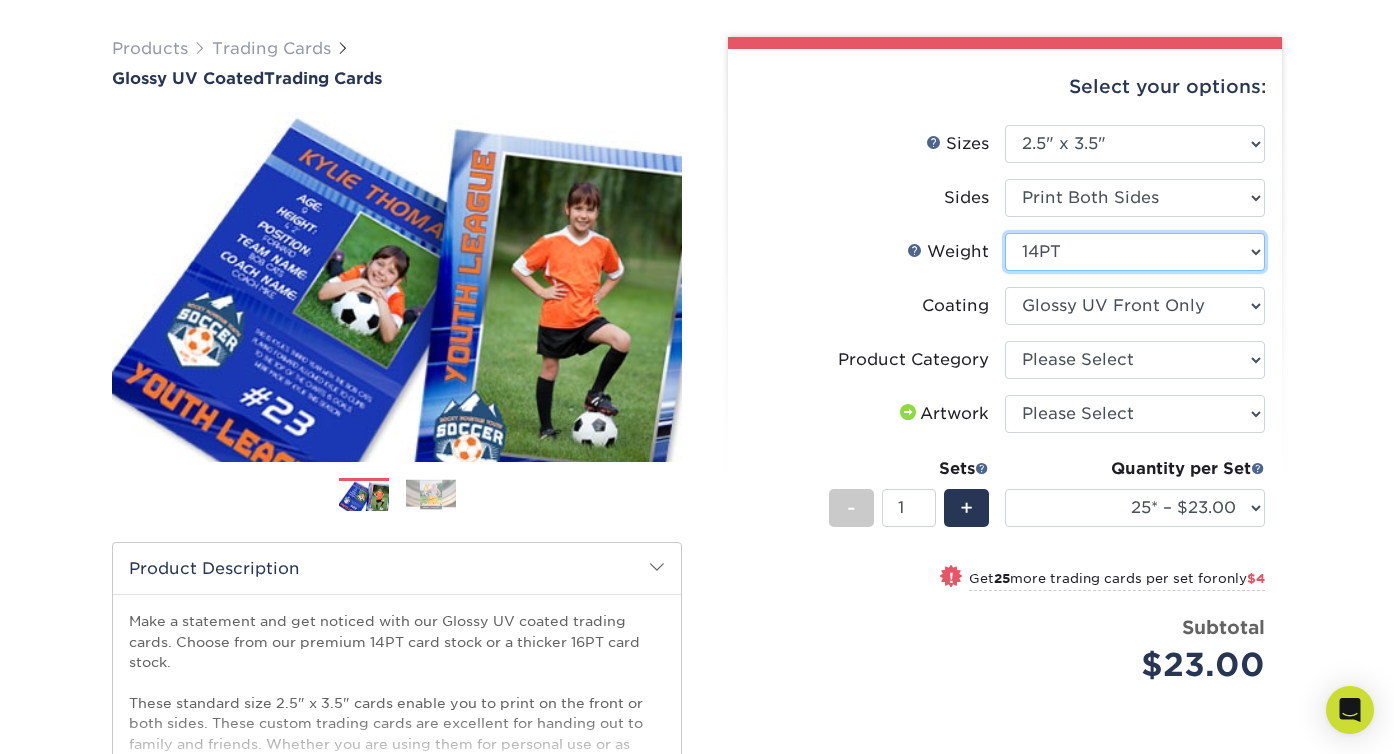 select 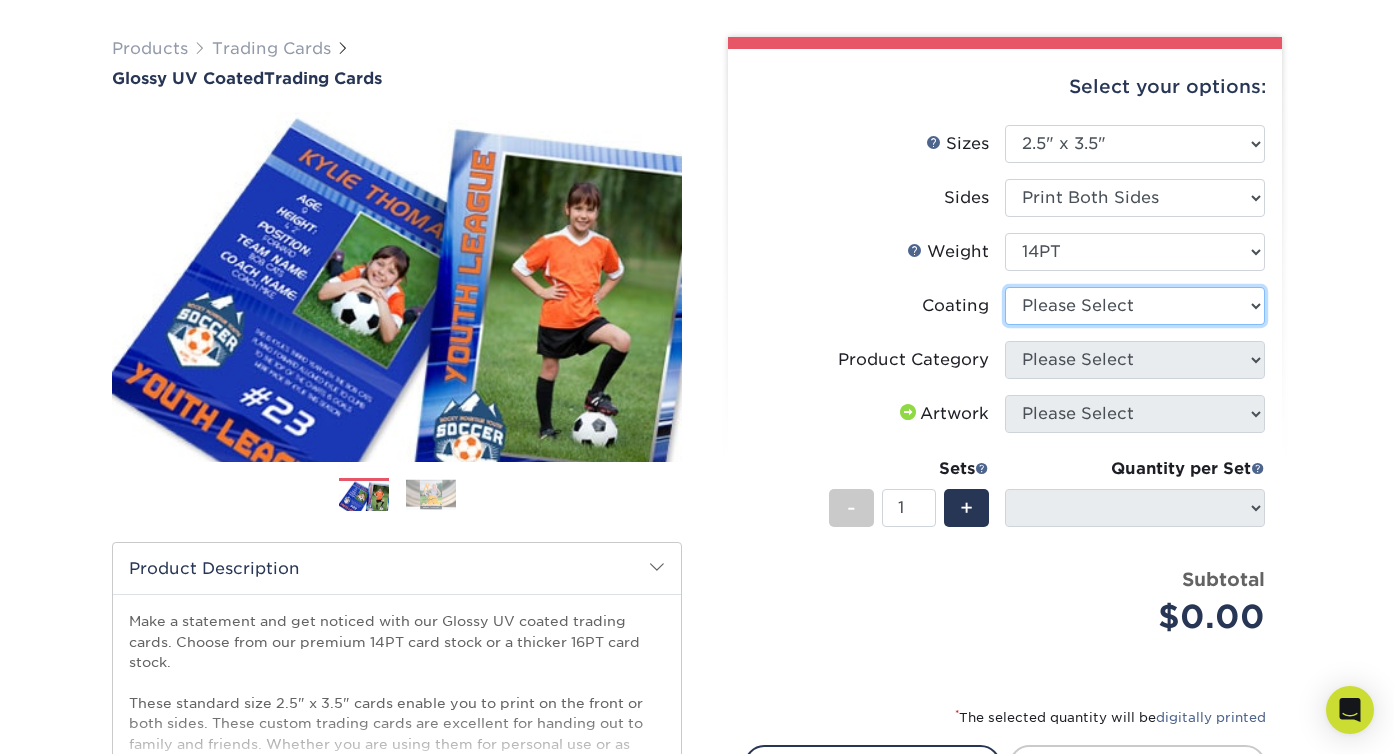 click at bounding box center (1135, 306) 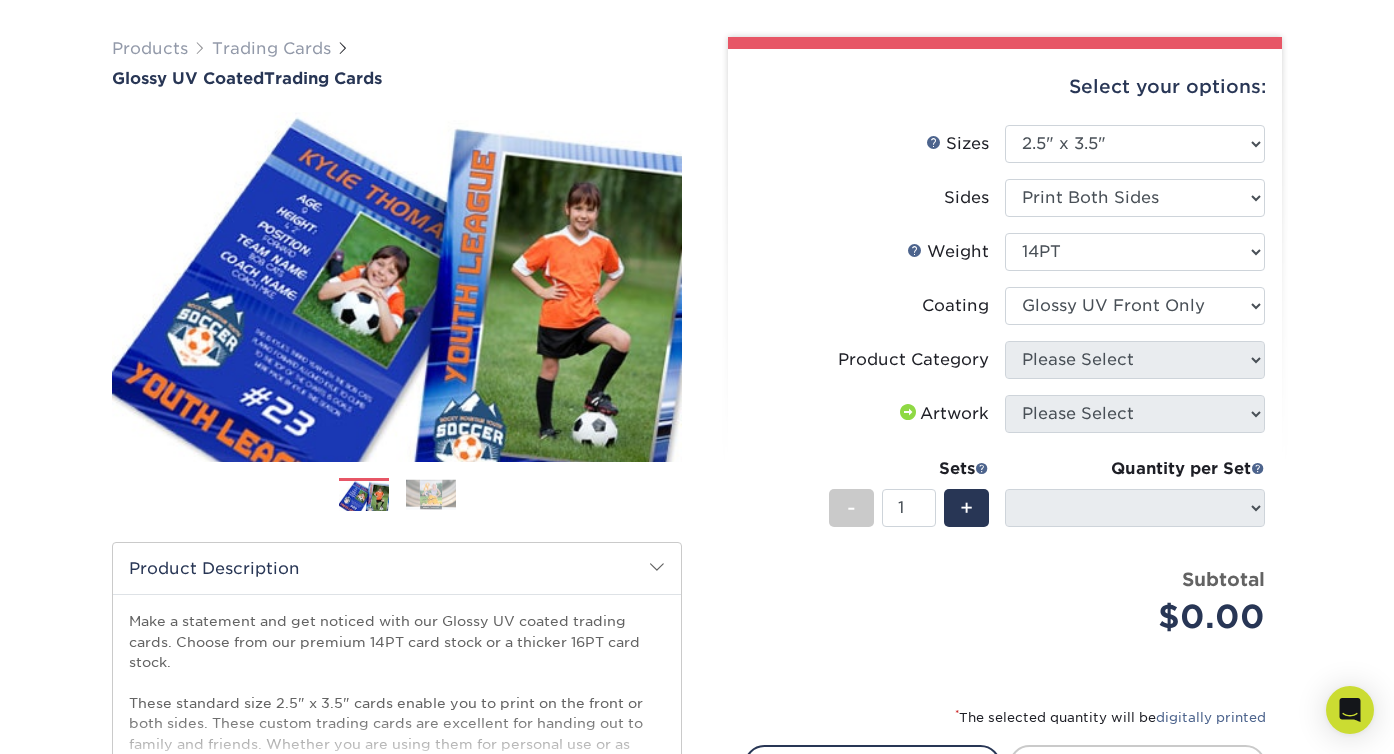 select on "-1" 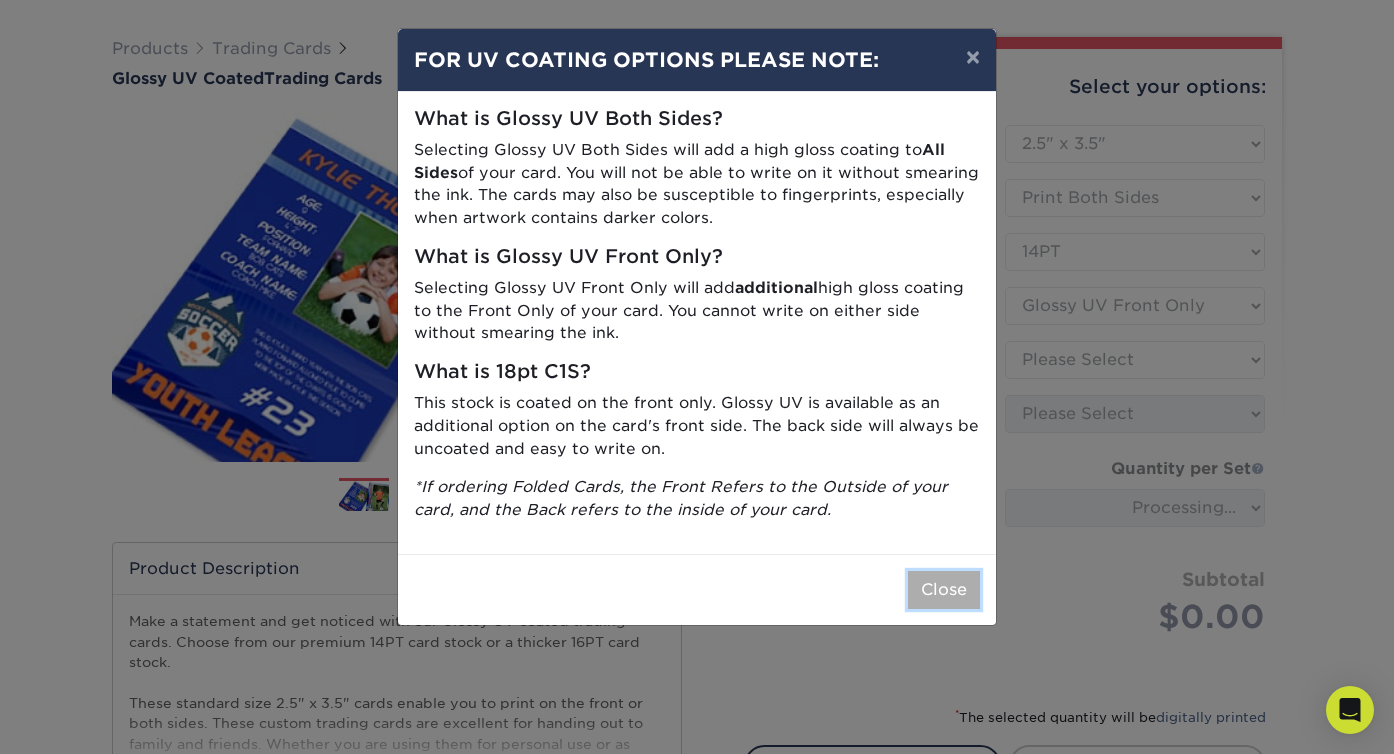 click on "Close" at bounding box center (944, 590) 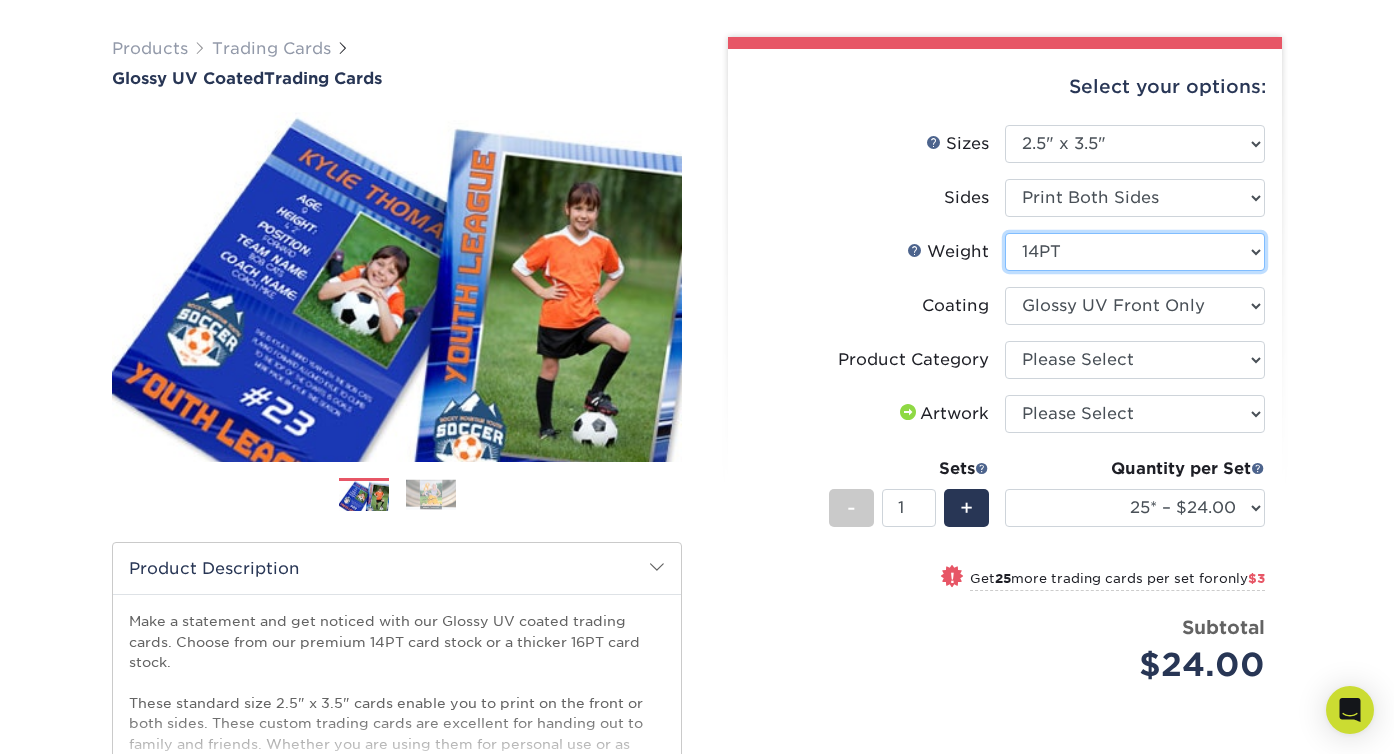click on "Please Select 16PT 14PT 18PT C1S" at bounding box center (1135, 252) 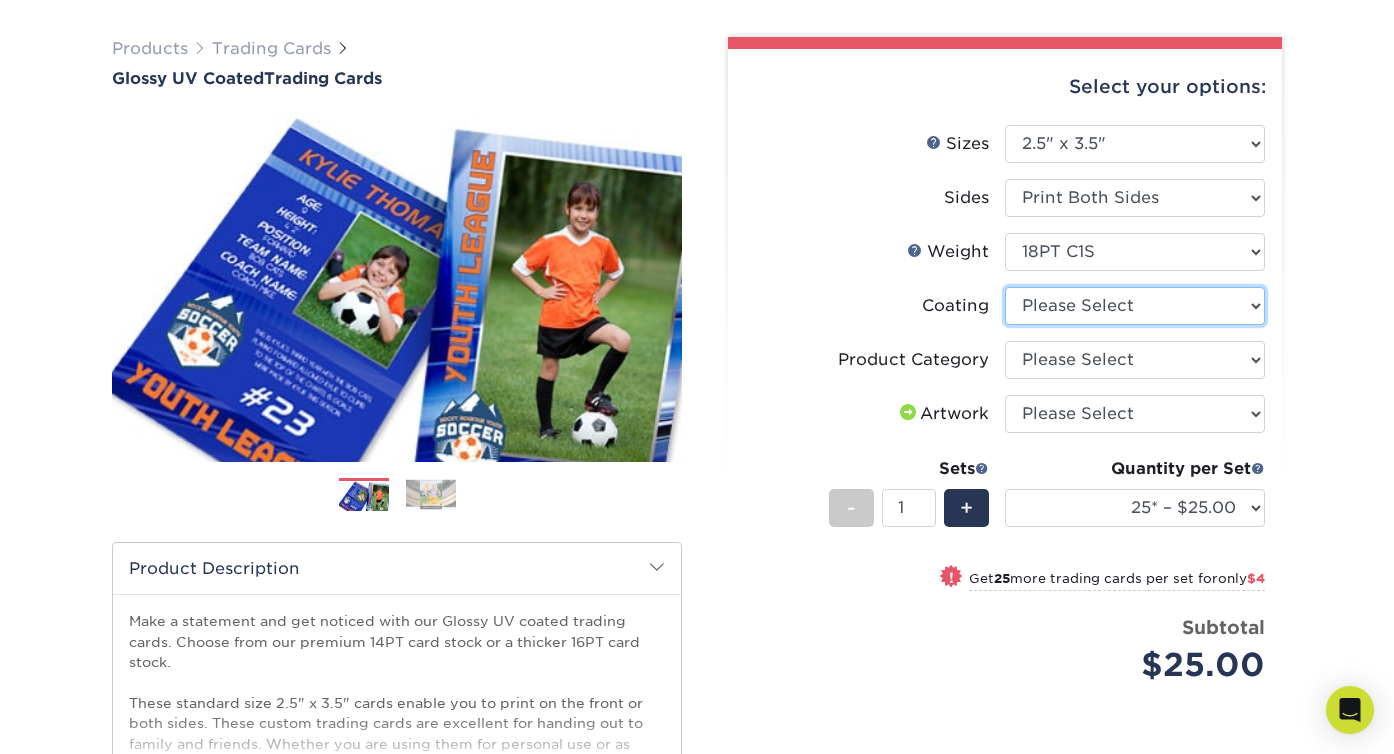 click at bounding box center [1135, 306] 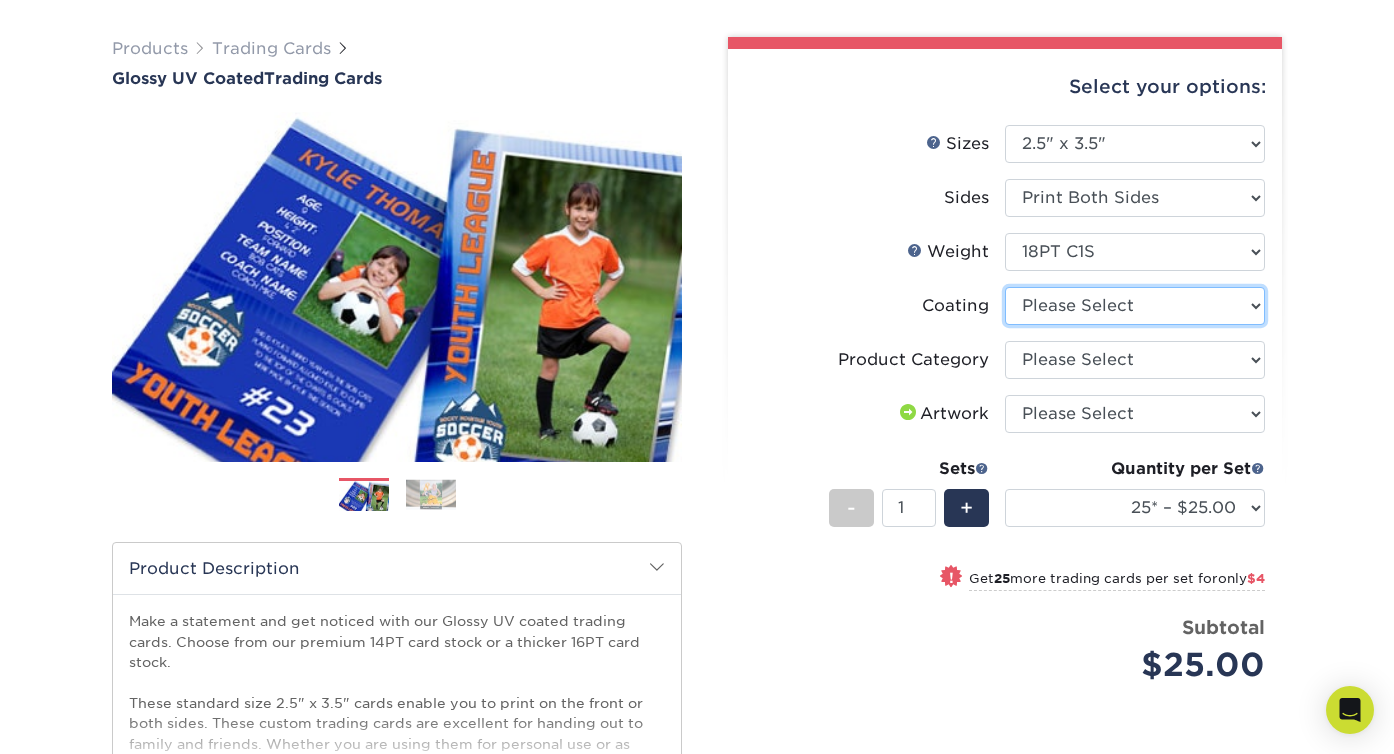 select on "1e8116af-acfc-44b1-83dc-8181aa338834" 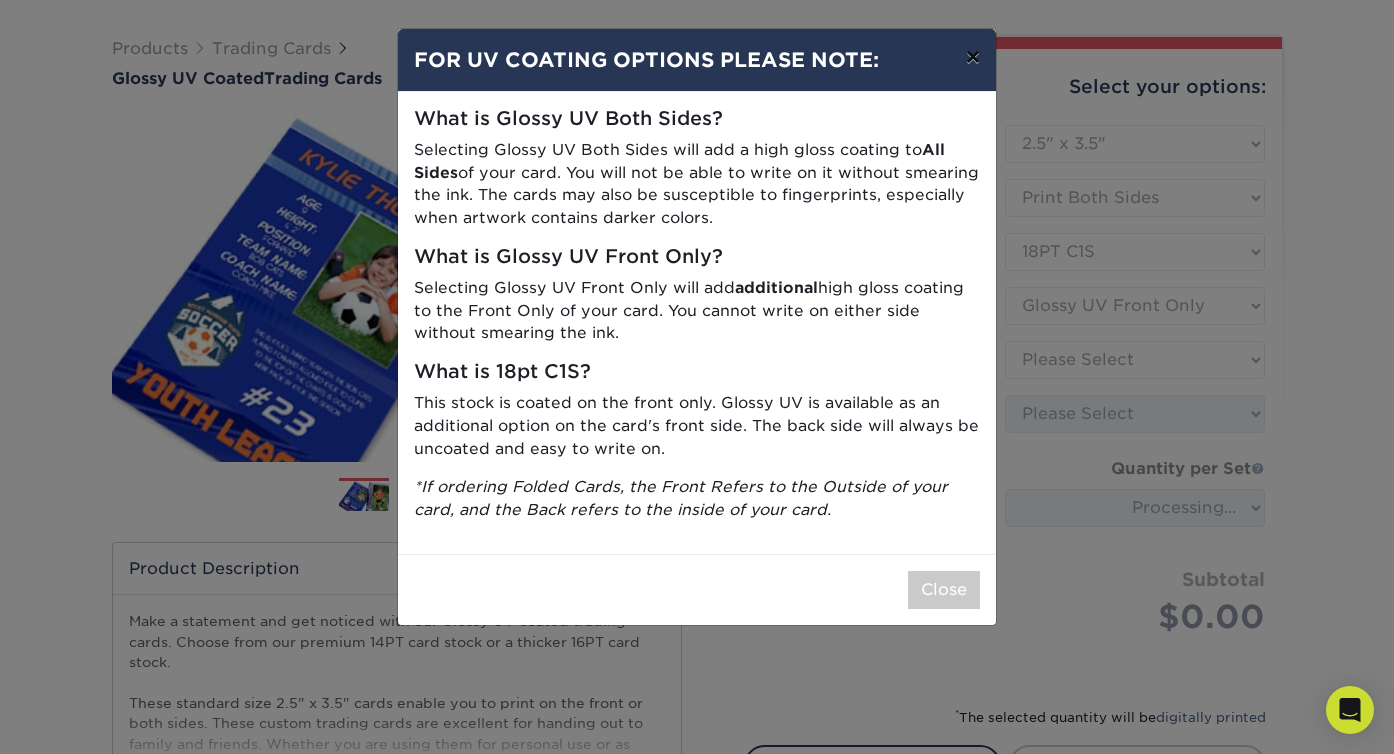 click on "×" at bounding box center [973, 57] 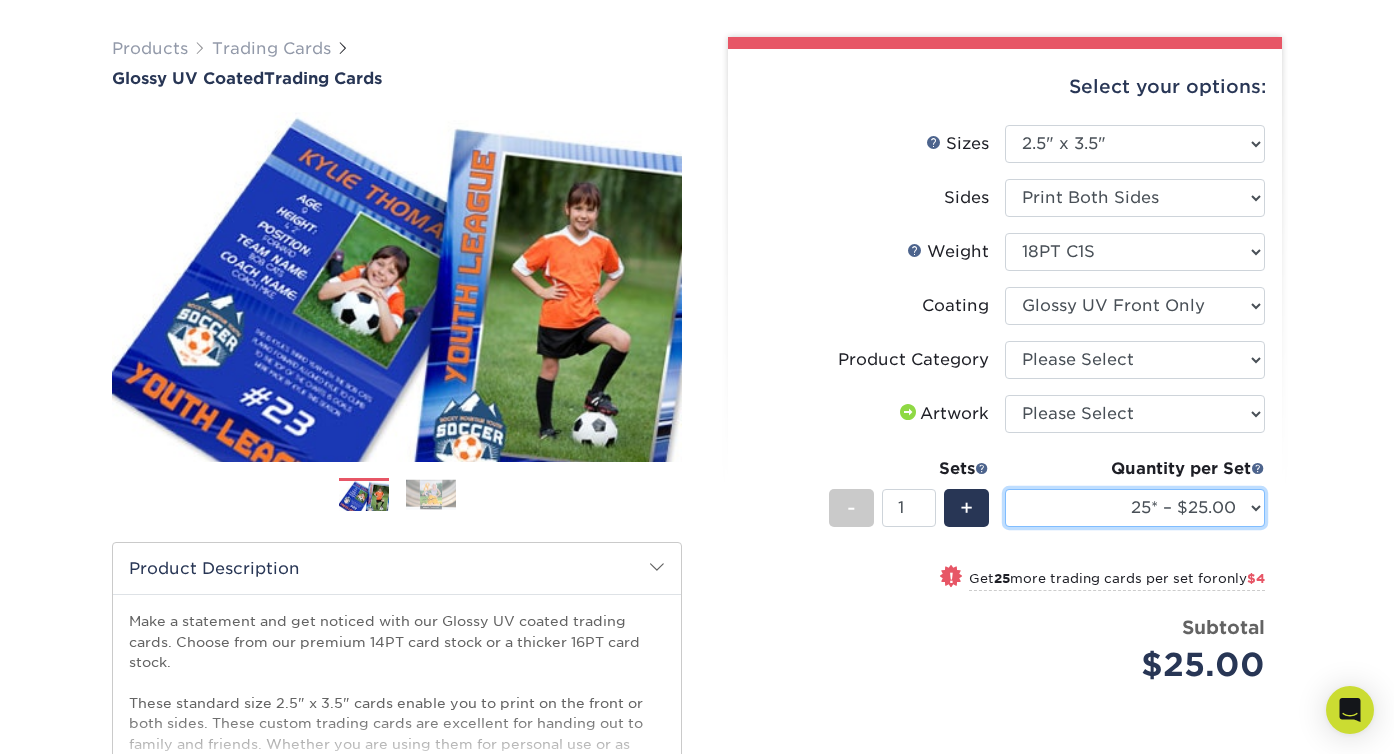 click on "25* – $25.00 50* – $29.00 75* – $37.00 100* – $41.00 250* – $48.00 500 – $58.00 1000 – $78.00 2500 – $155.00 5000 – $212.00 10000 – $413.00 15000 – $611.00 20000 – $813.00 25000 – $994.00" at bounding box center (1135, 508) 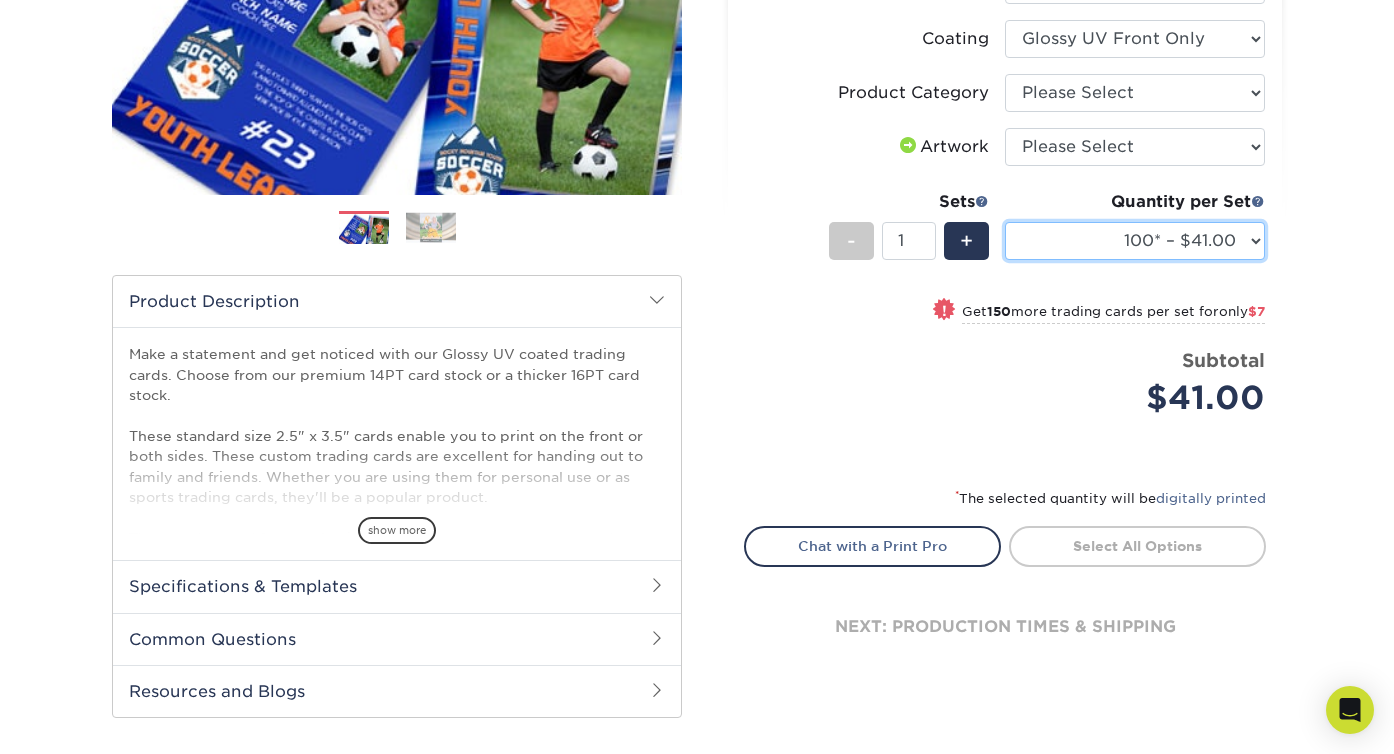 scroll, scrollTop: 448, scrollLeft: 0, axis: vertical 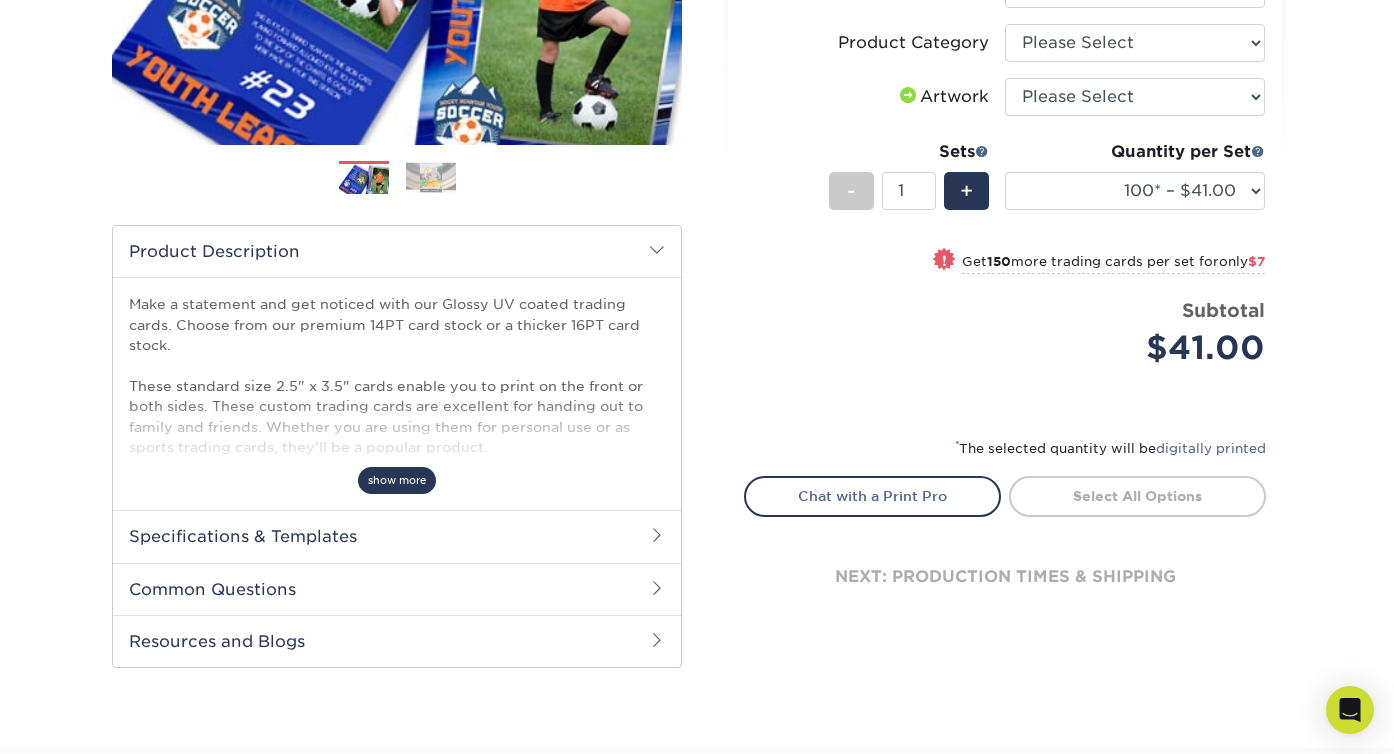 click on "show more" at bounding box center [397, 480] 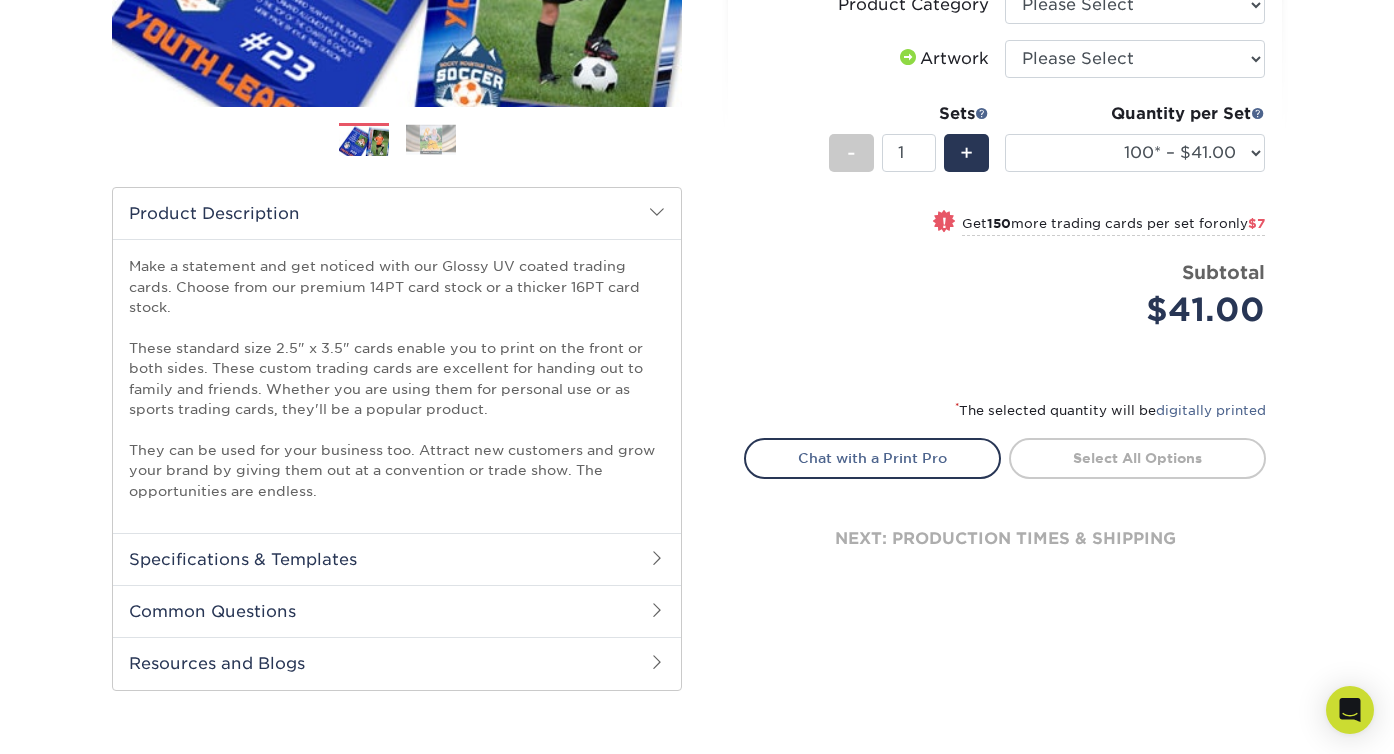 scroll, scrollTop: 491, scrollLeft: 0, axis: vertical 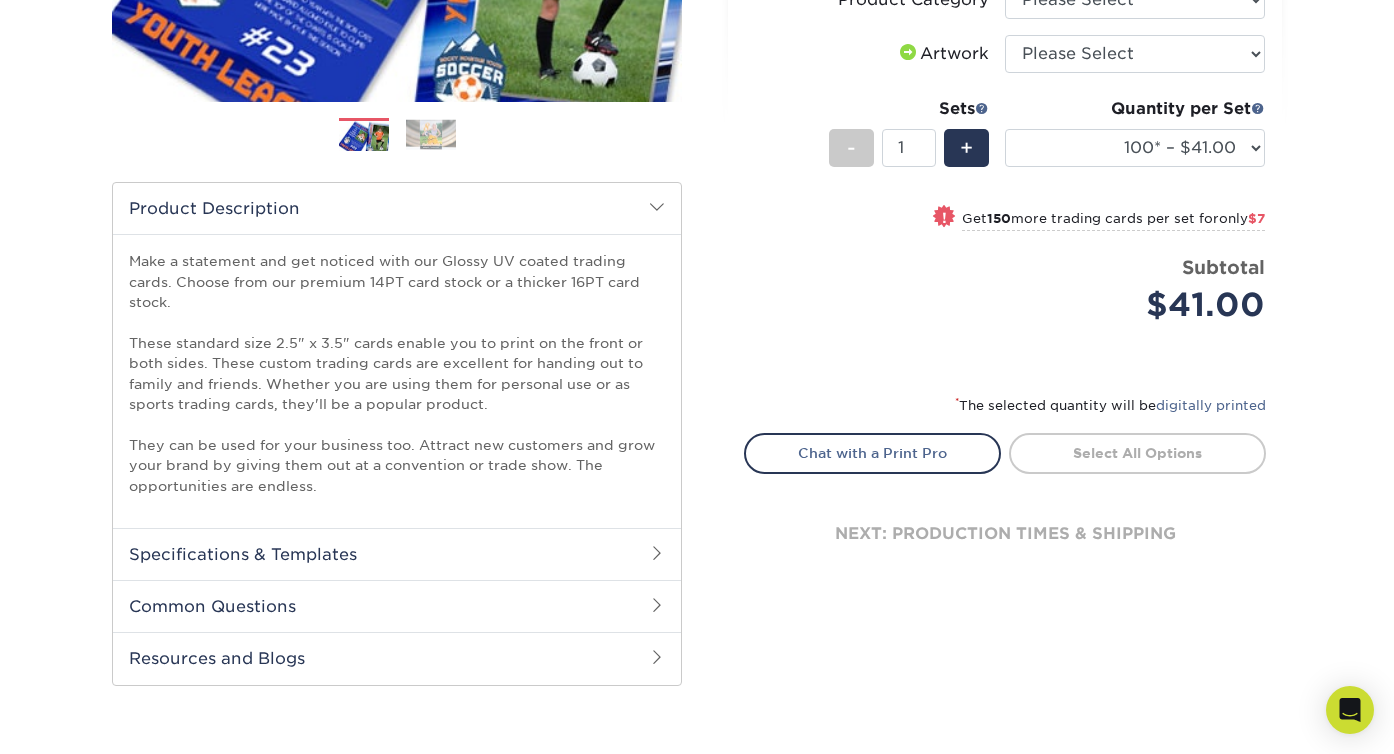 click on "Common Questions" at bounding box center [397, 606] 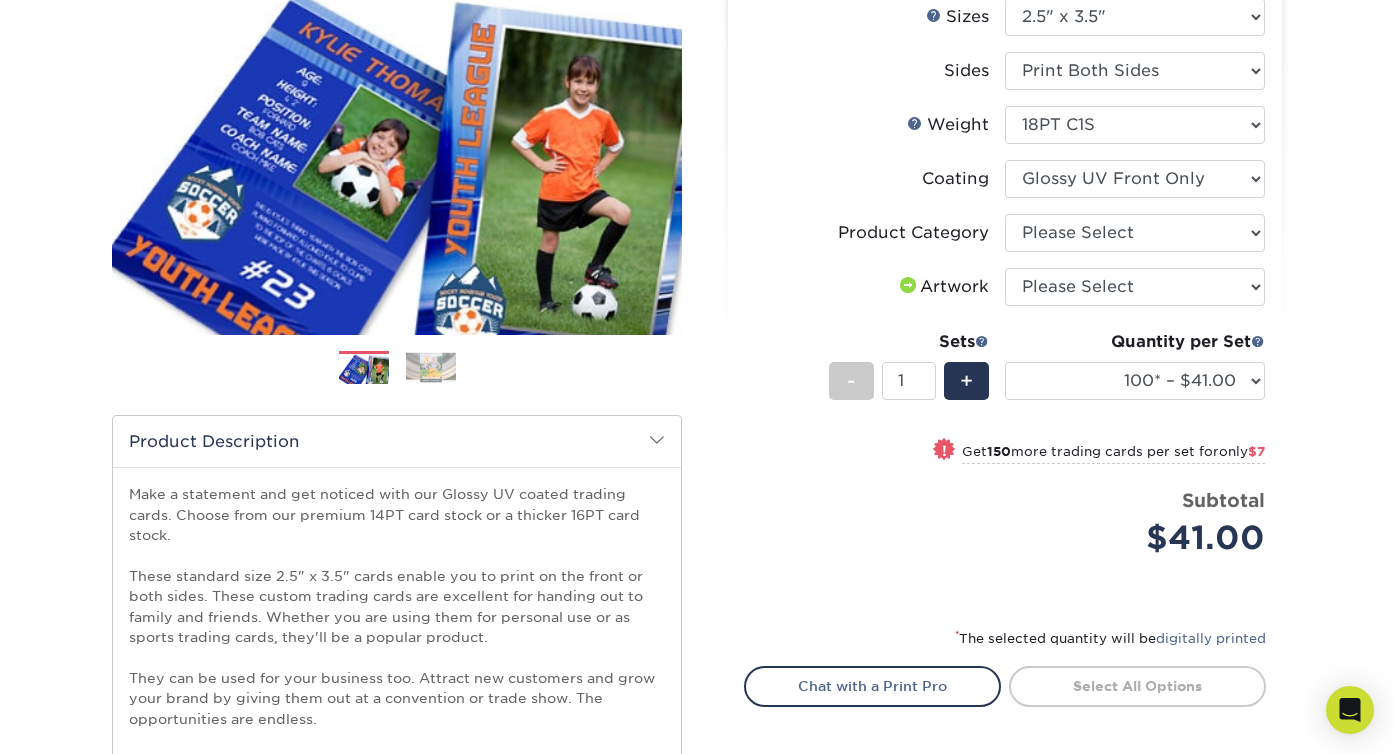 scroll, scrollTop: 482, scrollLeft: 0, axis: vertical 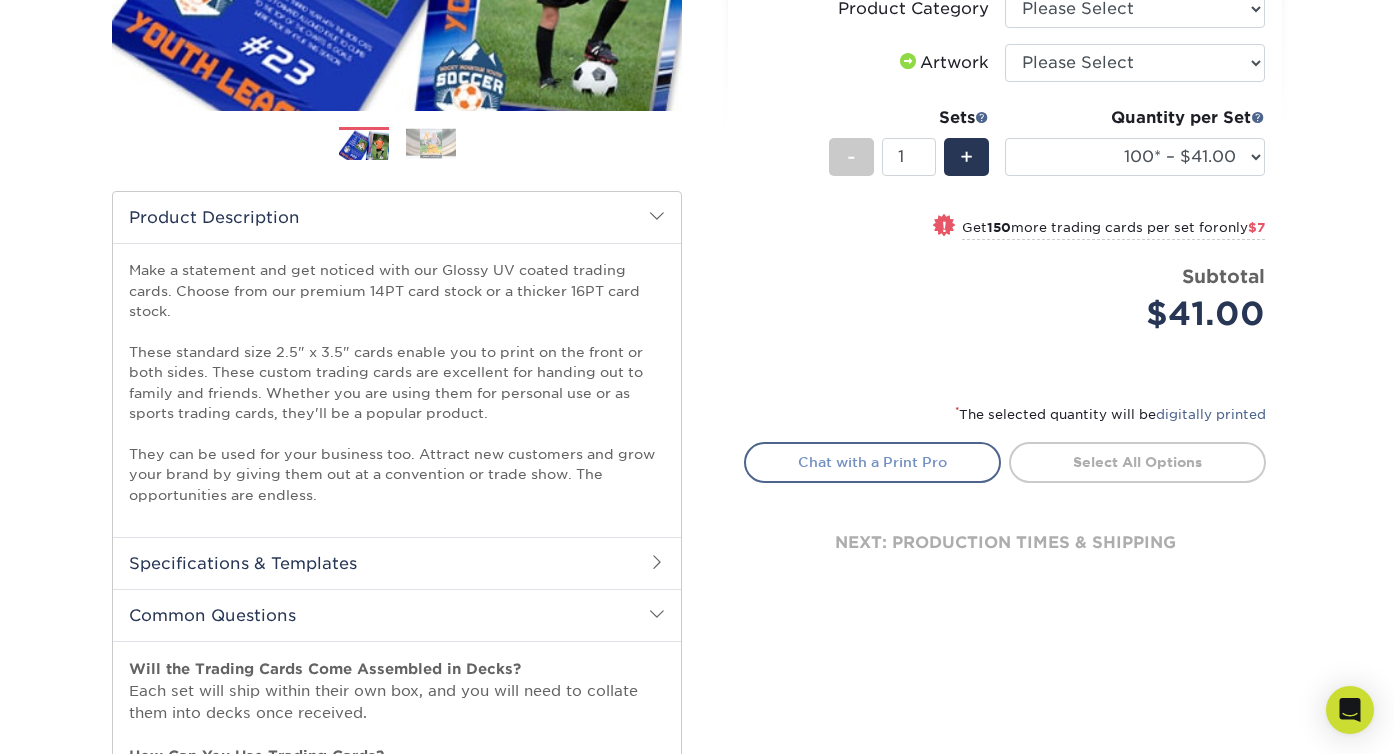 click on "Chat with a Print Pro" at bounding box center [872, 462] 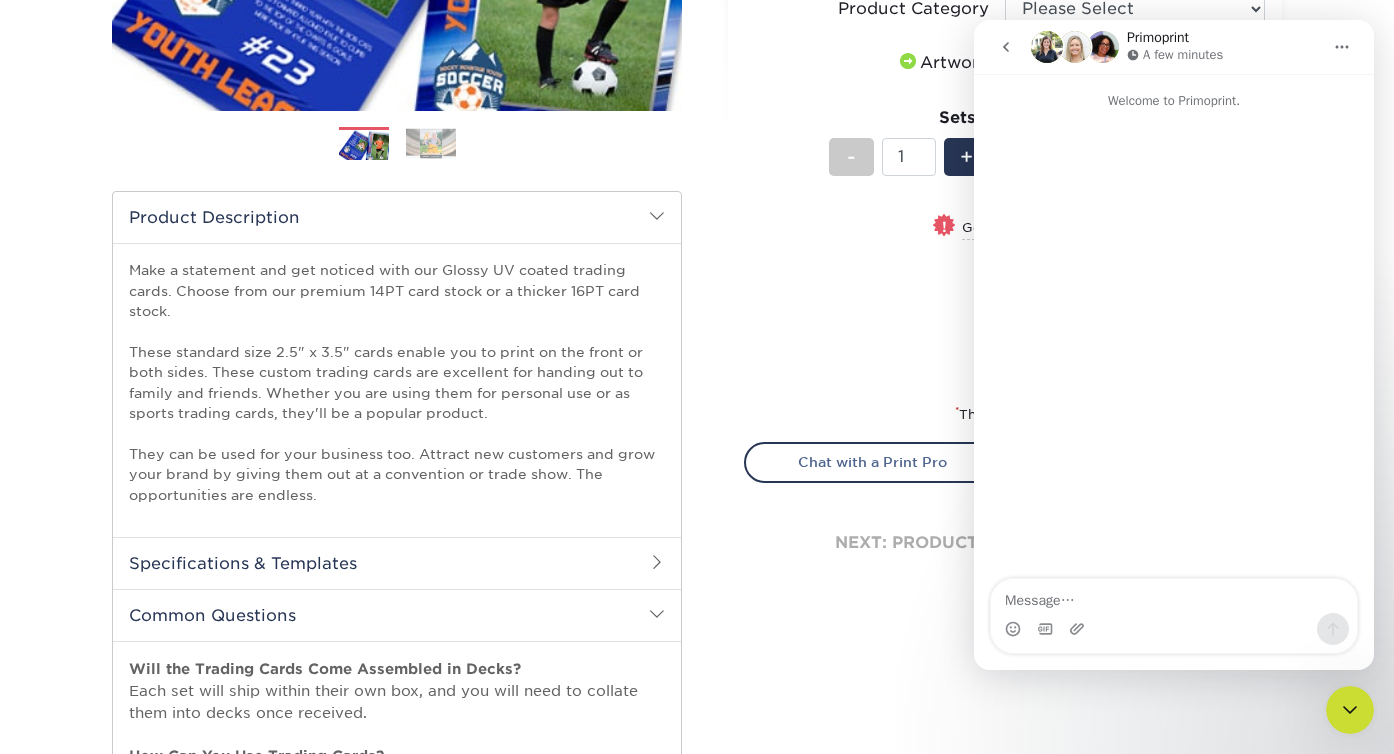 scroll, scrollTop: 0, scrollLeft: 0, axis: both 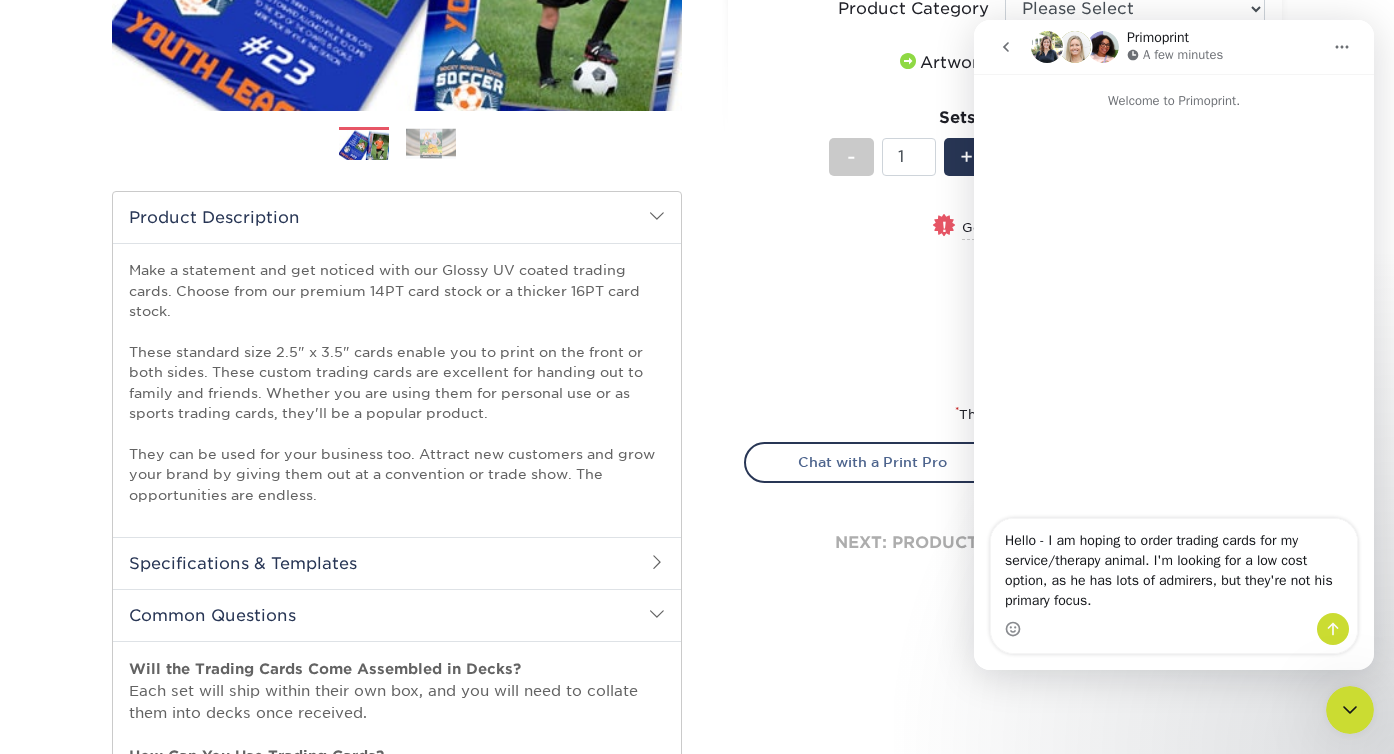 type on "Hello - I am hoping to order trading cards for my service/therapy animal. I'm looking for a low cost option, as he has lots of admirers, but they're not his primary focus." 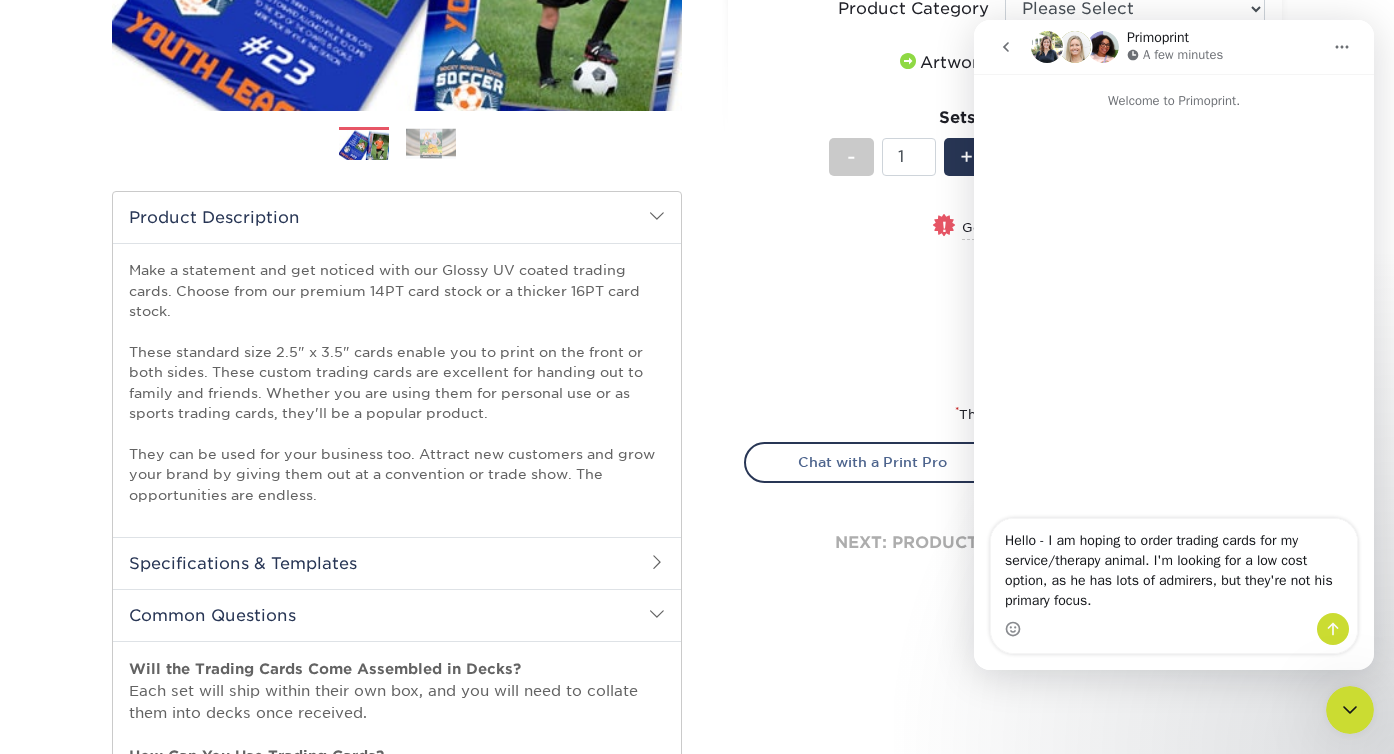 type 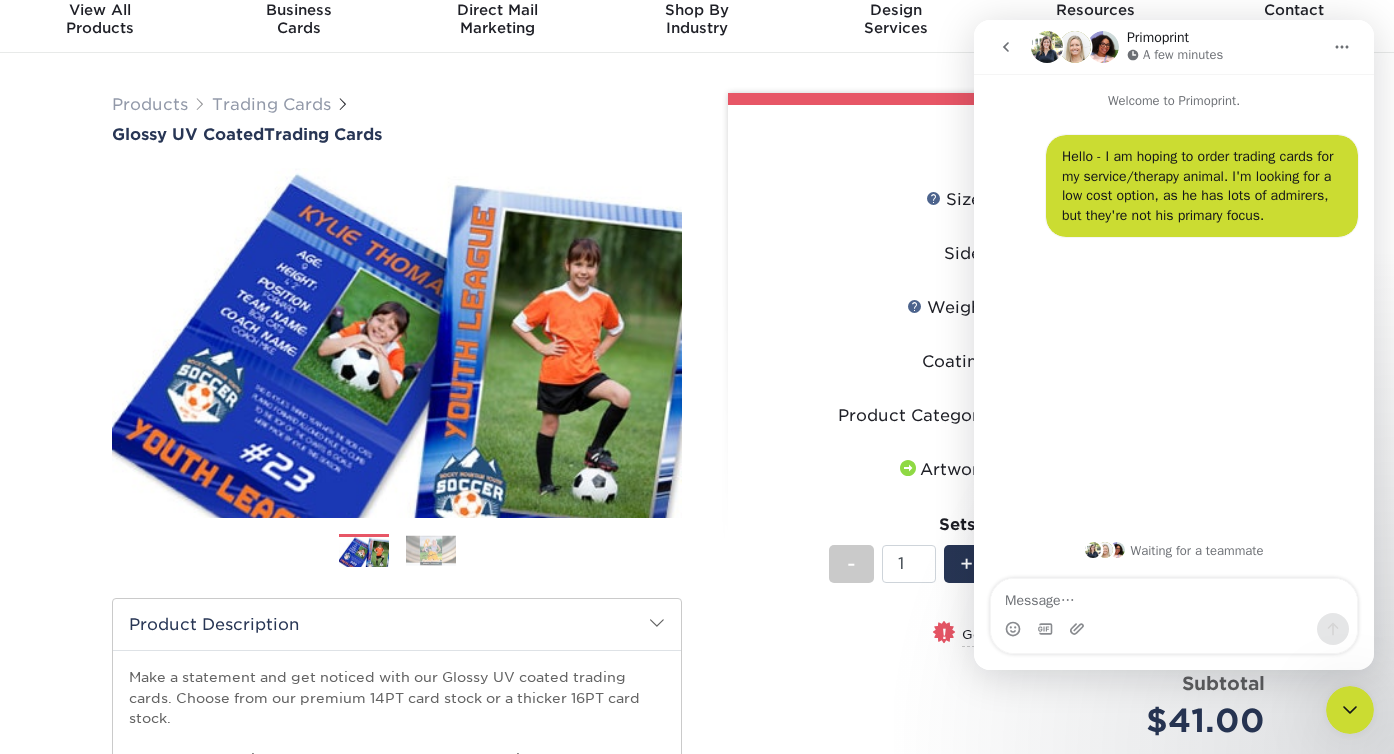 scroll, scrollTop: 0, scrollLeft: 0, axis: both 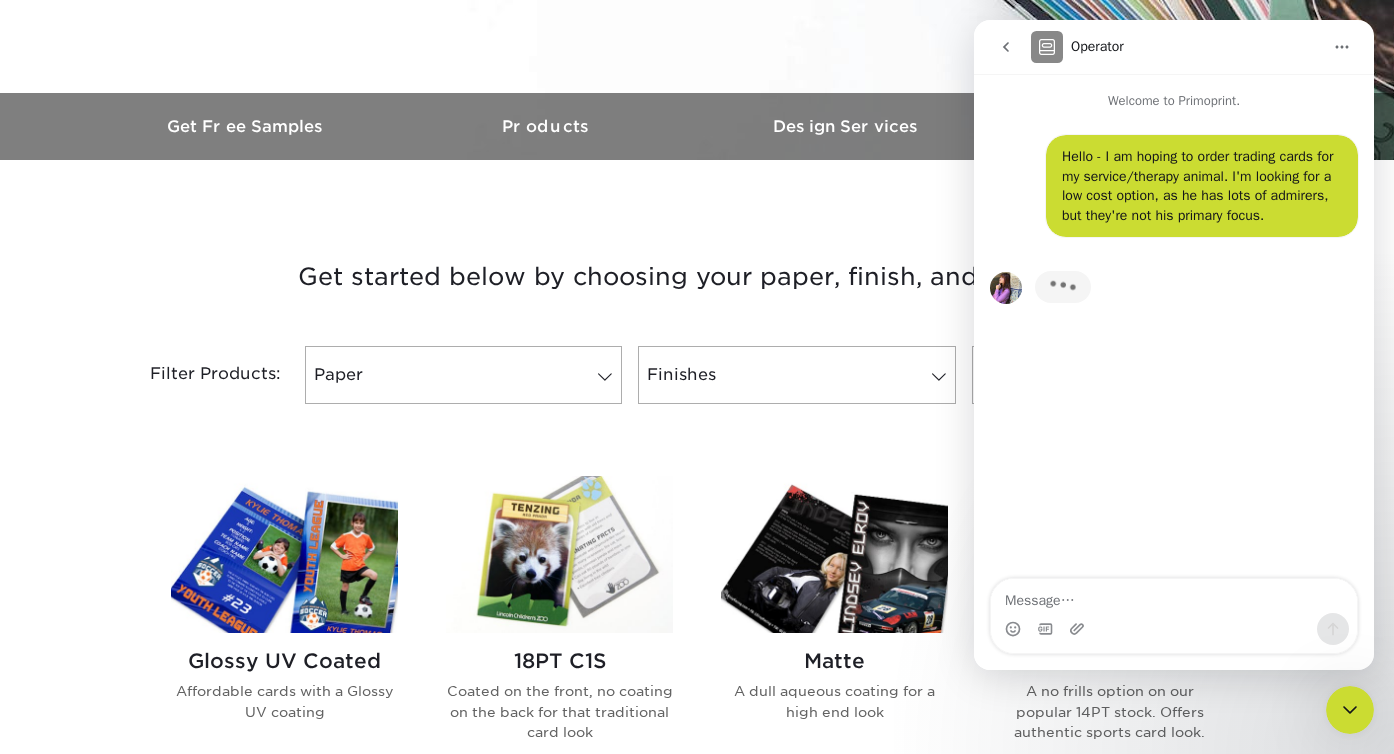 click on "Get started below by choosing your paper, finish, and features:" at bounding box center [697, 277] 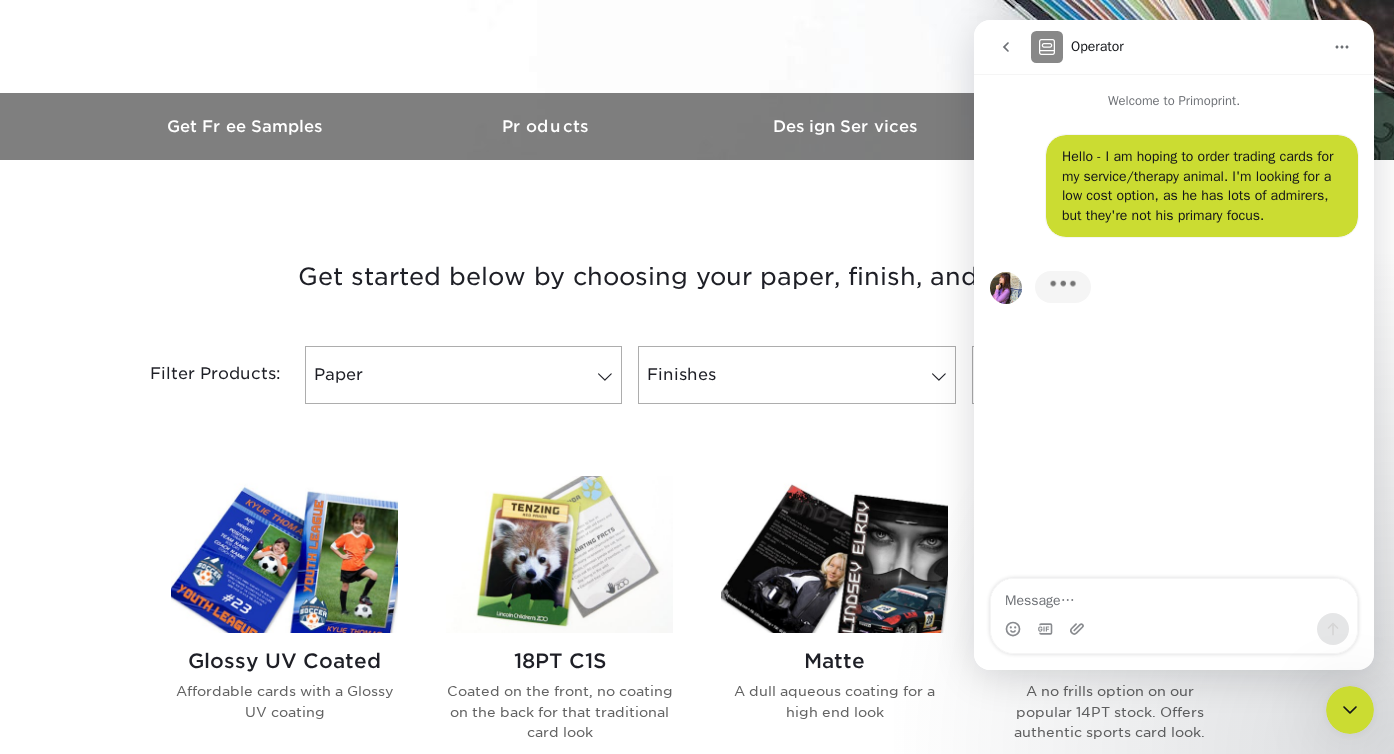 click 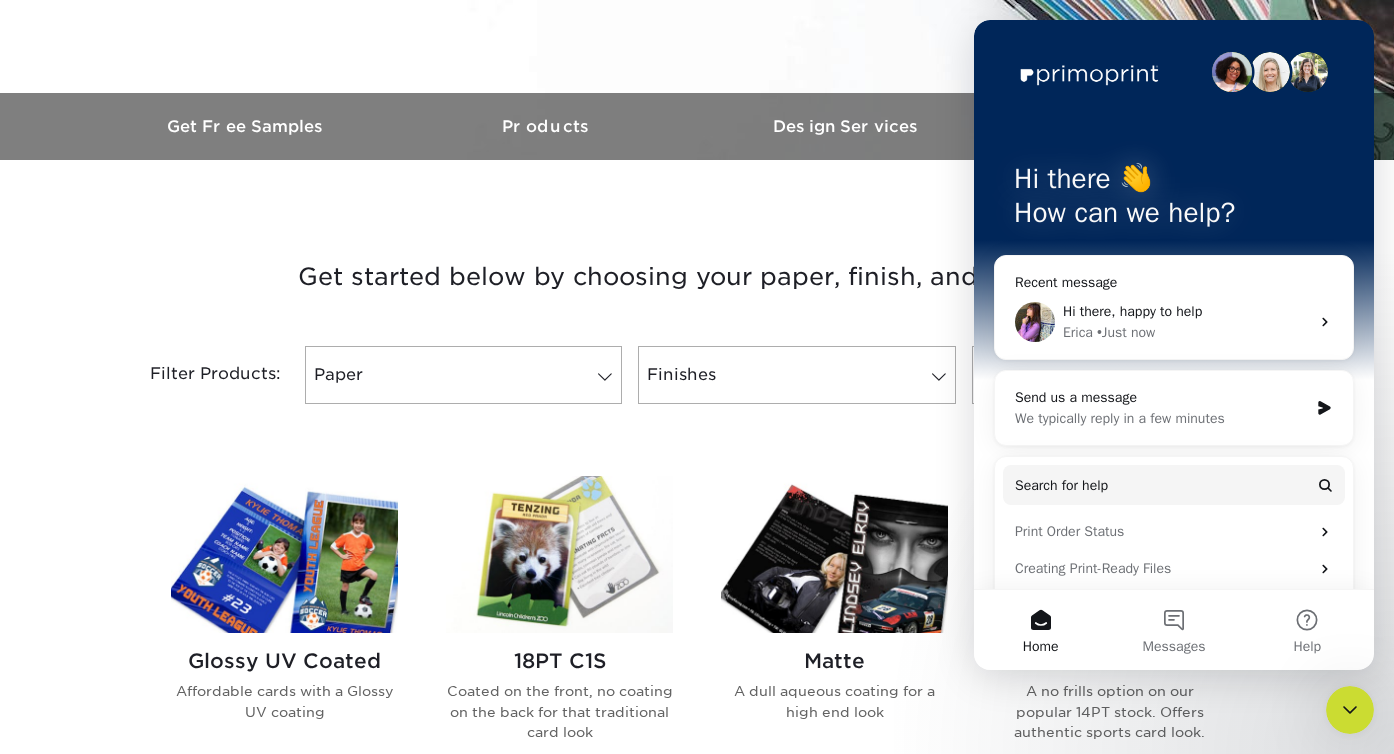 click on "Hi there, happy to help" at bounding box center [1186, 311] 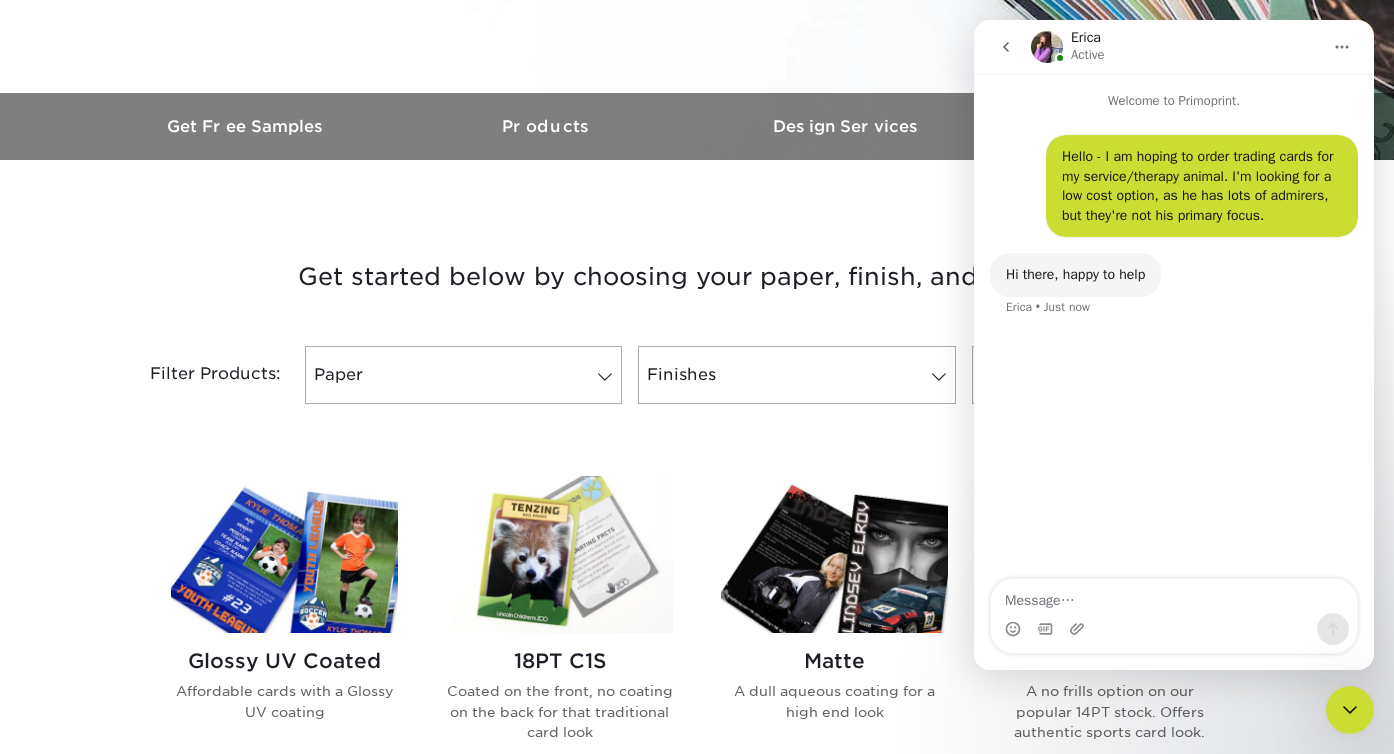 click on "Filter Products:
Paper
Filter by "Paper Type"
Reset All Filters
Apply Filters
Finishes" at bounding box center [697, 387] 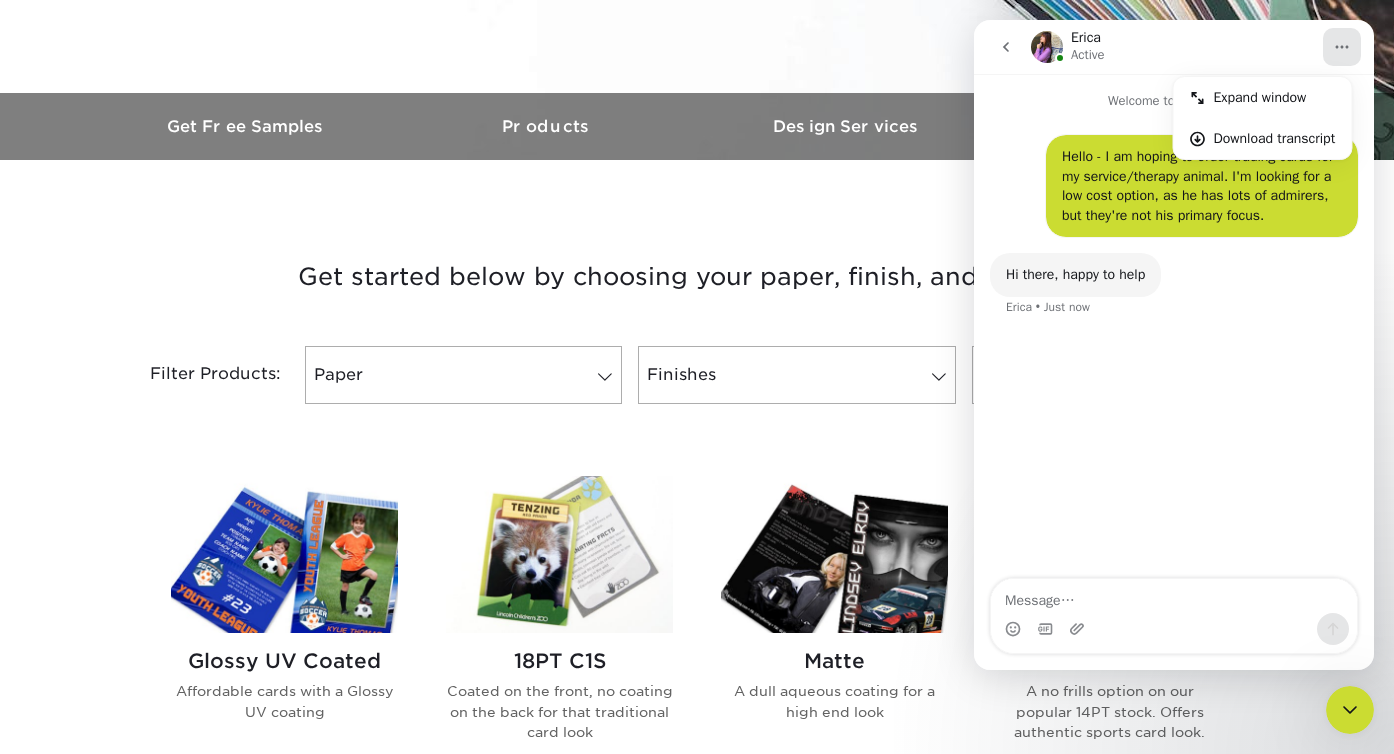click 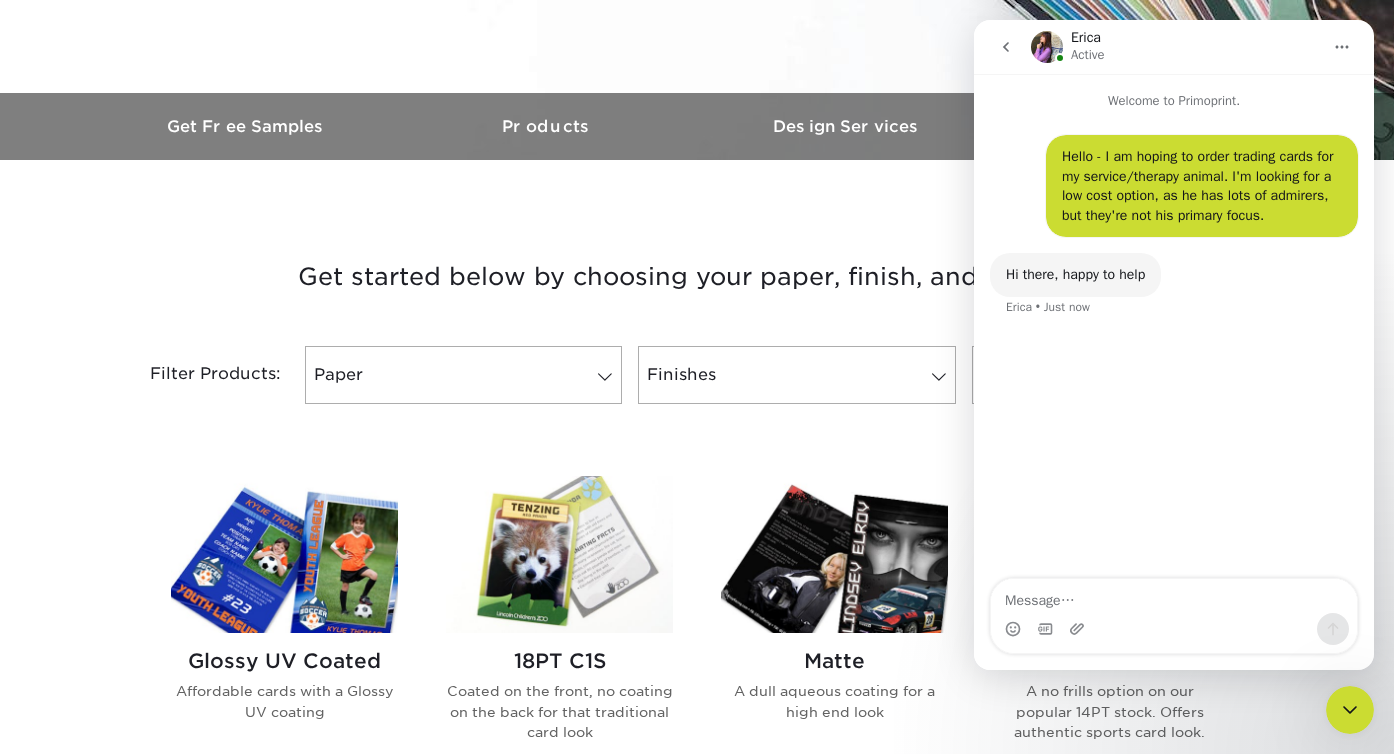 click 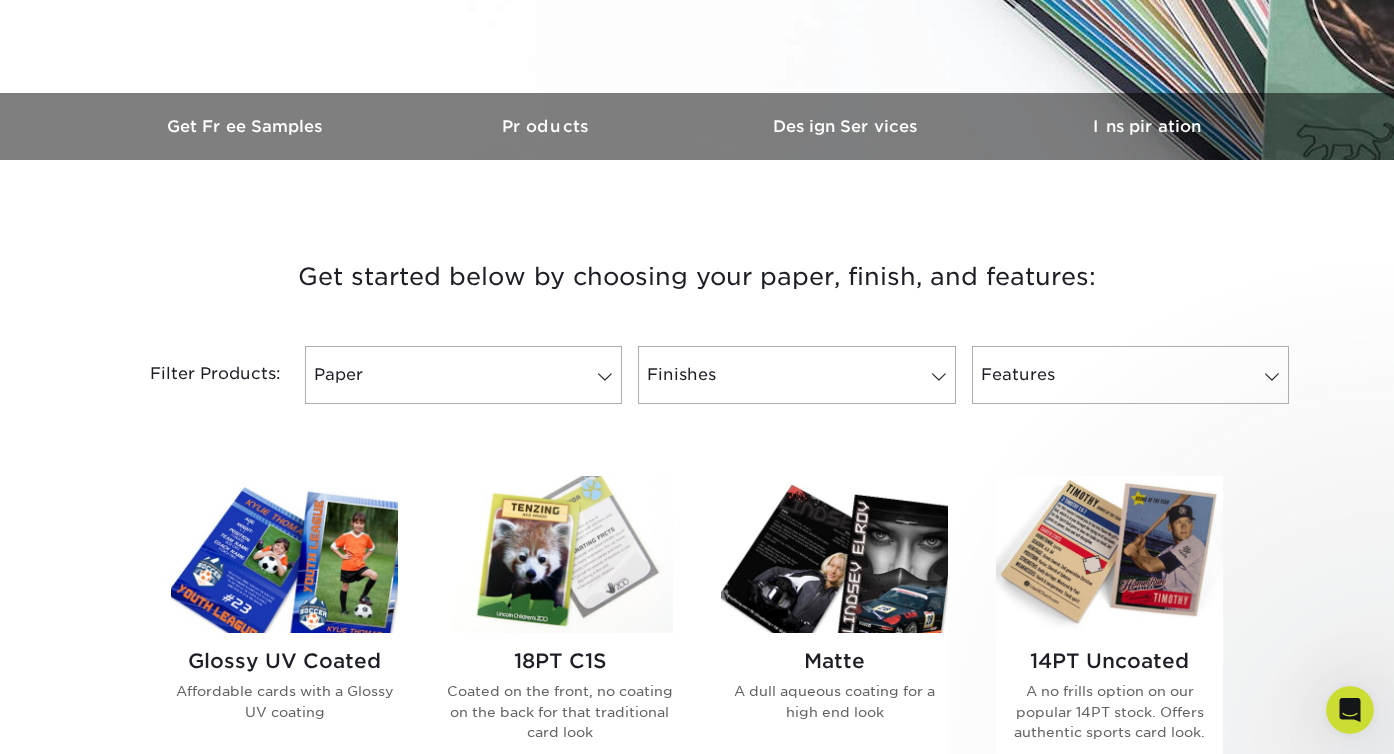 scroll, scrollTop: 0, scrollLeft: 0, axis: both 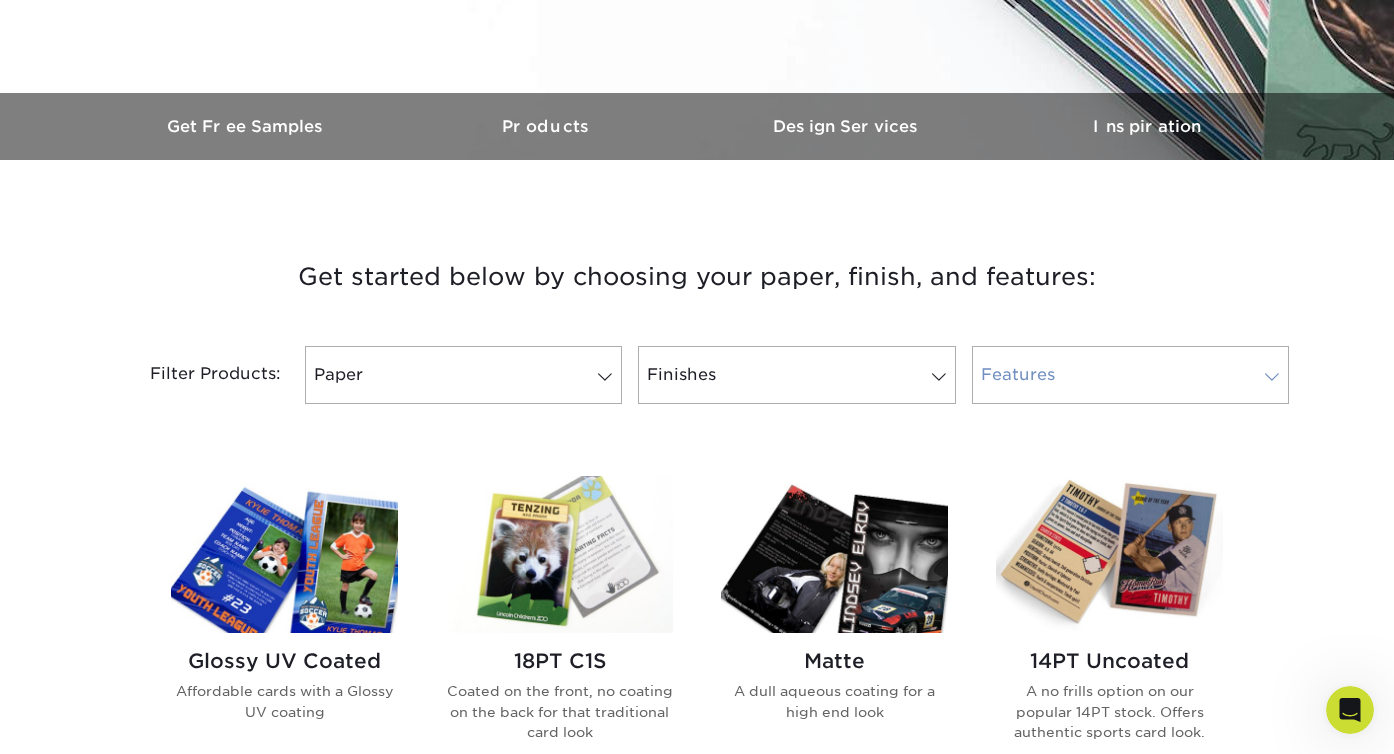 click at bounding box center (1272, 377) 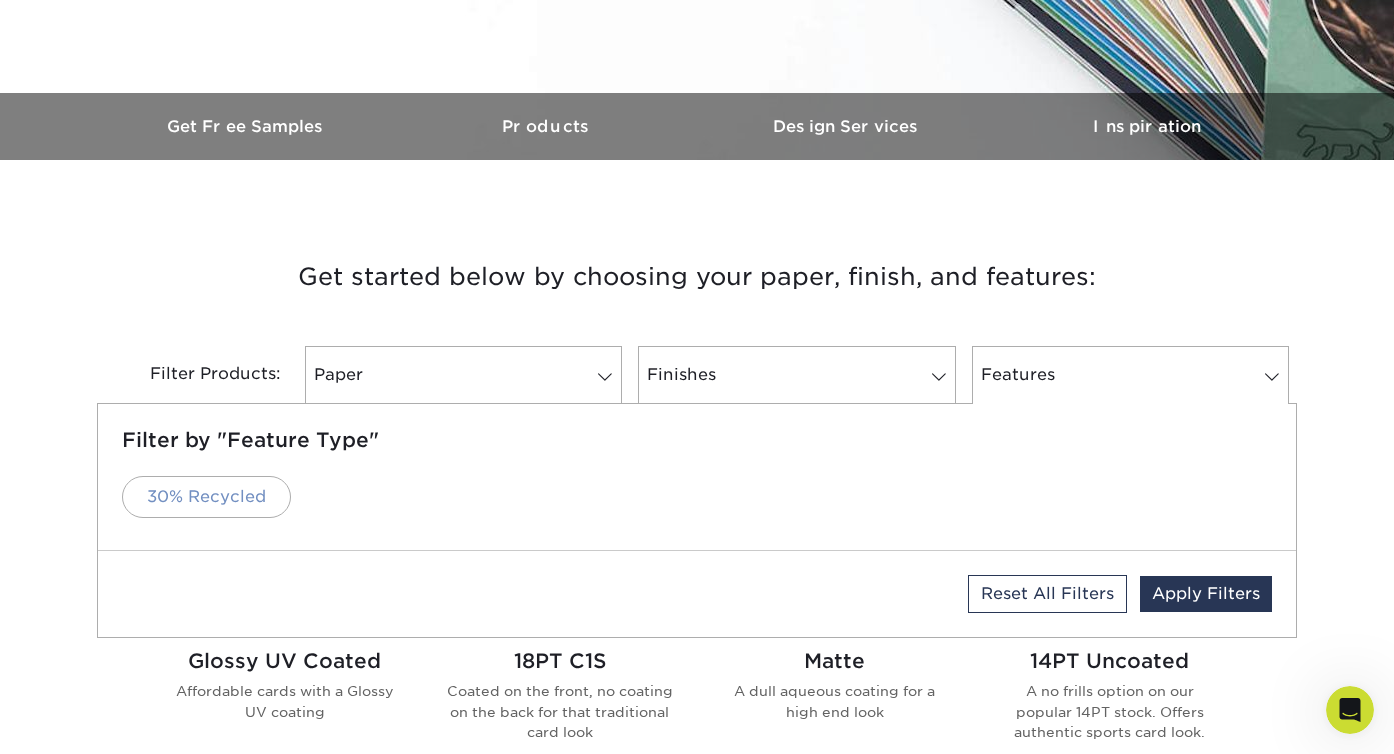click on "30% Recycled" at bounding box center [206, 497] 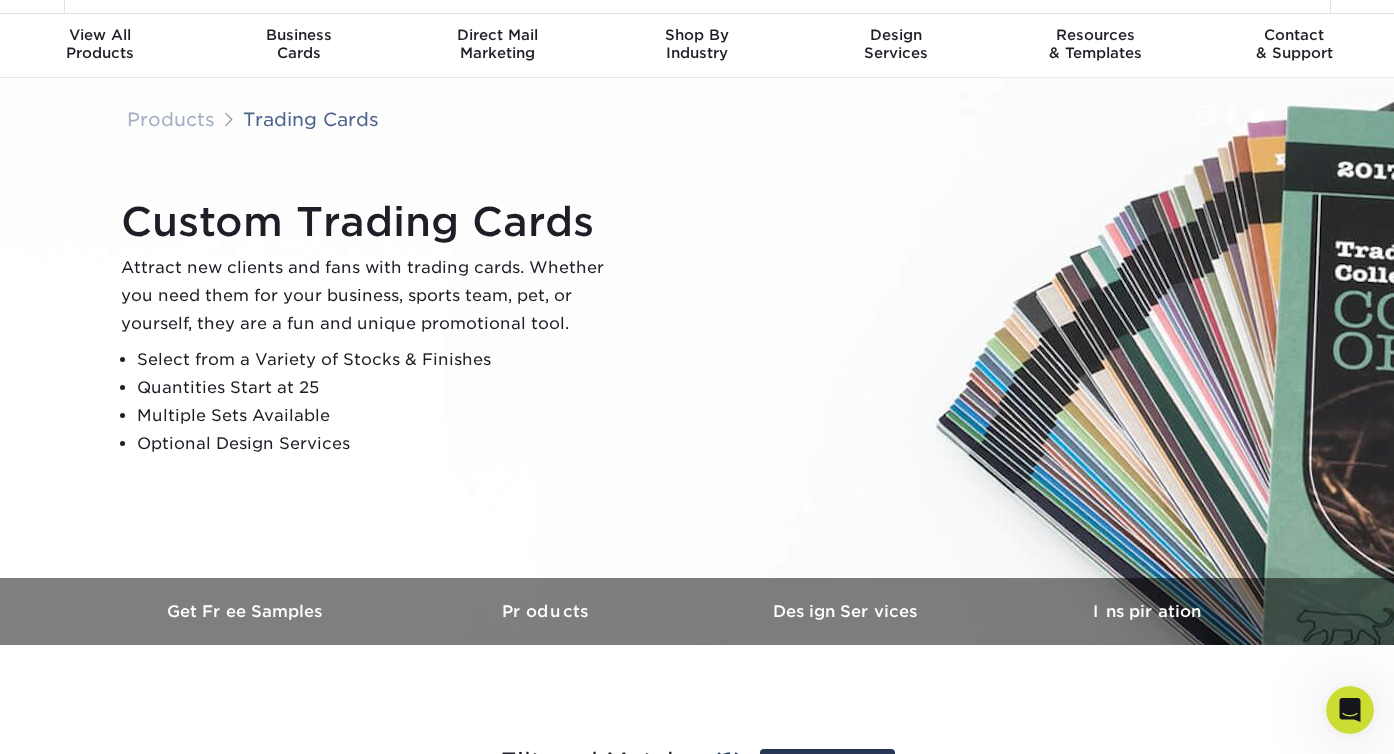 scroll, scrollTop: 0, scrollLeft: 0, axis: both 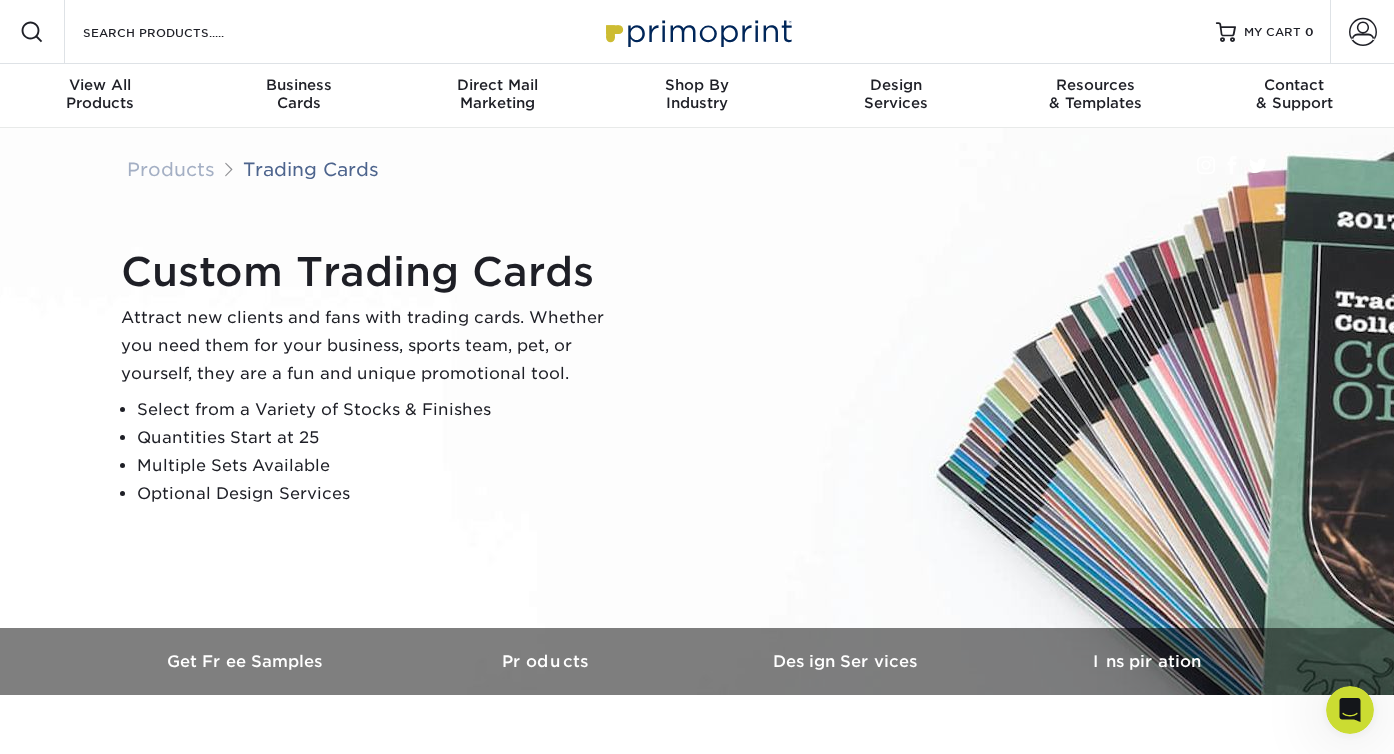 click 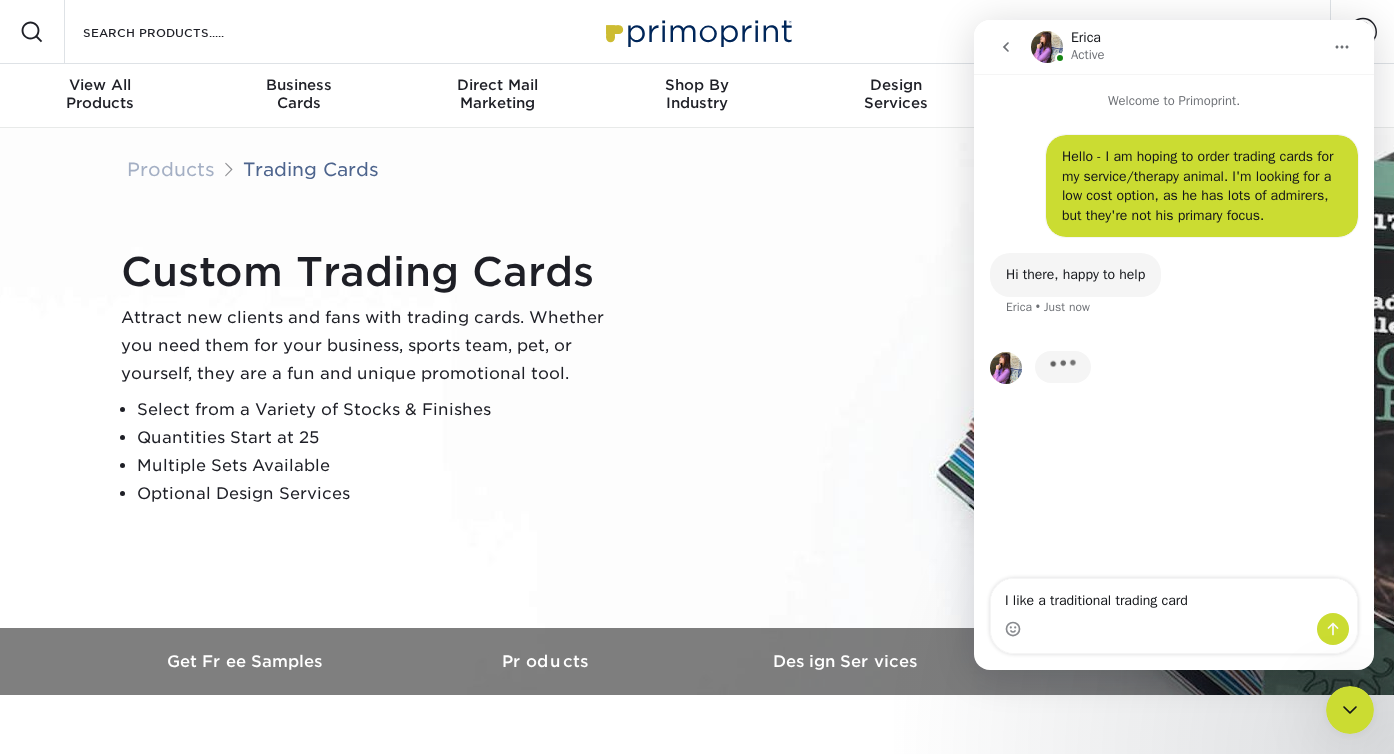 type on "I like a traditional trading card" 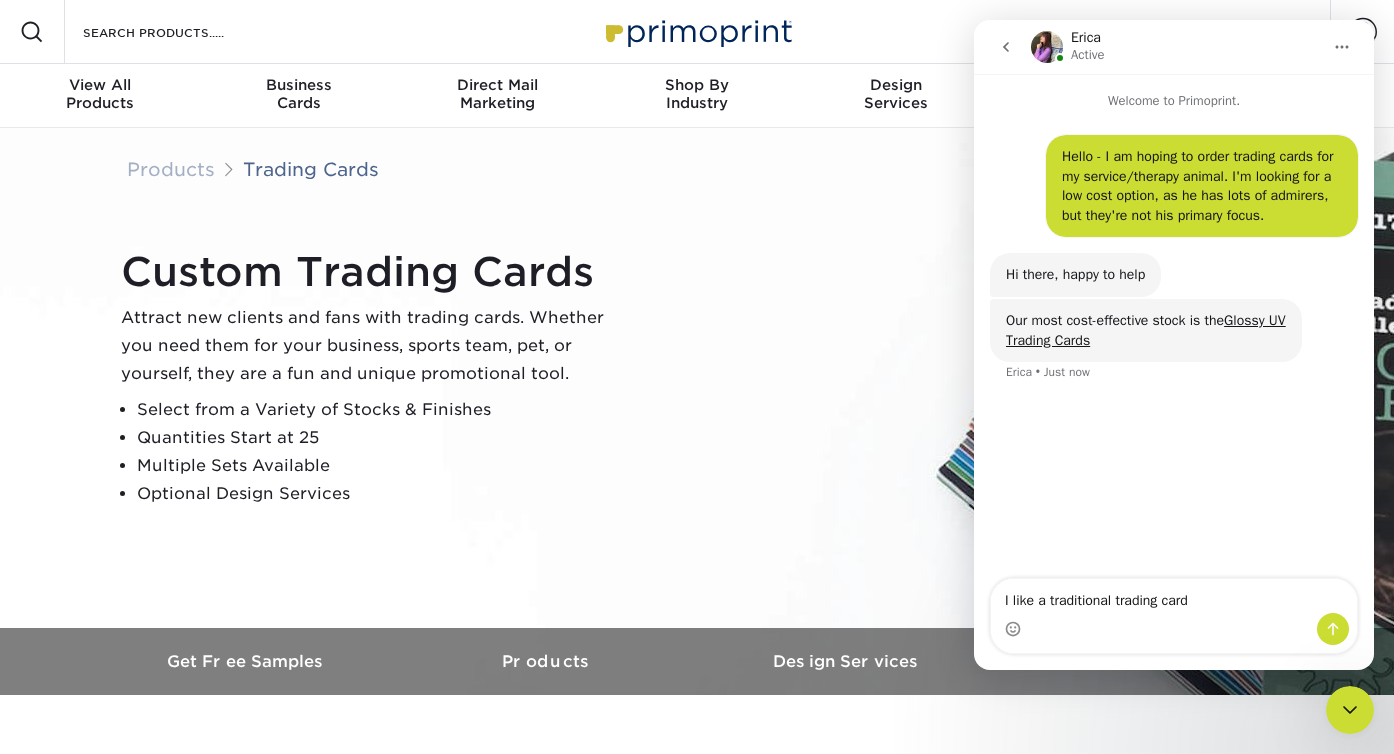 click on "I like a traditional trading card" at bounding box center [1174, 596] 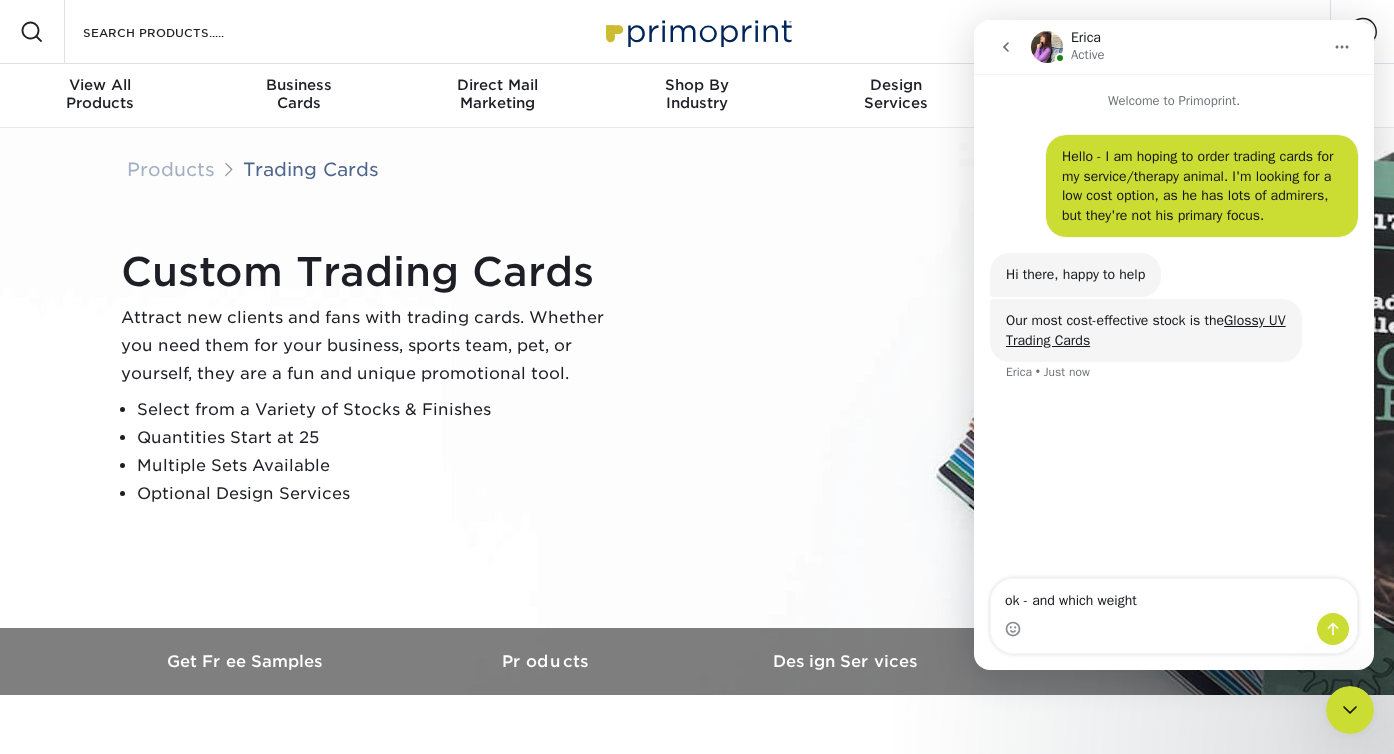 type on "ok - and which weight?" 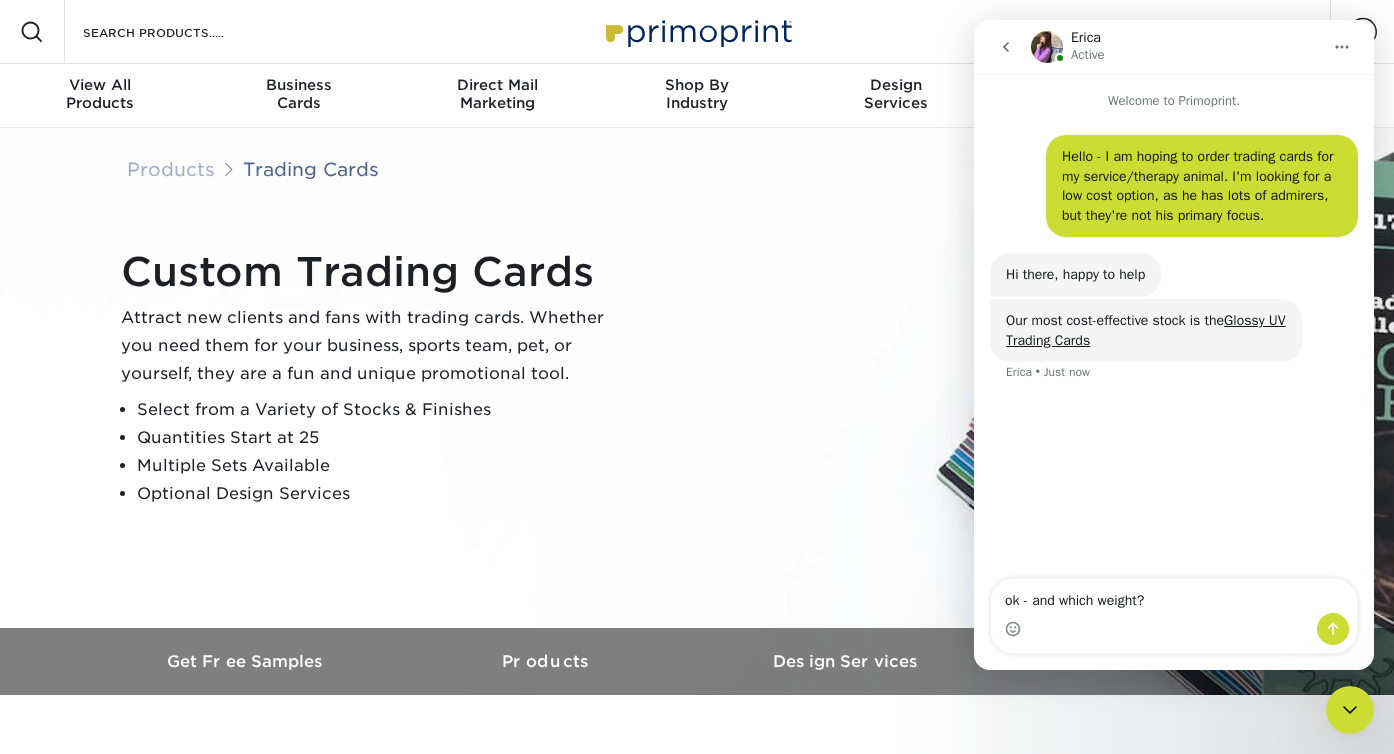 type 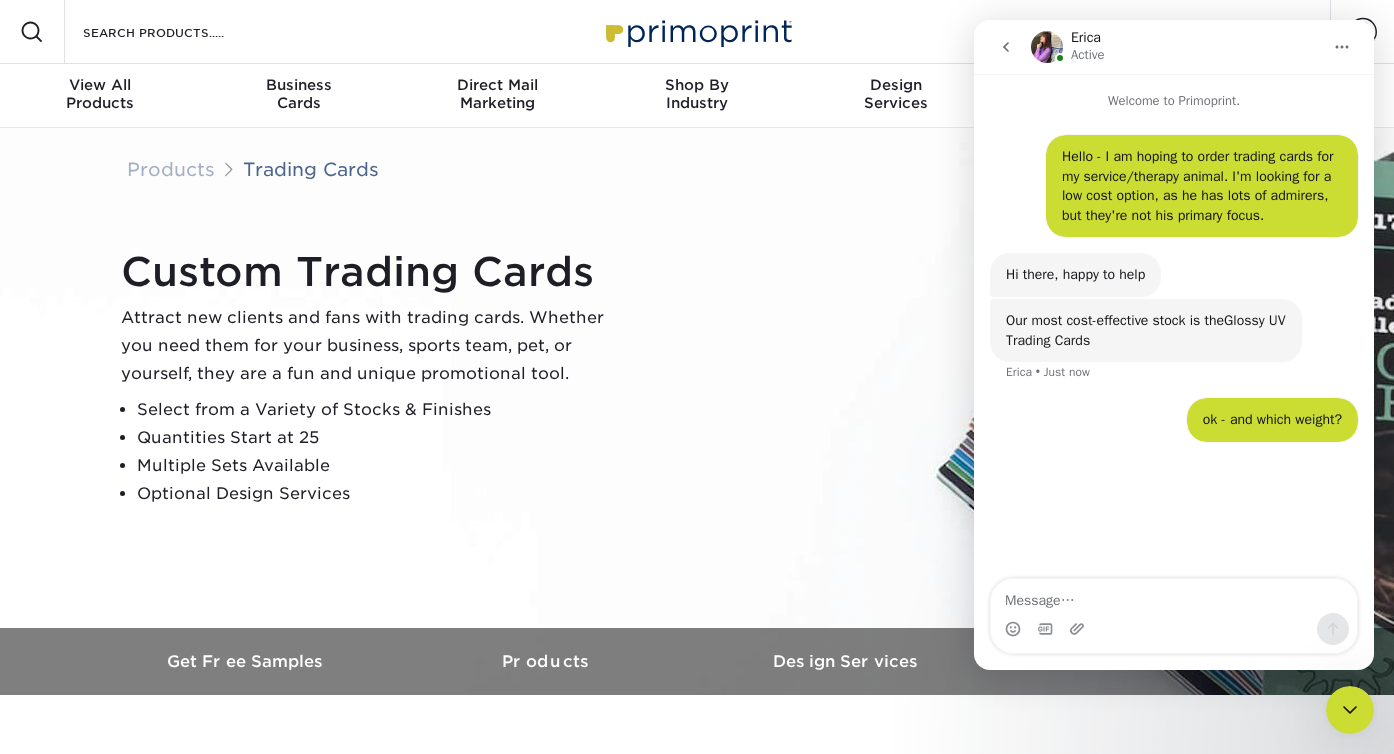 click on "Glossy UV Trading Cards" at bounding box center (1146, 330) 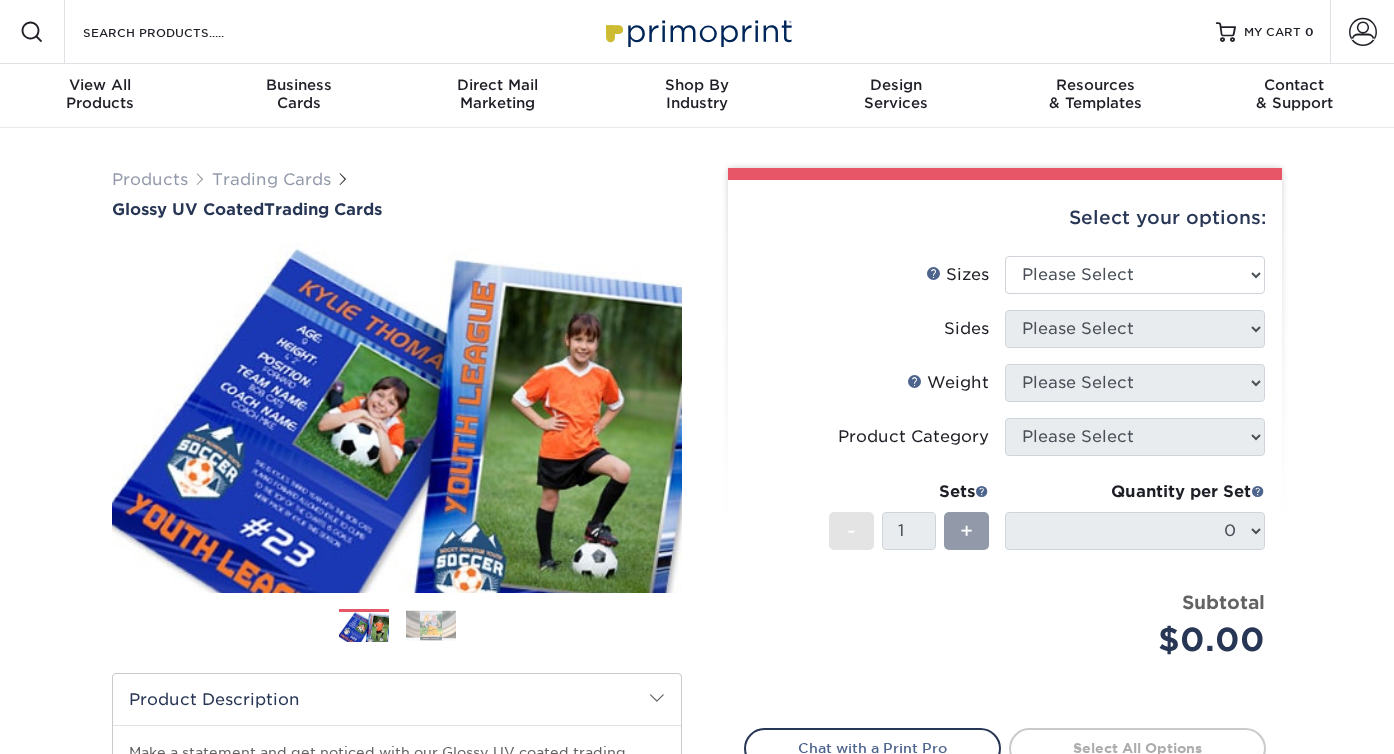 scroll, scrollTop: 0, scrollLeft: 0, axis: both 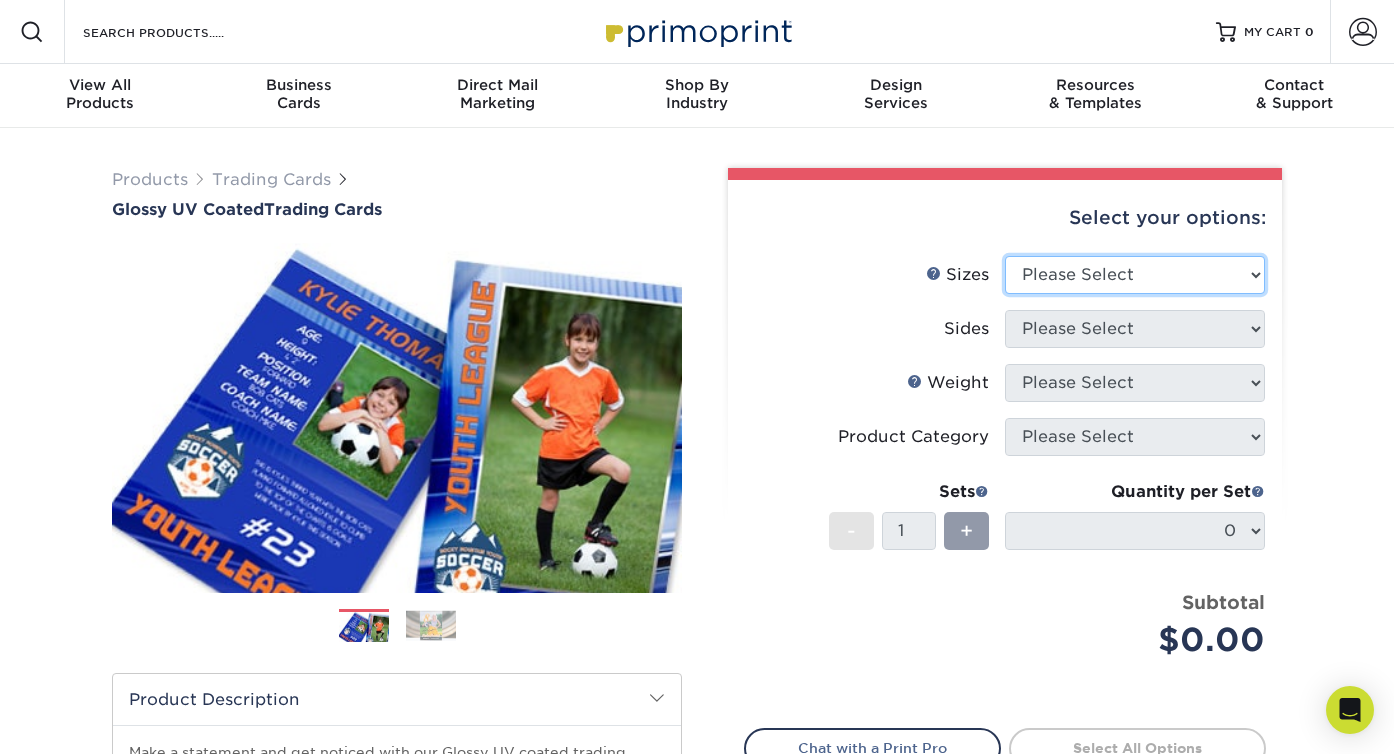 click on "Please Select
2.5" x 3.5"" at bounding box center (1135, 275) 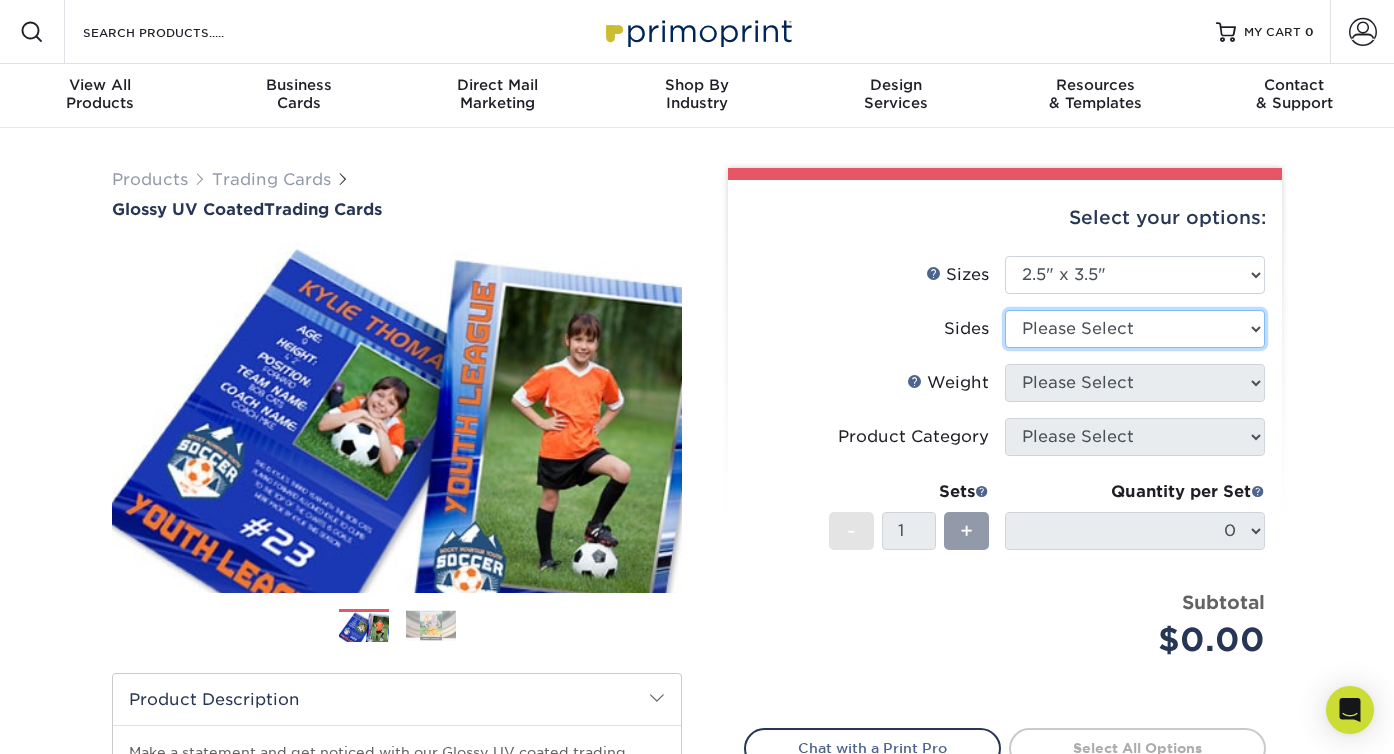 click on "Please Select Print Both Sides Print Front Only" at bounding box center [1135, 329] 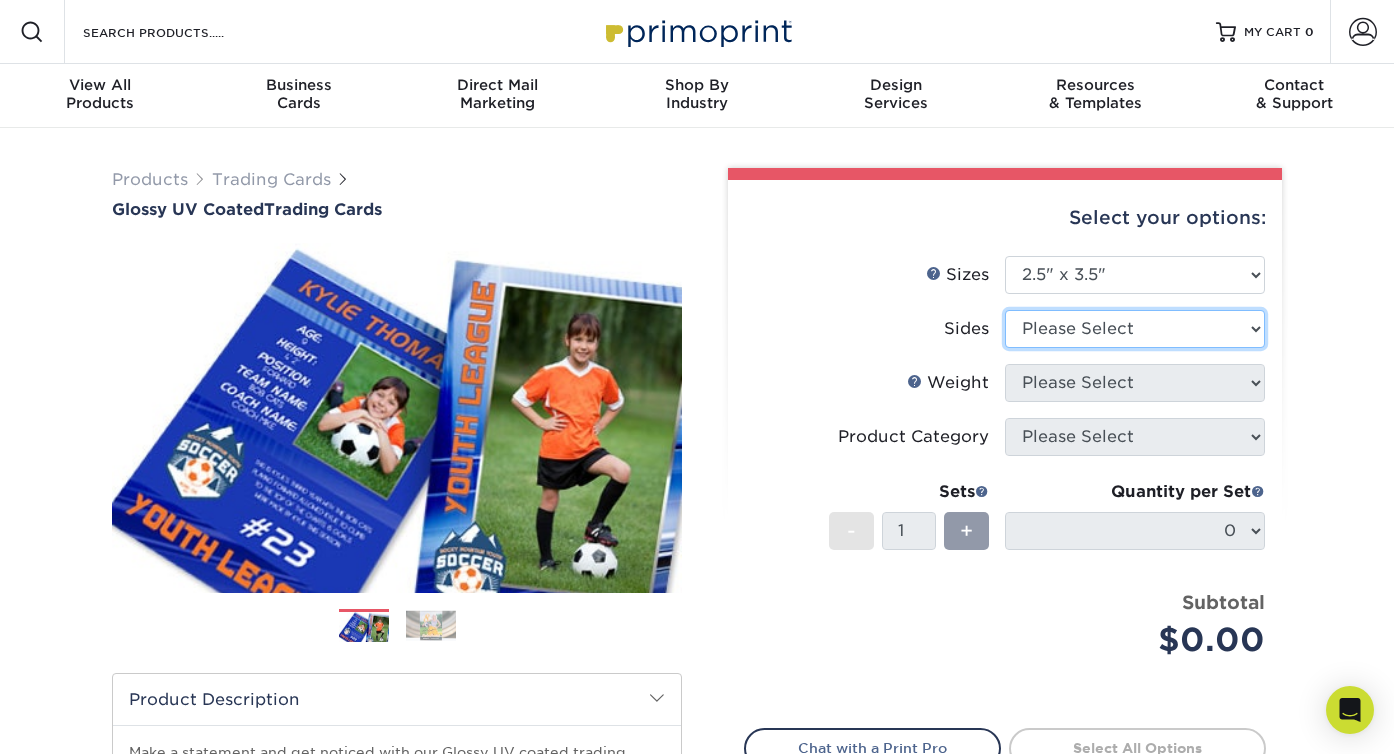 select on "13abbda7-1d64-4f25-8bb2-c179b224825d" 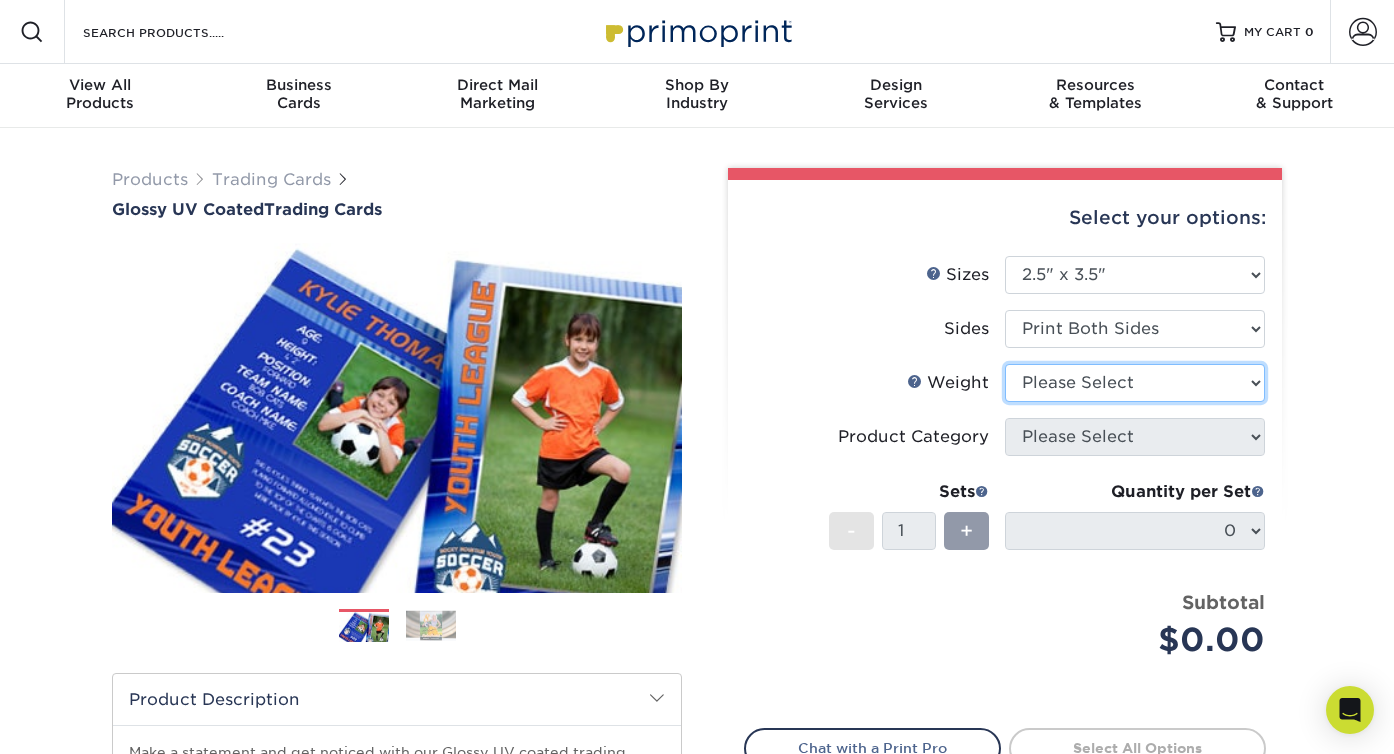 click on "Please Select 16PT 14PT 18PT C1S" at bounding box center (1135, 383) 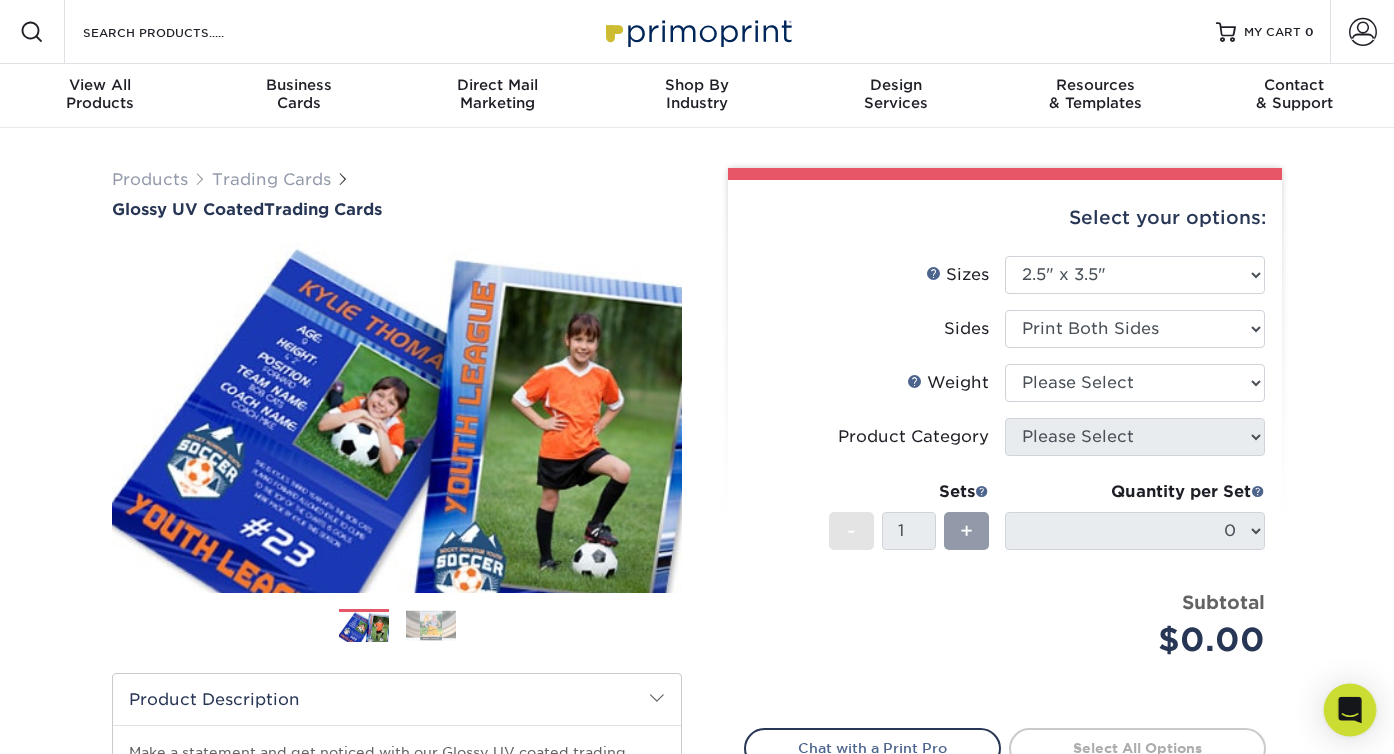 click 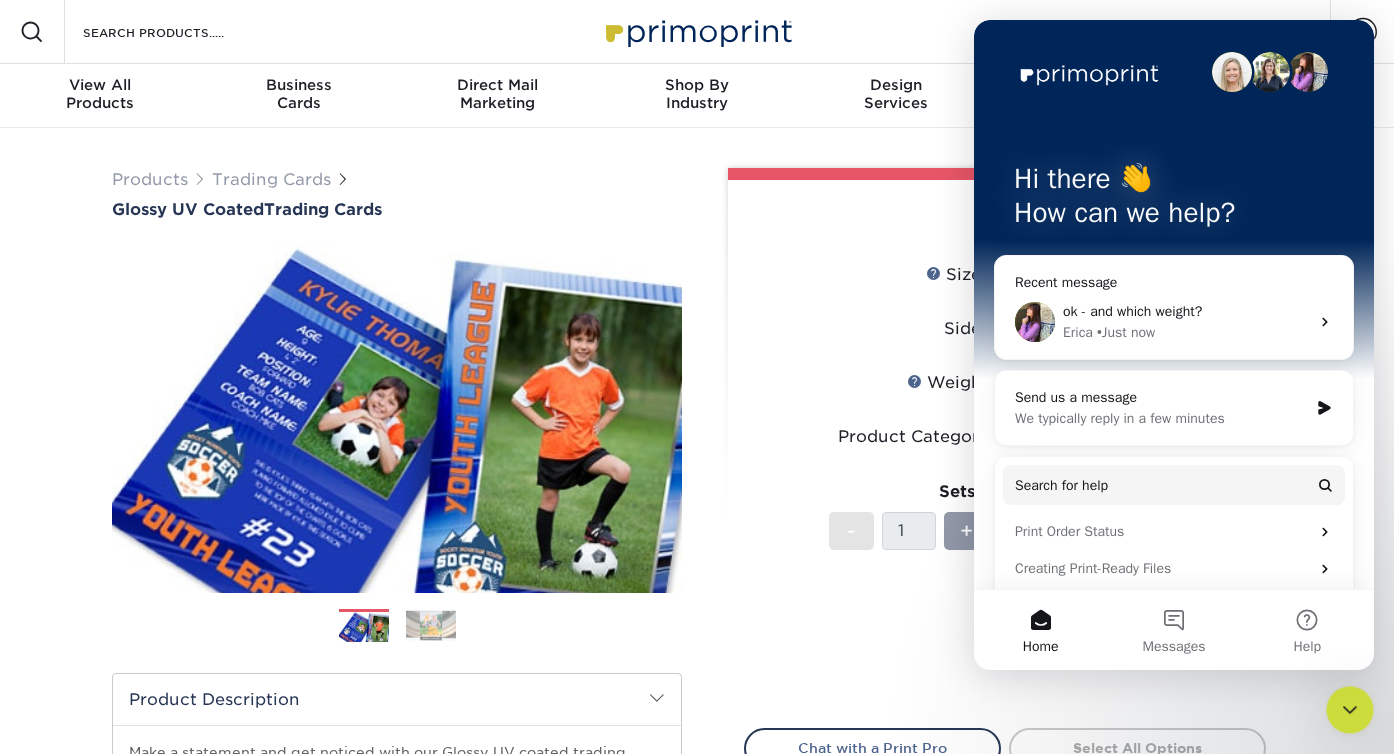 scroll, scrollTop: 0, scrollLeft: 0, axis: both 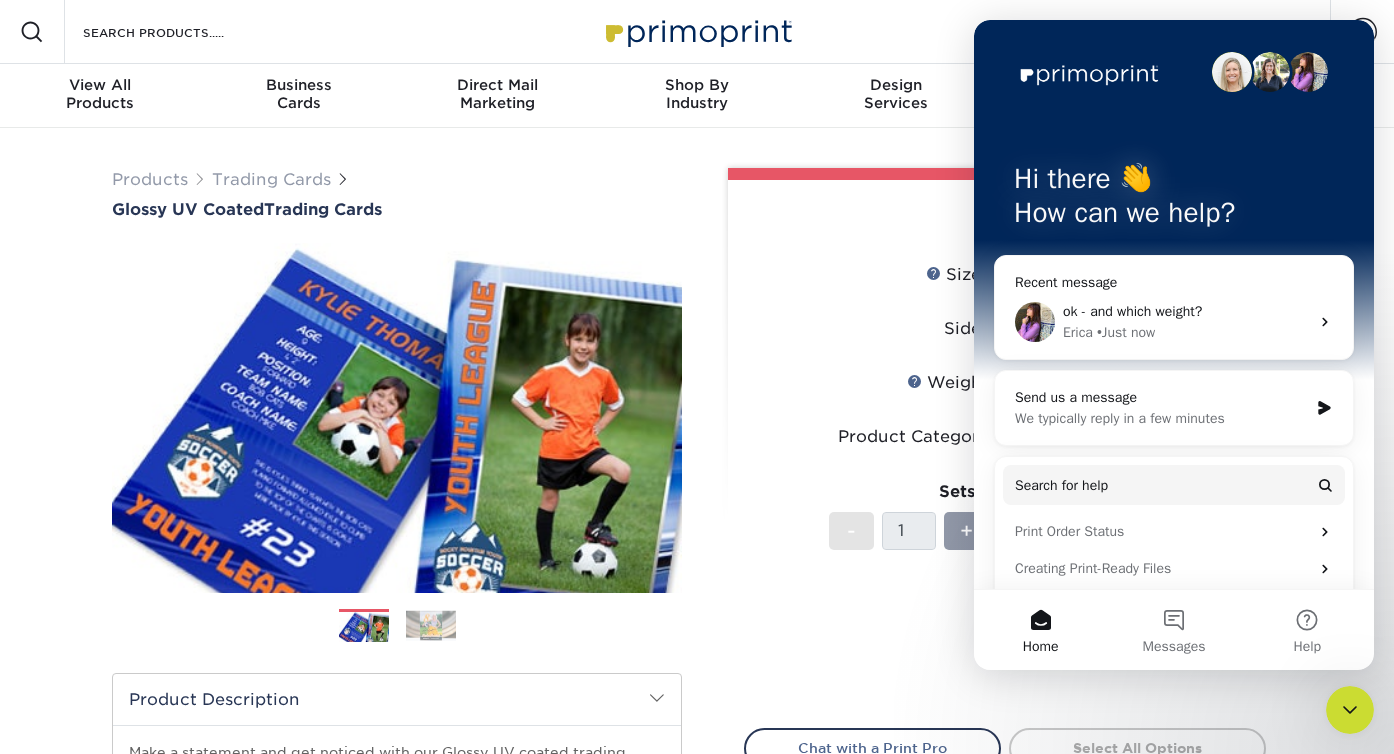 click on "•  Just now" at bounding box center [1126, 332] 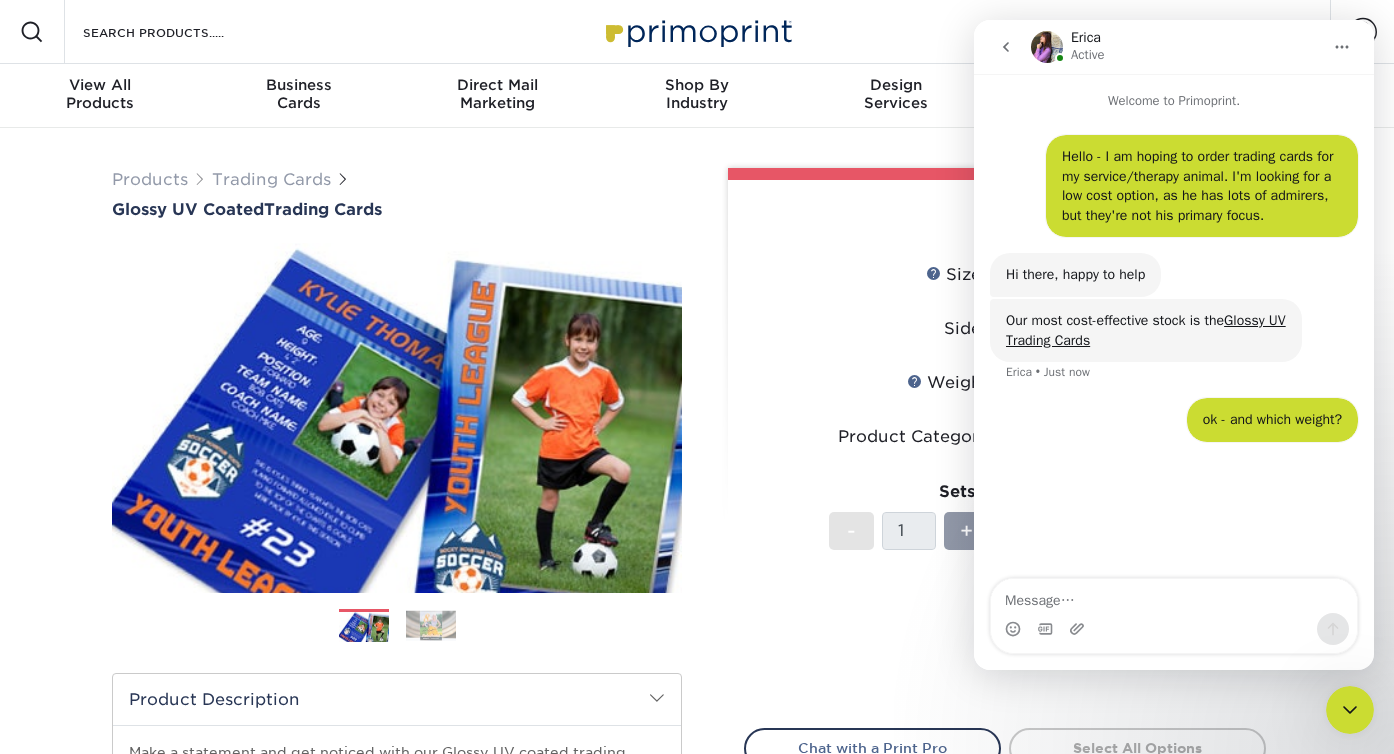 click on "Sets
-
1
+
Quantity per Set
0
(Price includes envelopes)" at bounding box center [1005, 530] 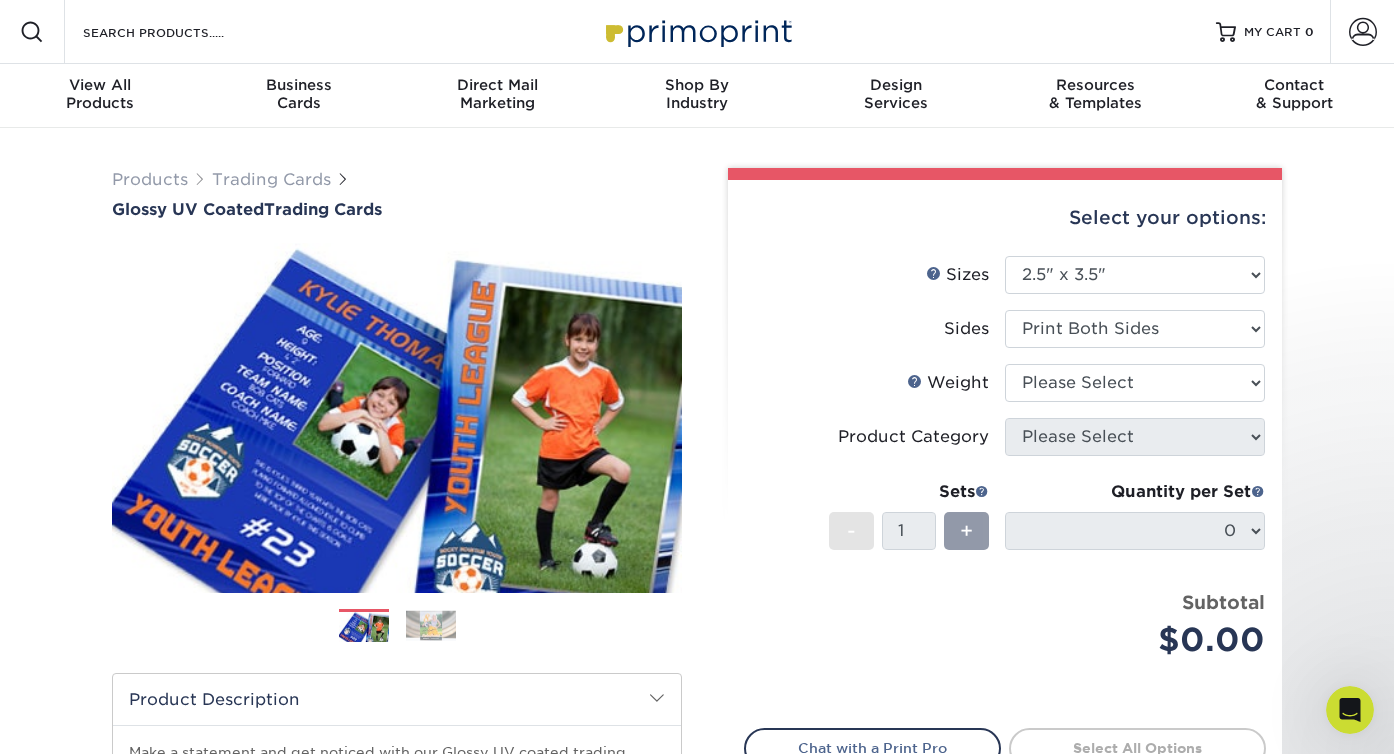 scroll, scrollTop: 0, scrollLeft: 0, axis: both 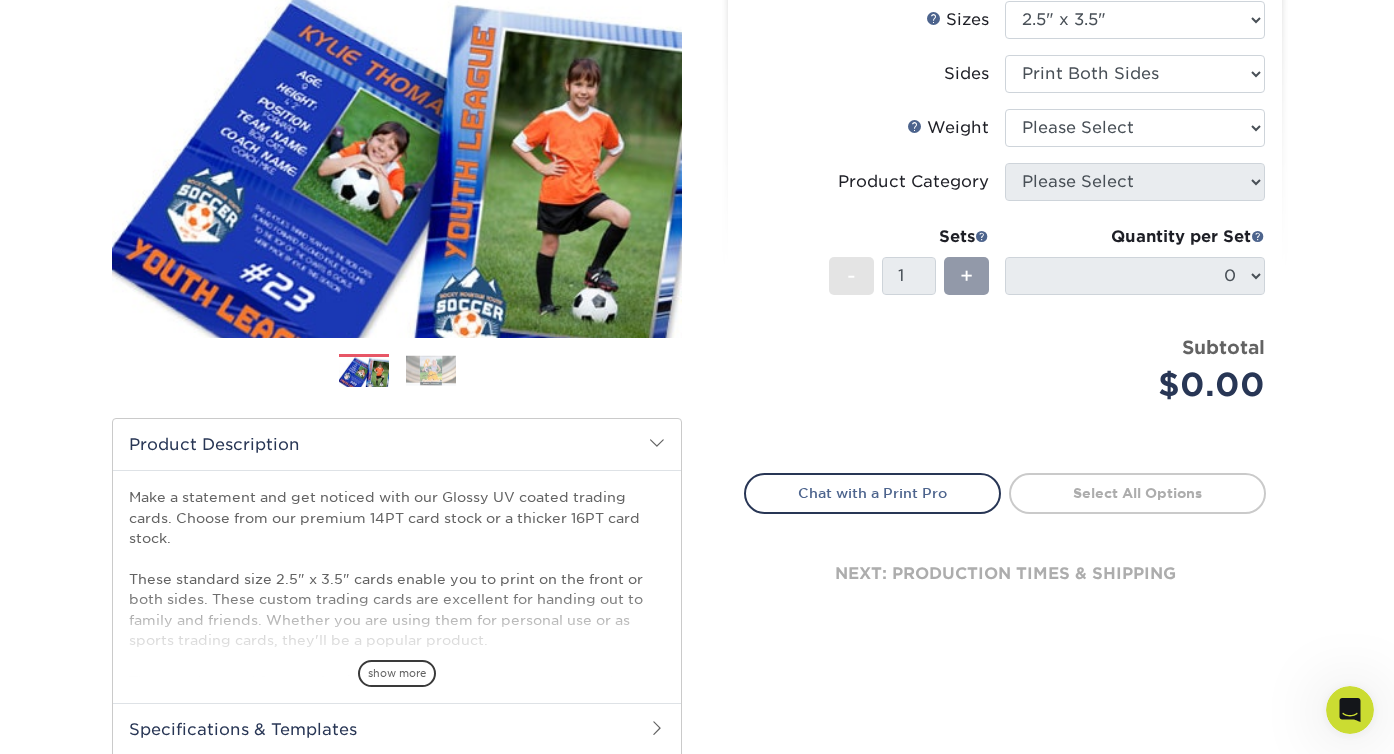 click 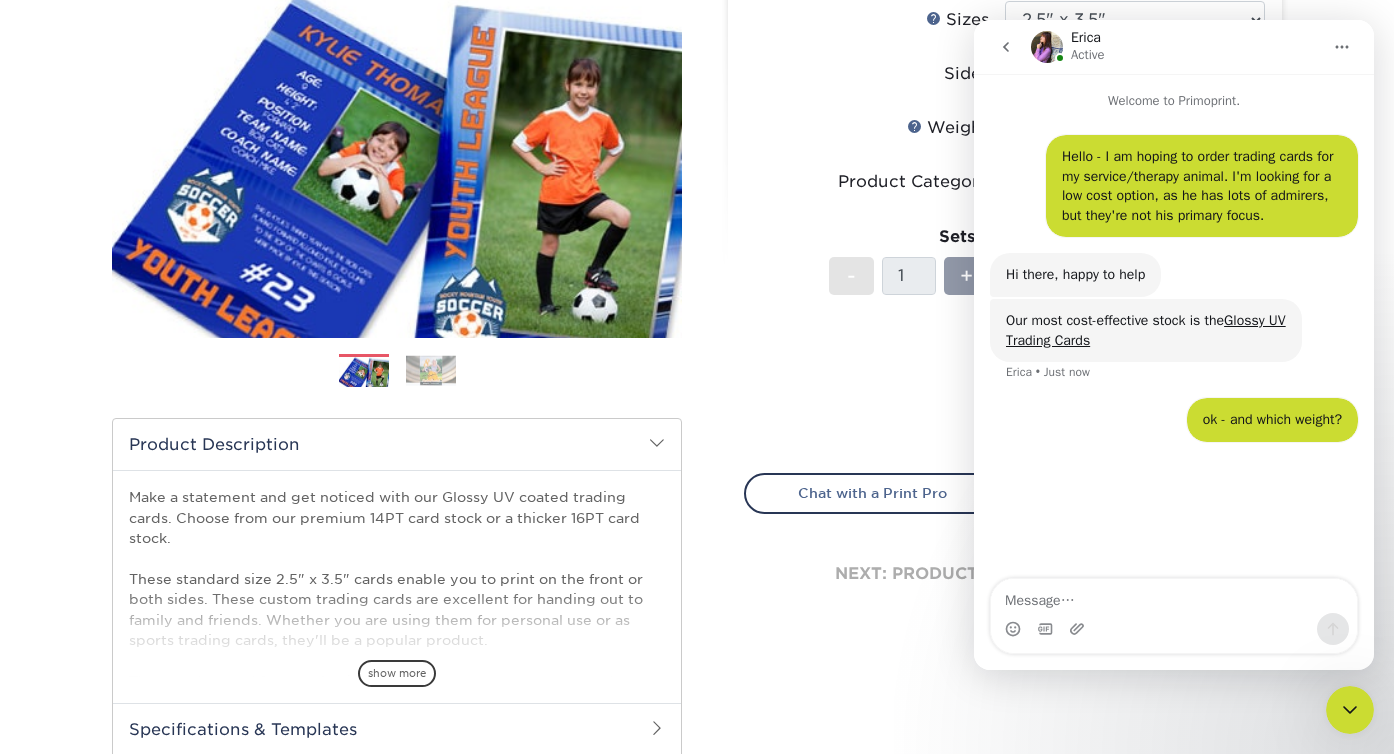 click at bounding box center [1174, 596] 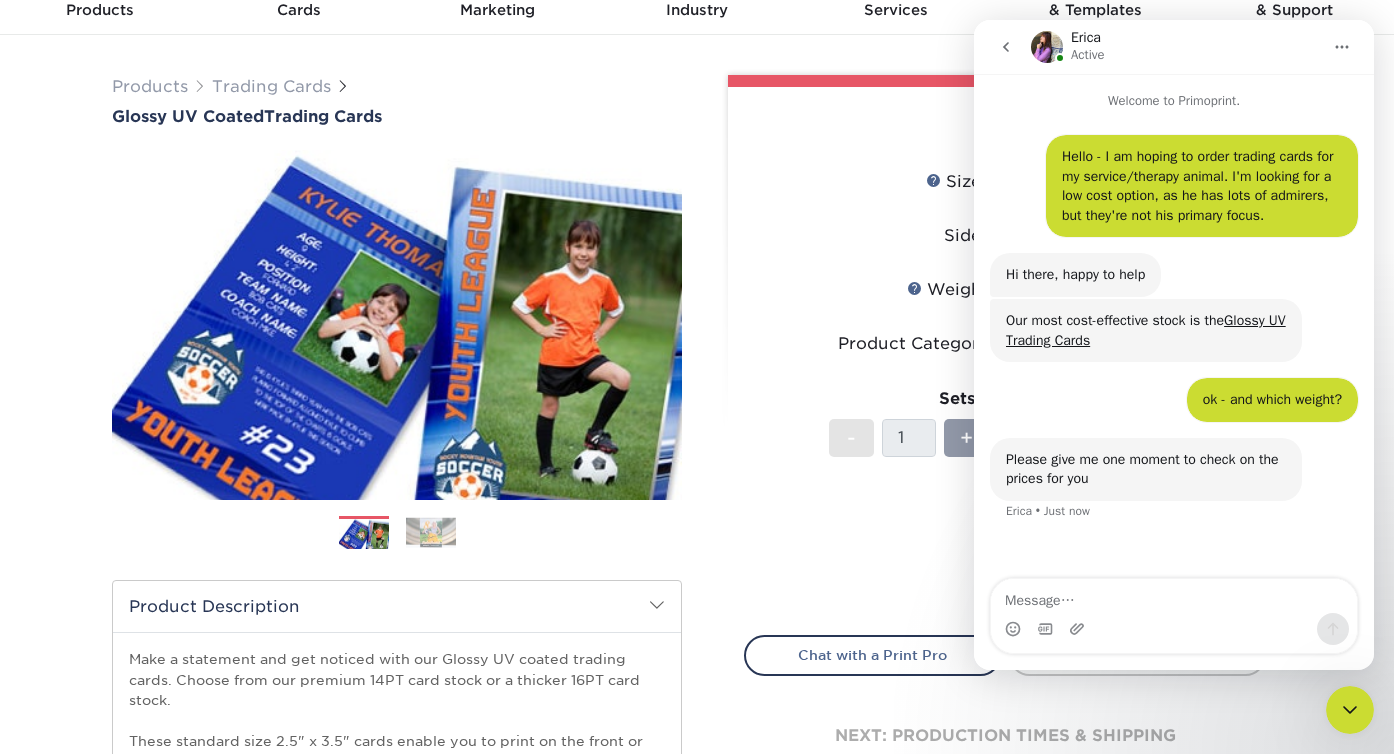 scroll, scrollTop: 0, scrollLeft: 0, axis: both 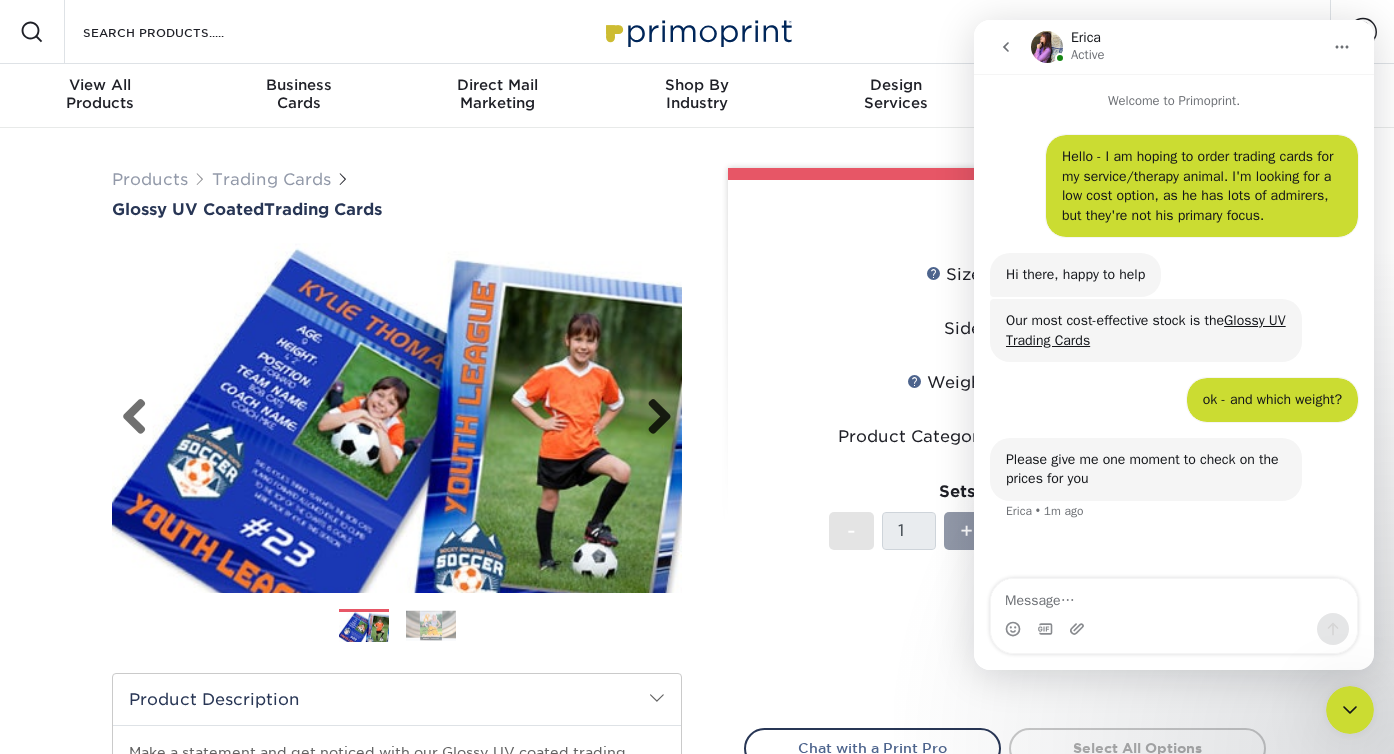 click on "Next" at bounding box center [652, 418] 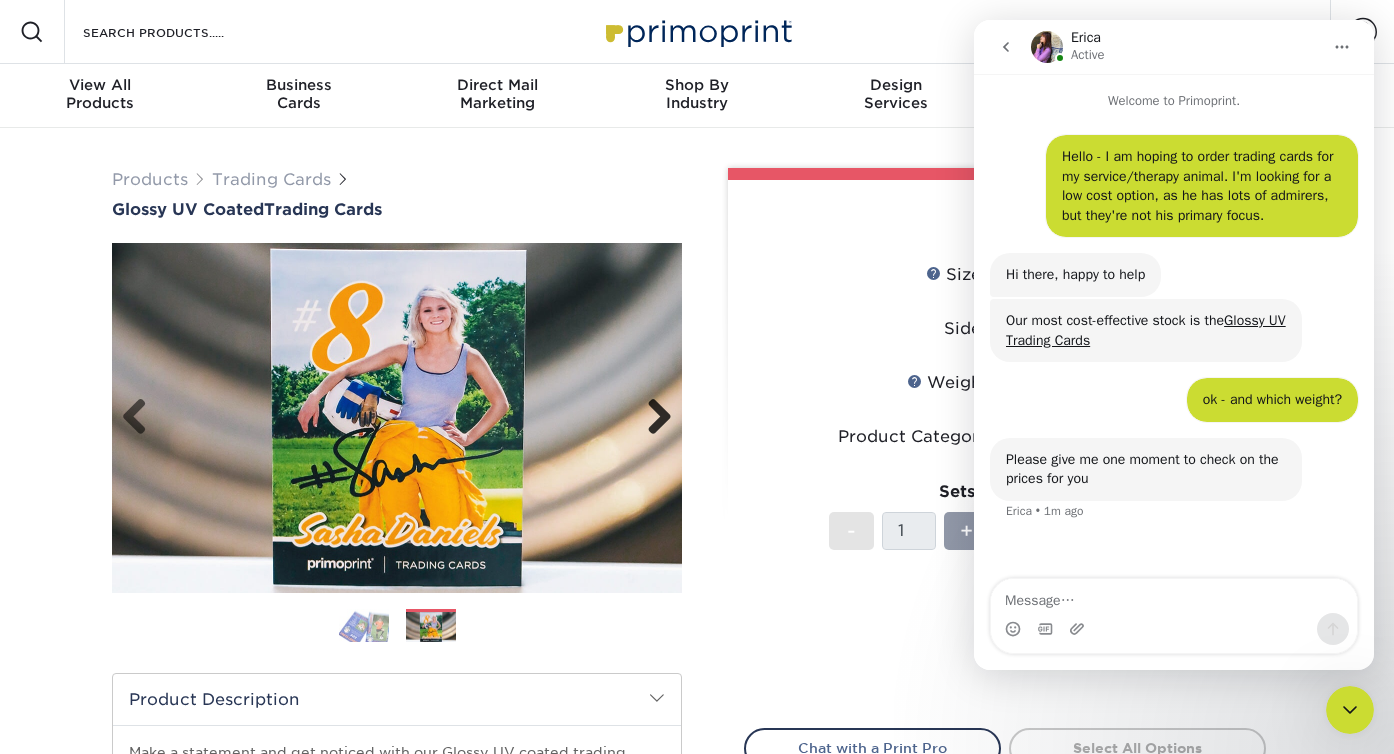 click on "Next" at bounding box center (652, 418) 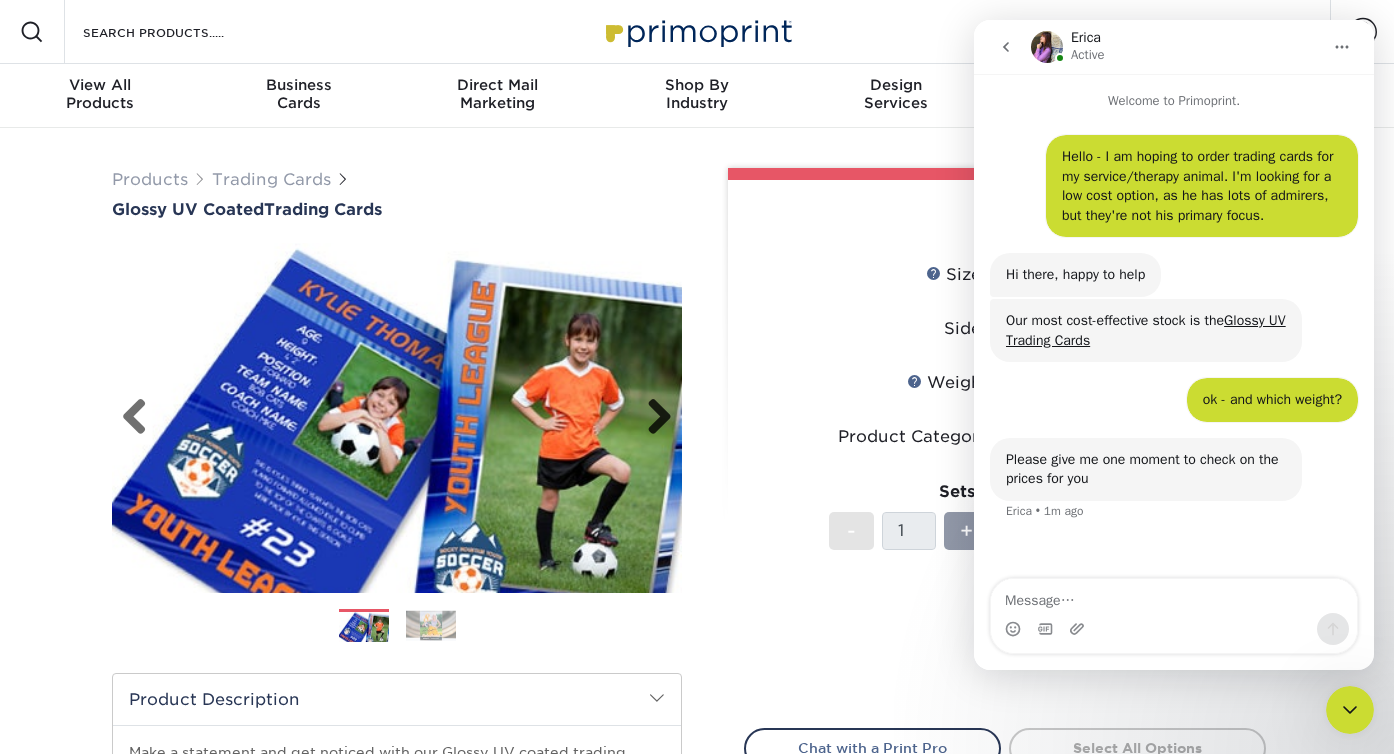 click on "Next" at bounding box center [652, 418] 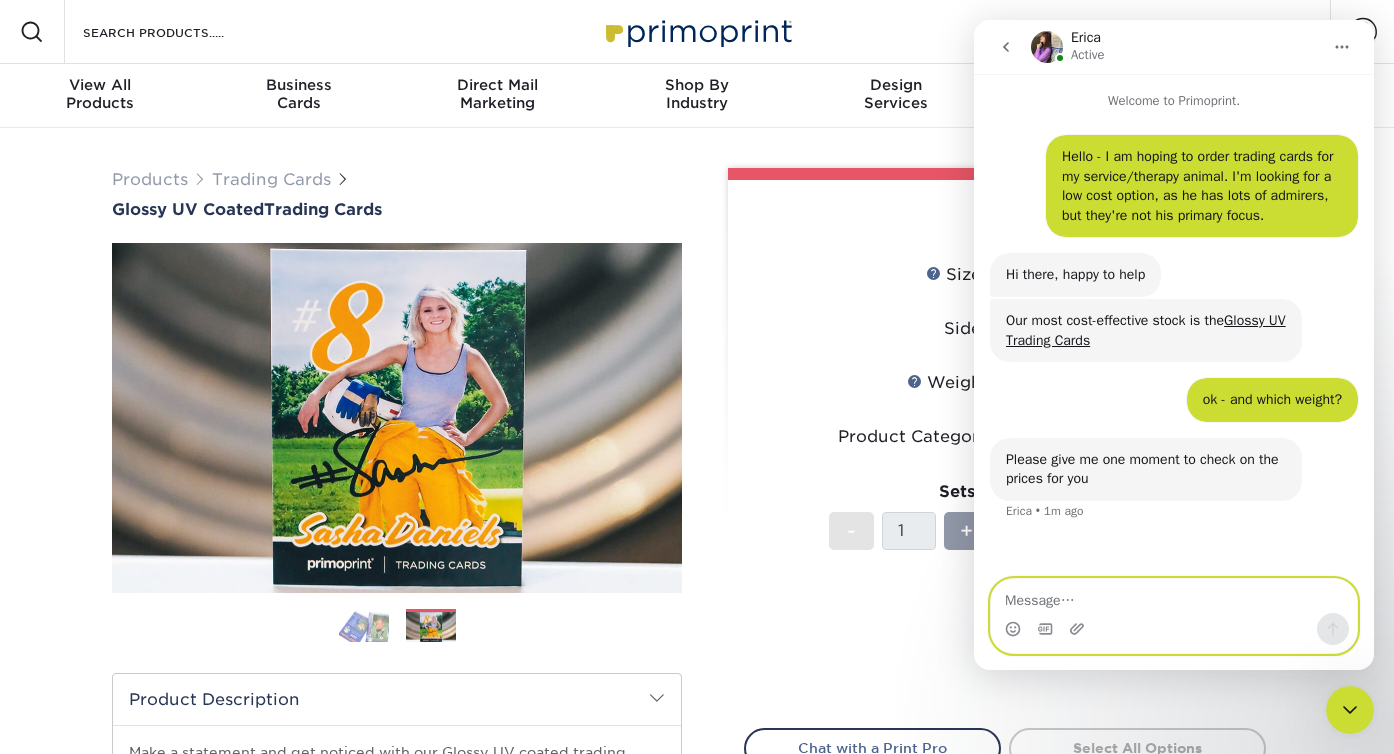 click at bounding box center (1174, 596) 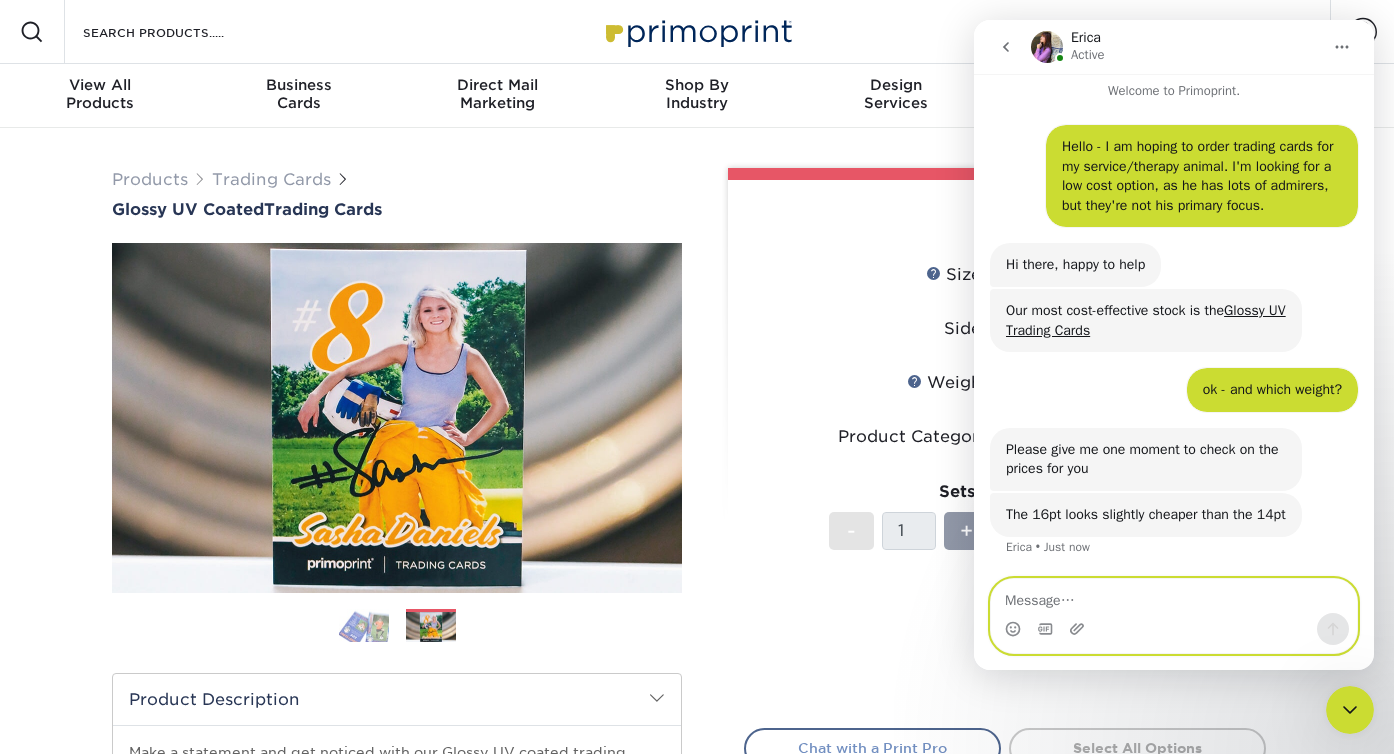 scroll, scrollTop: 29, scrollLeft: 0, axis: vertical 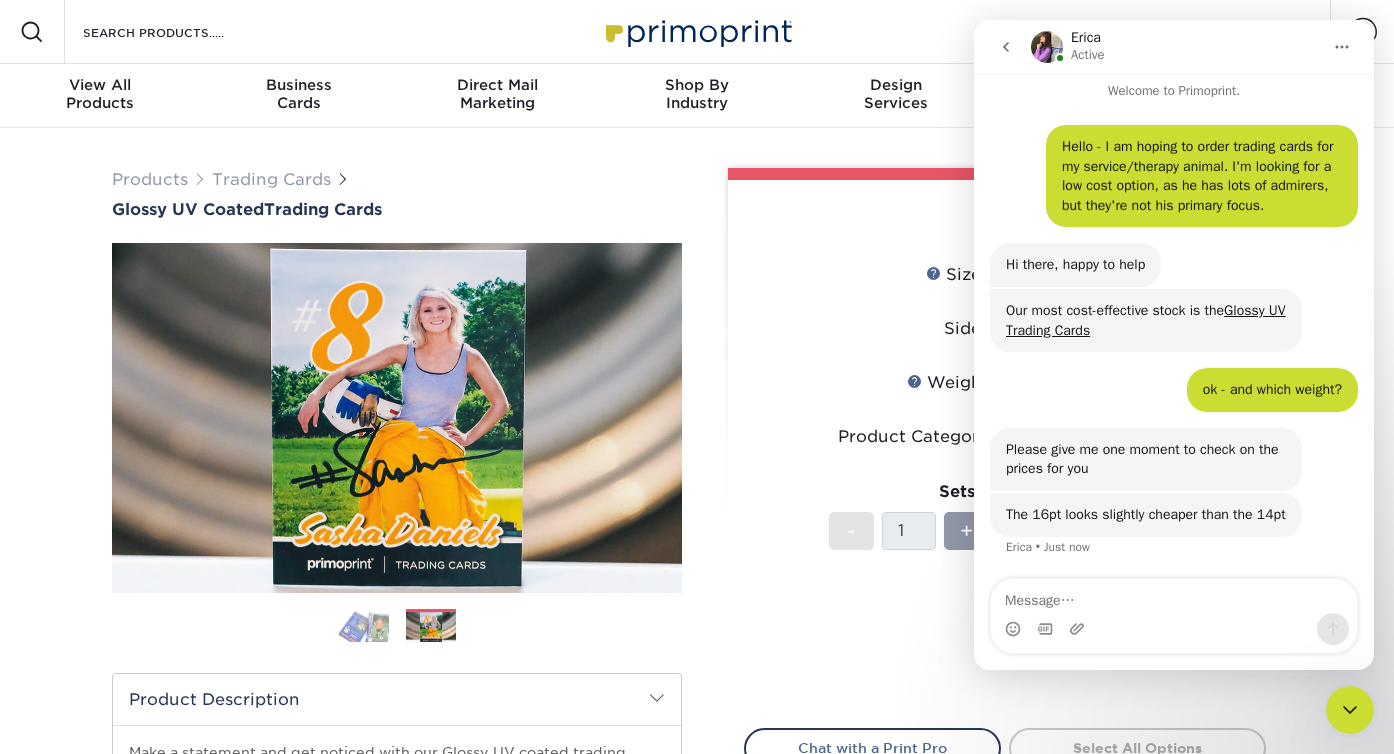 click on "Sets
-
1
+
Quantity per Set
0
(Price includes envelopes)" at bounding box center [1005, 530] 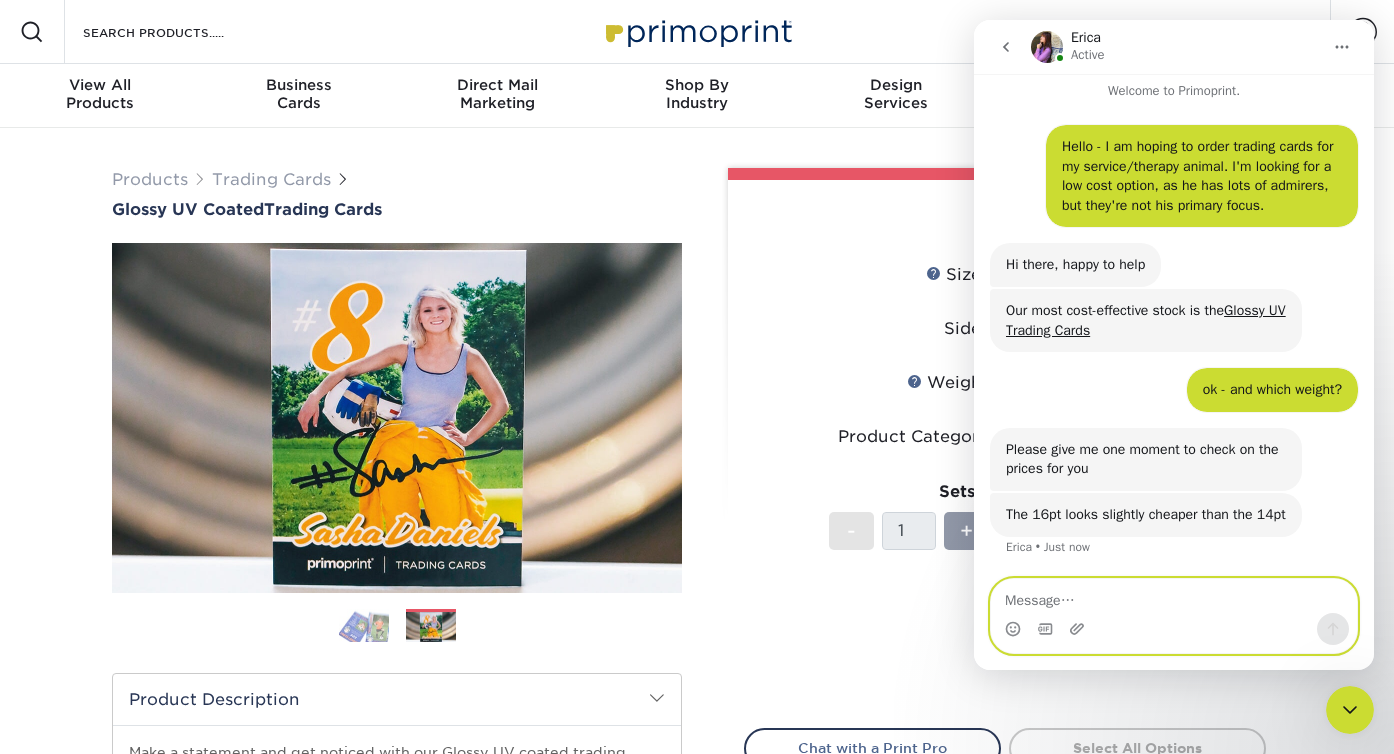 click at bounding box center [1174, 596] 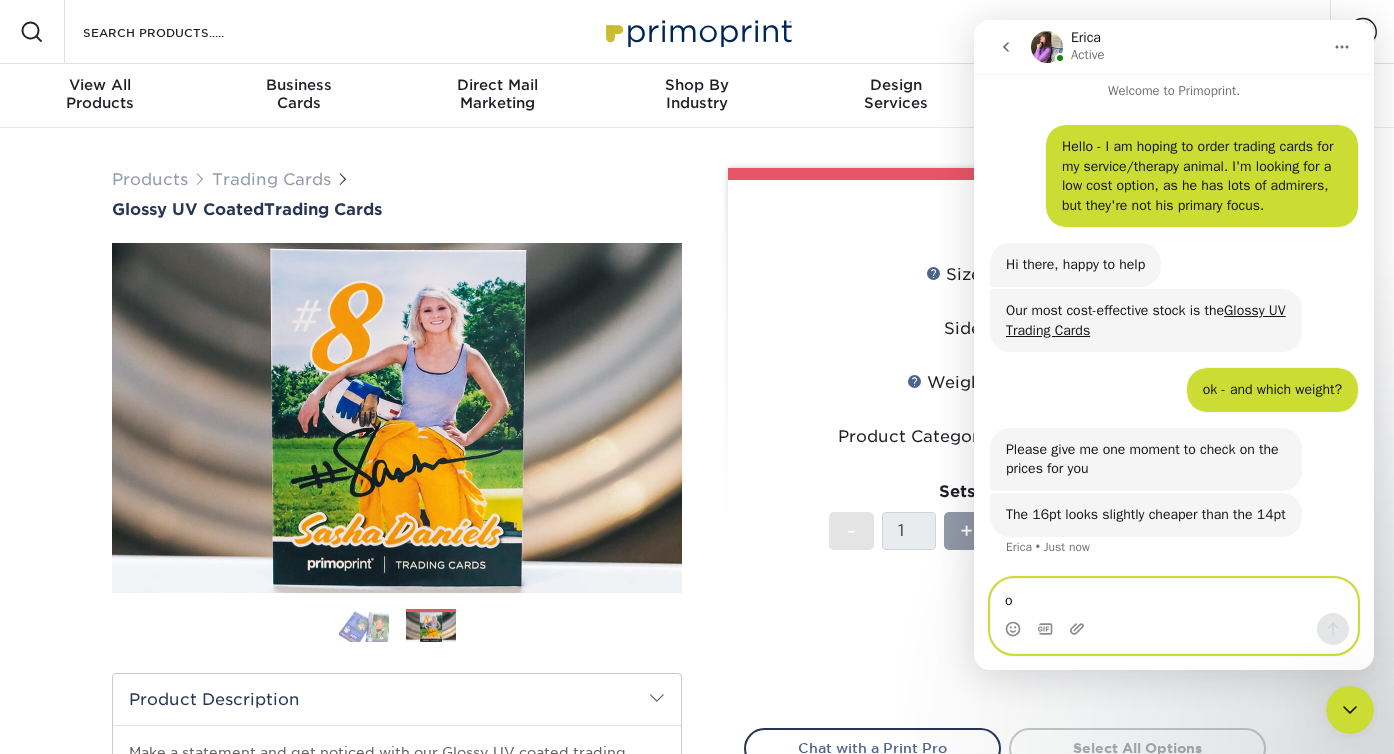 type on "ok" 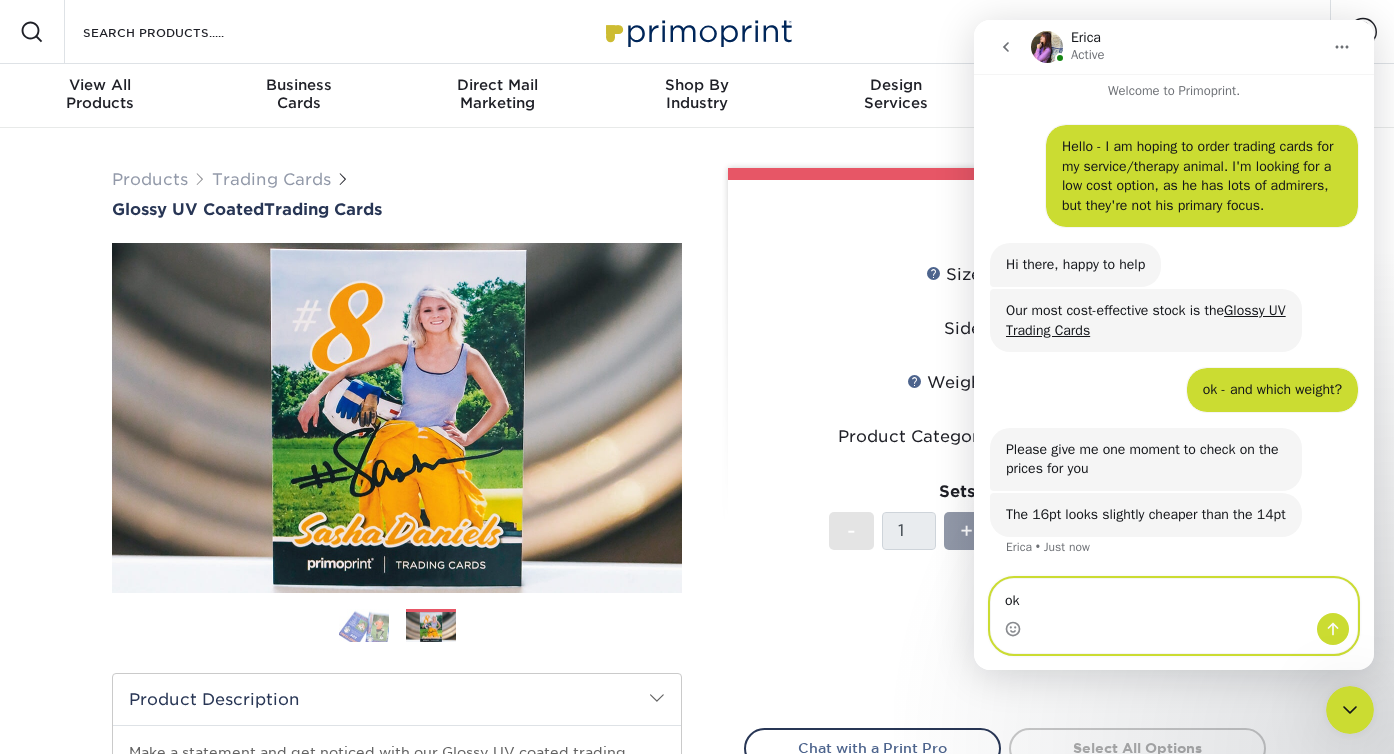 type 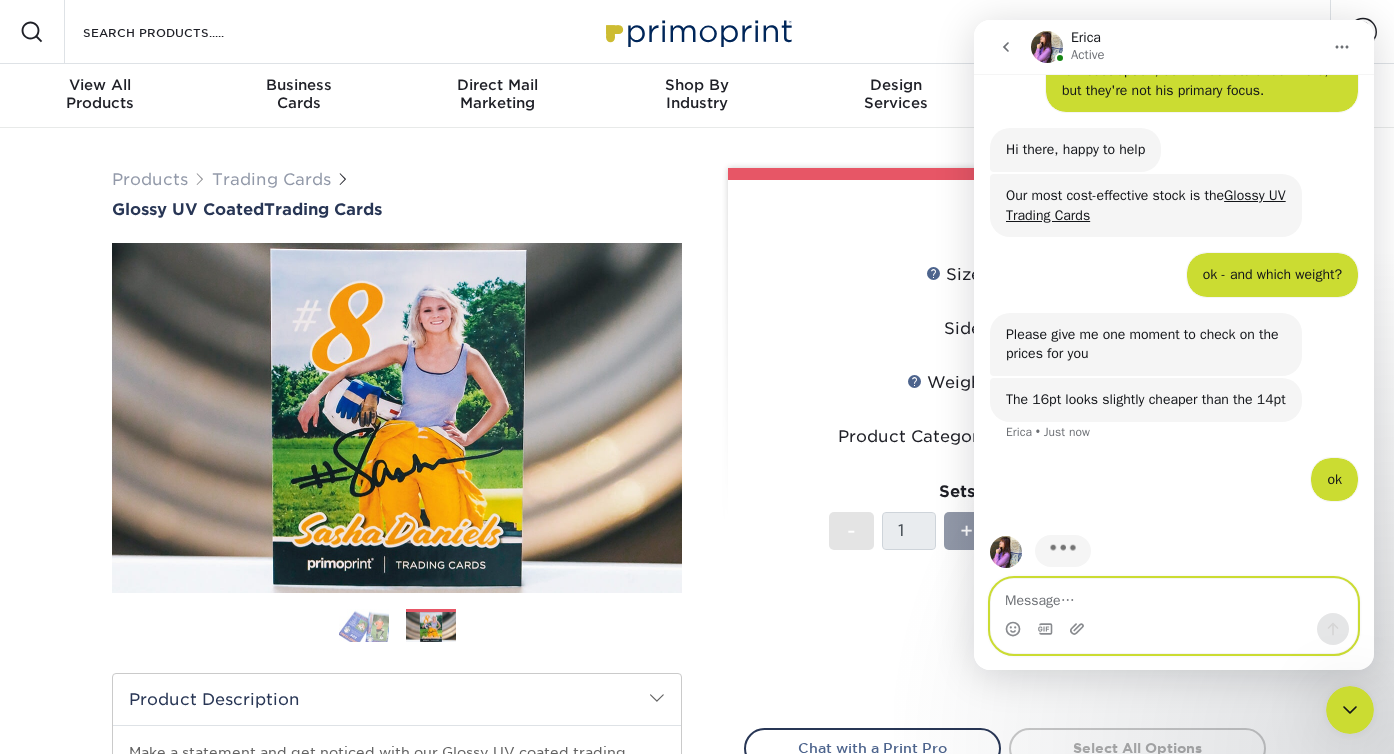 scroll, scrollTop: 165, scrollLeft: 0, axis: vertical 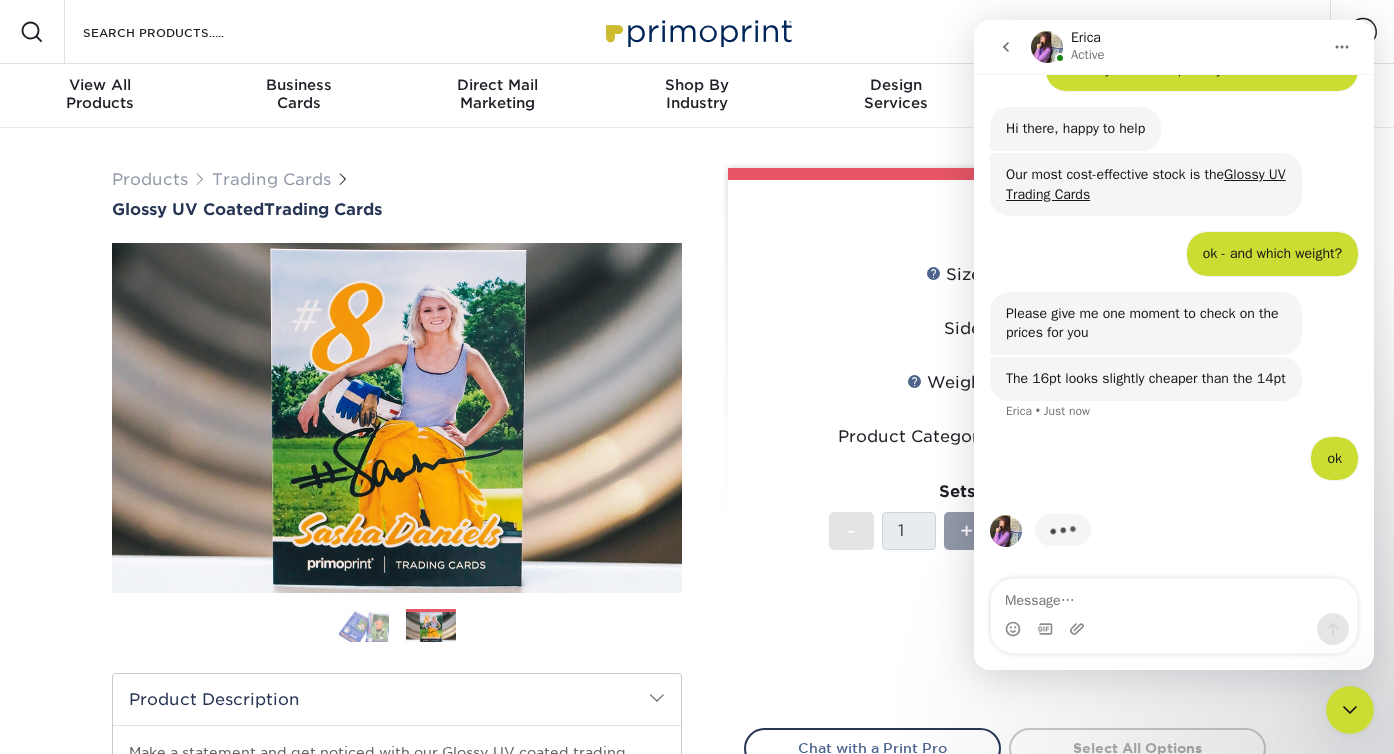 click on "Product Category" at bounding box center (875, 437) 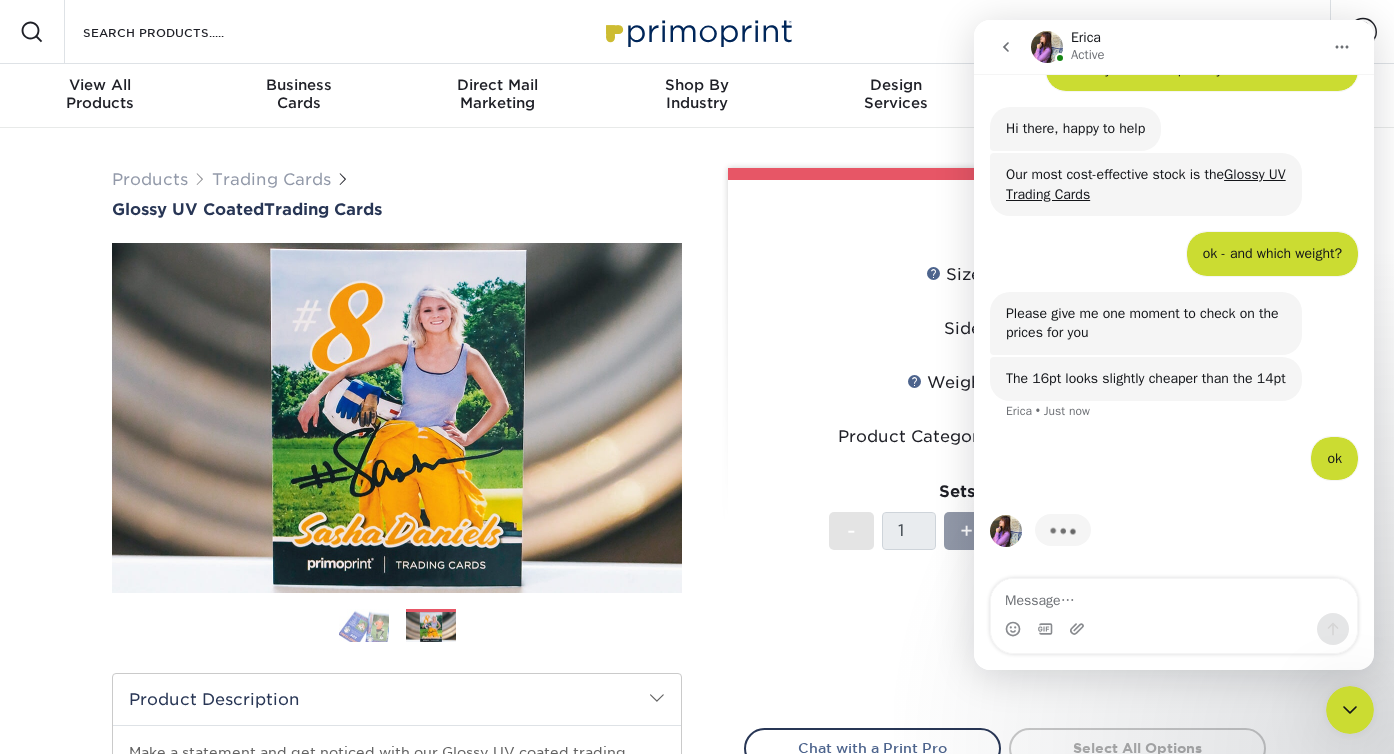 click 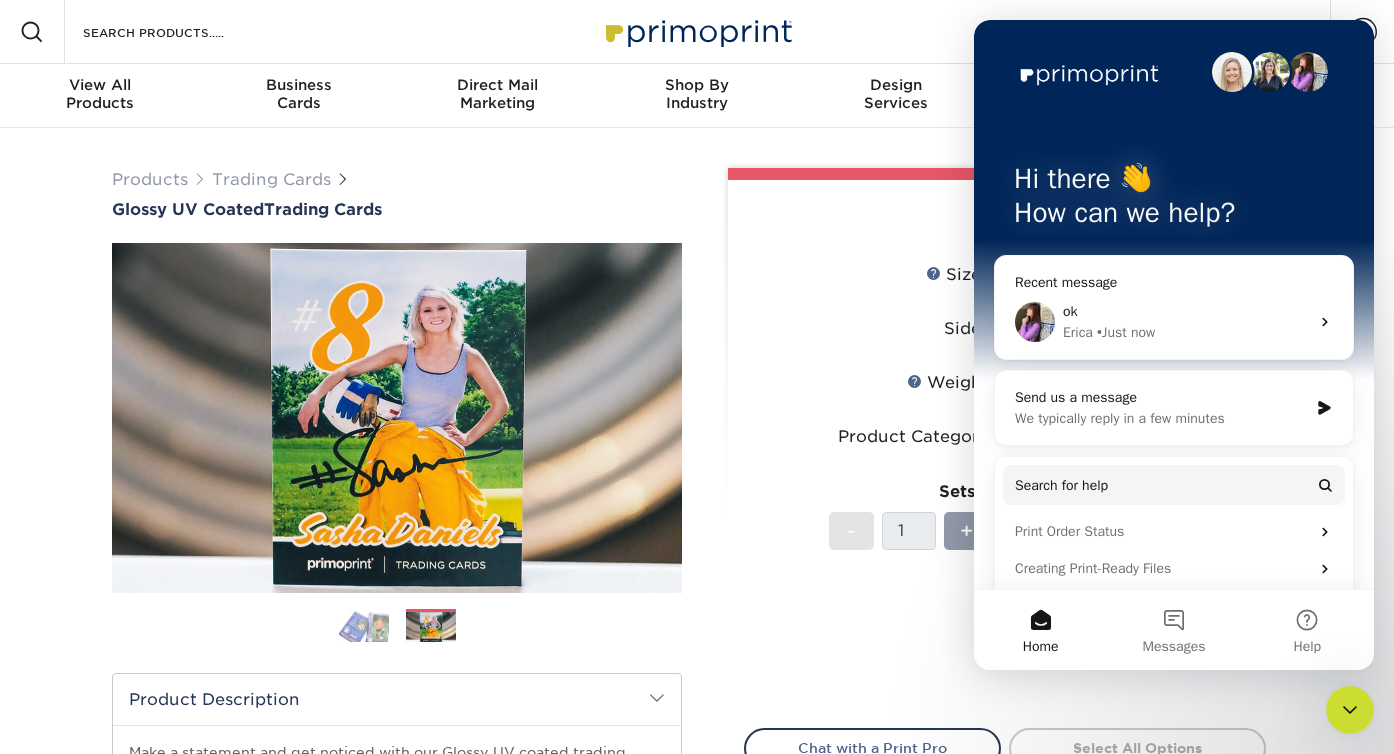 scroll, scrollTop: 0, scrollLeft: 0, axis: both 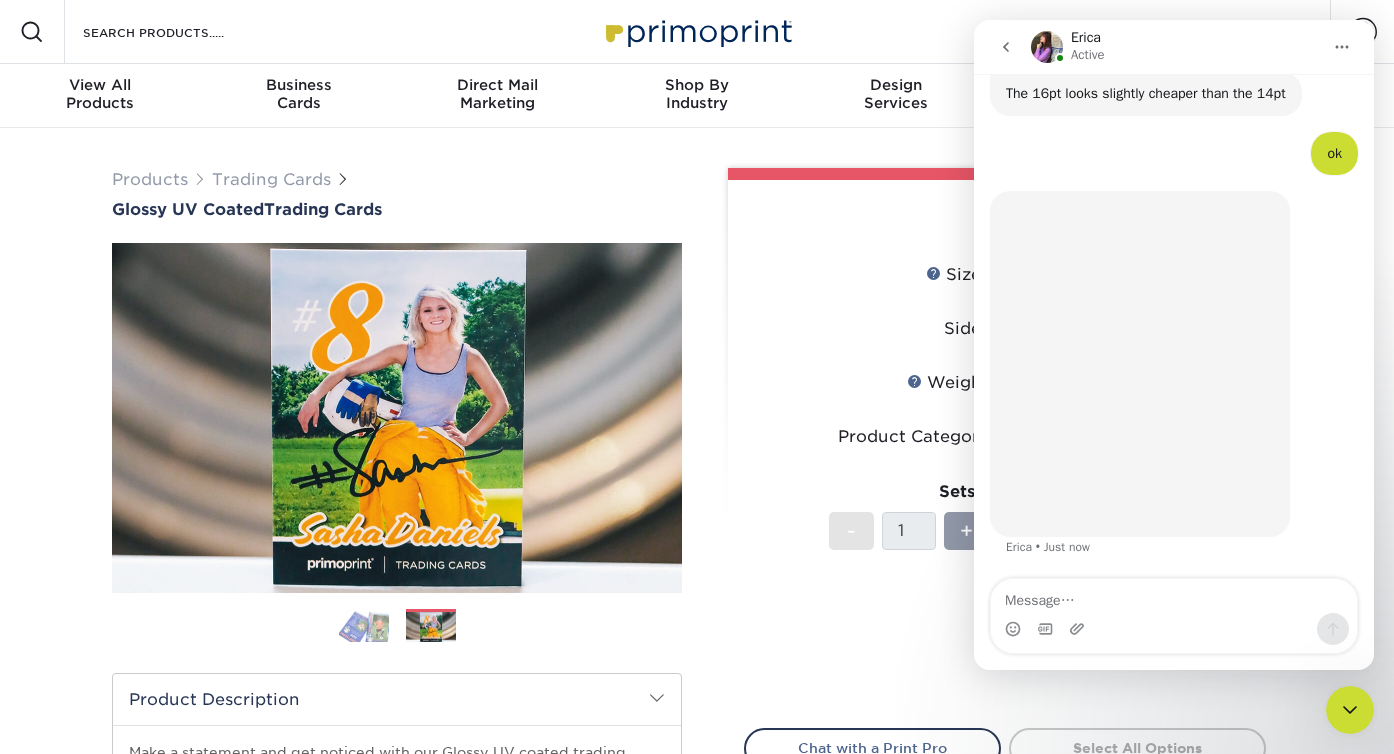 click 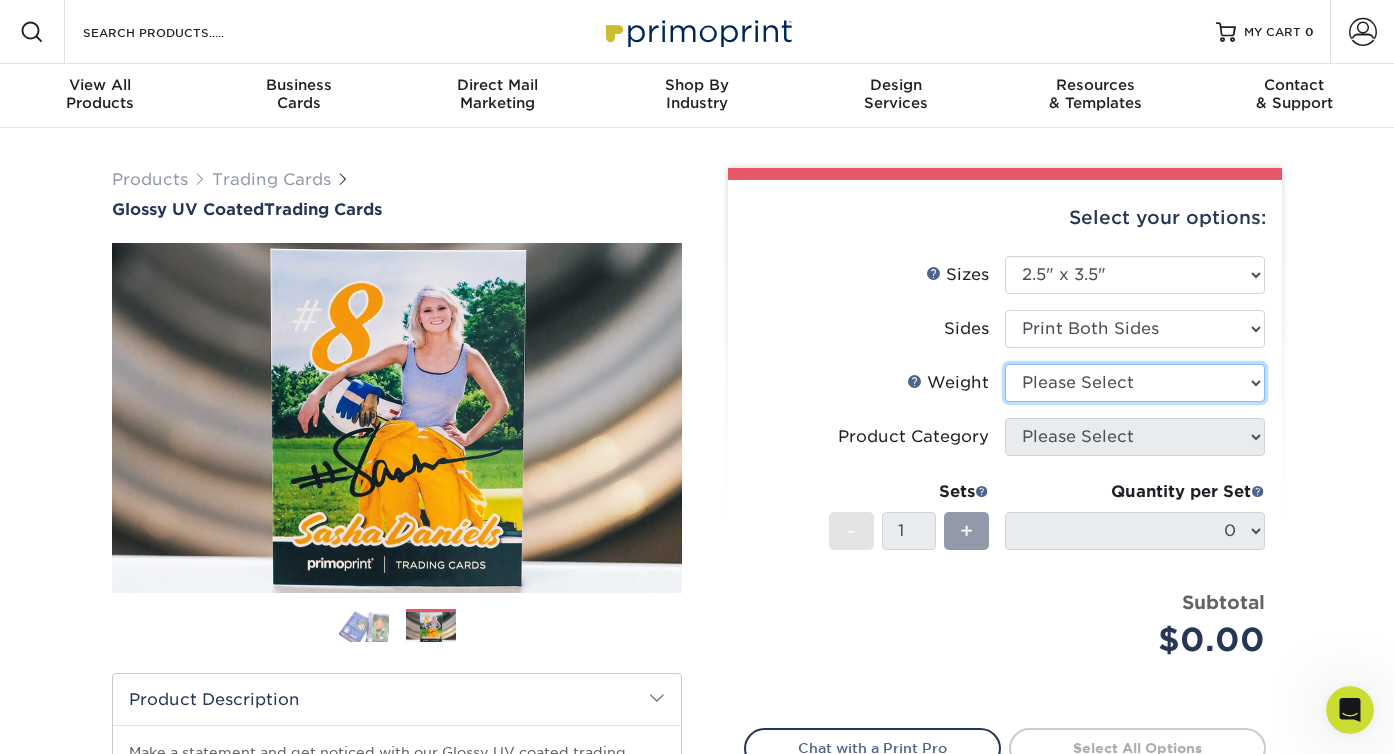 click on "Please Select 16PT 14PT 18PT C1S" at bounding box center [1135, 383] 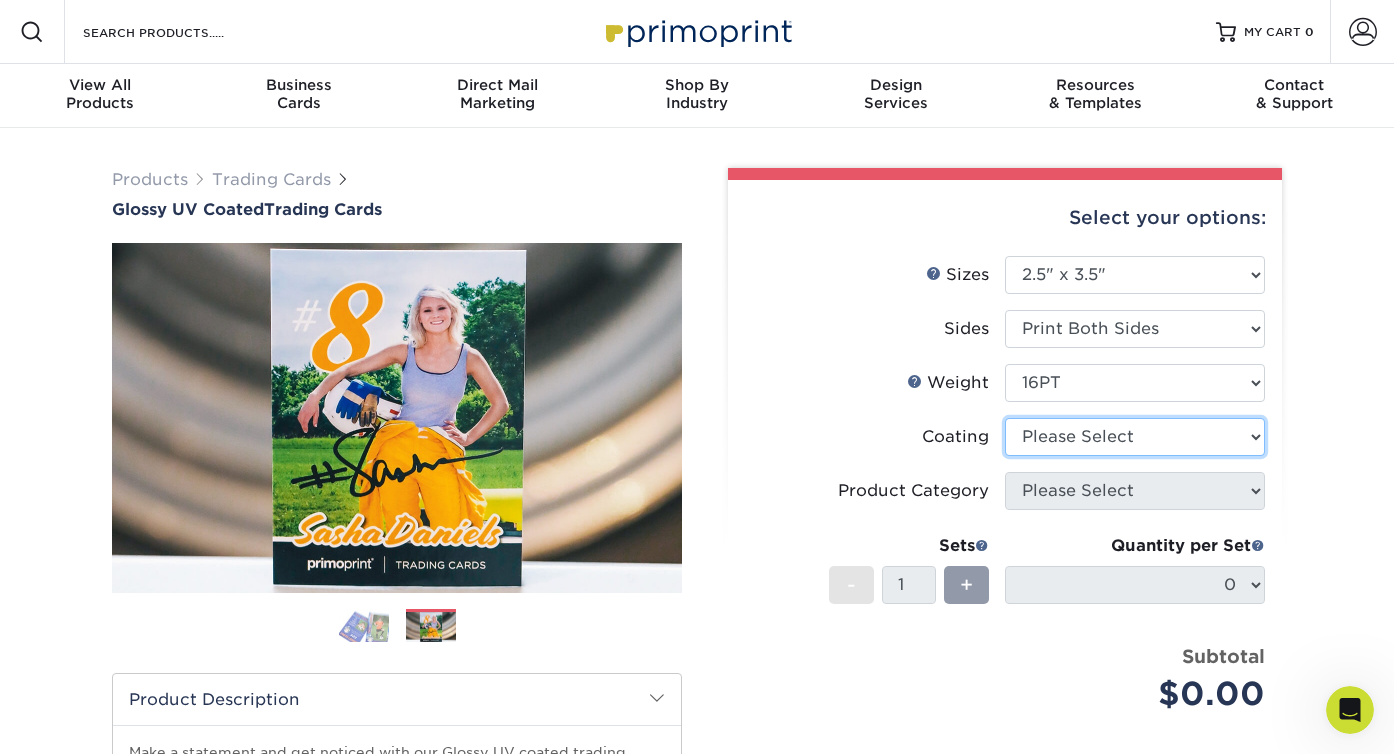 click at bounding box center [1135, 437] 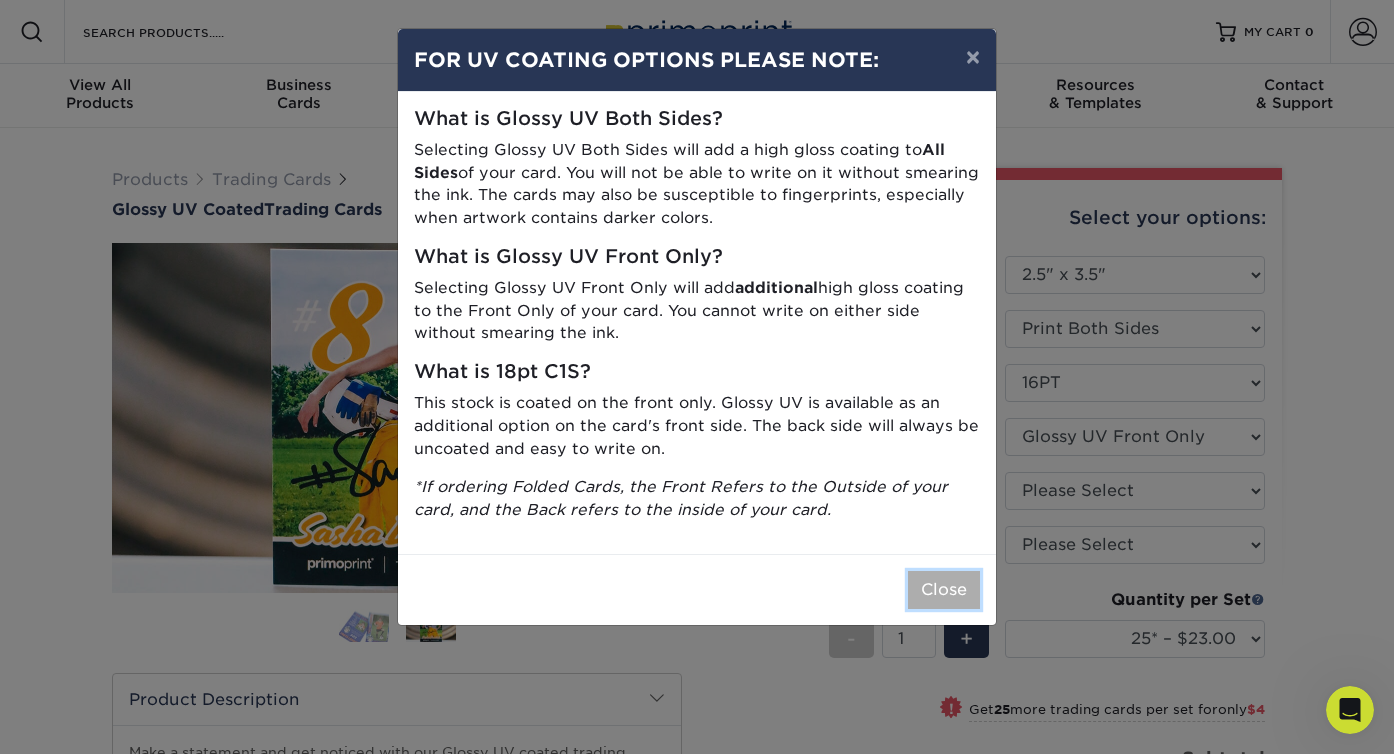 click on "Close" at bounding box center (944, 590) 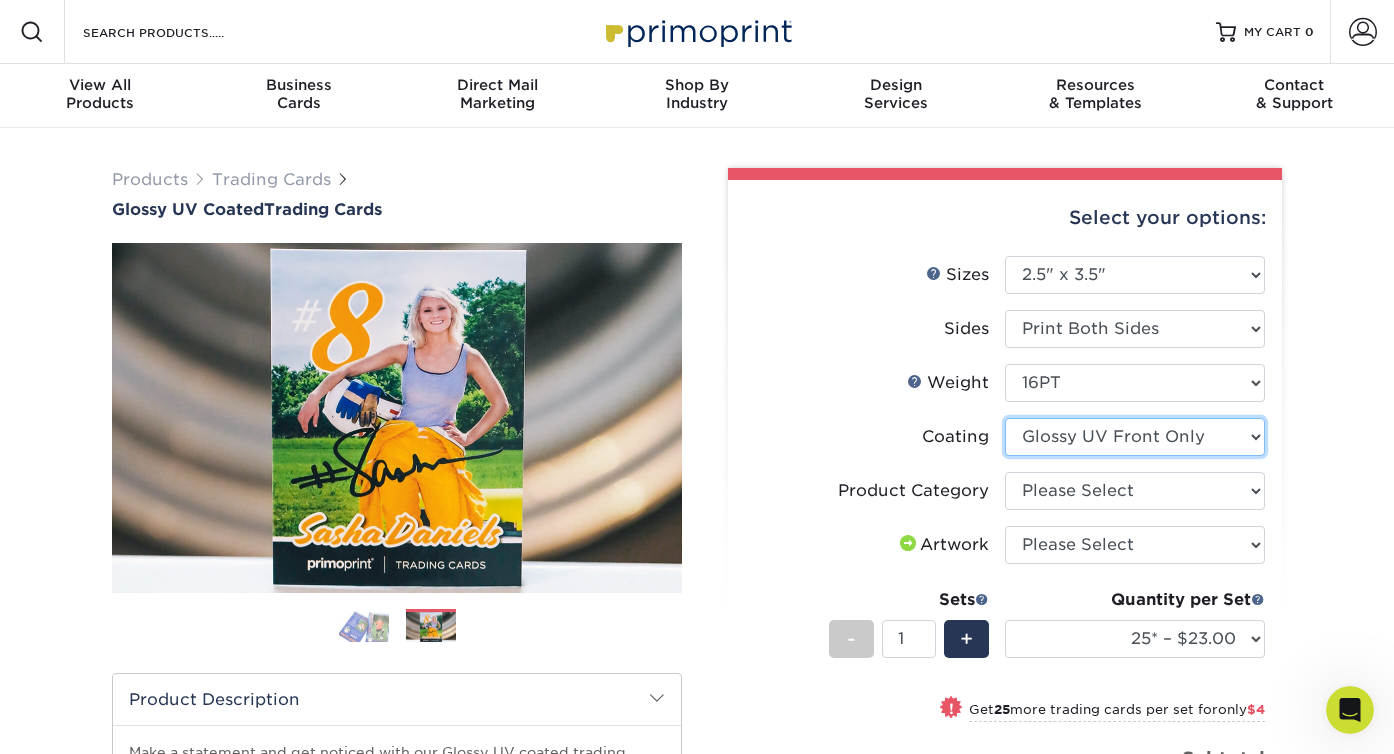 click at bounding box center [1135, 437] 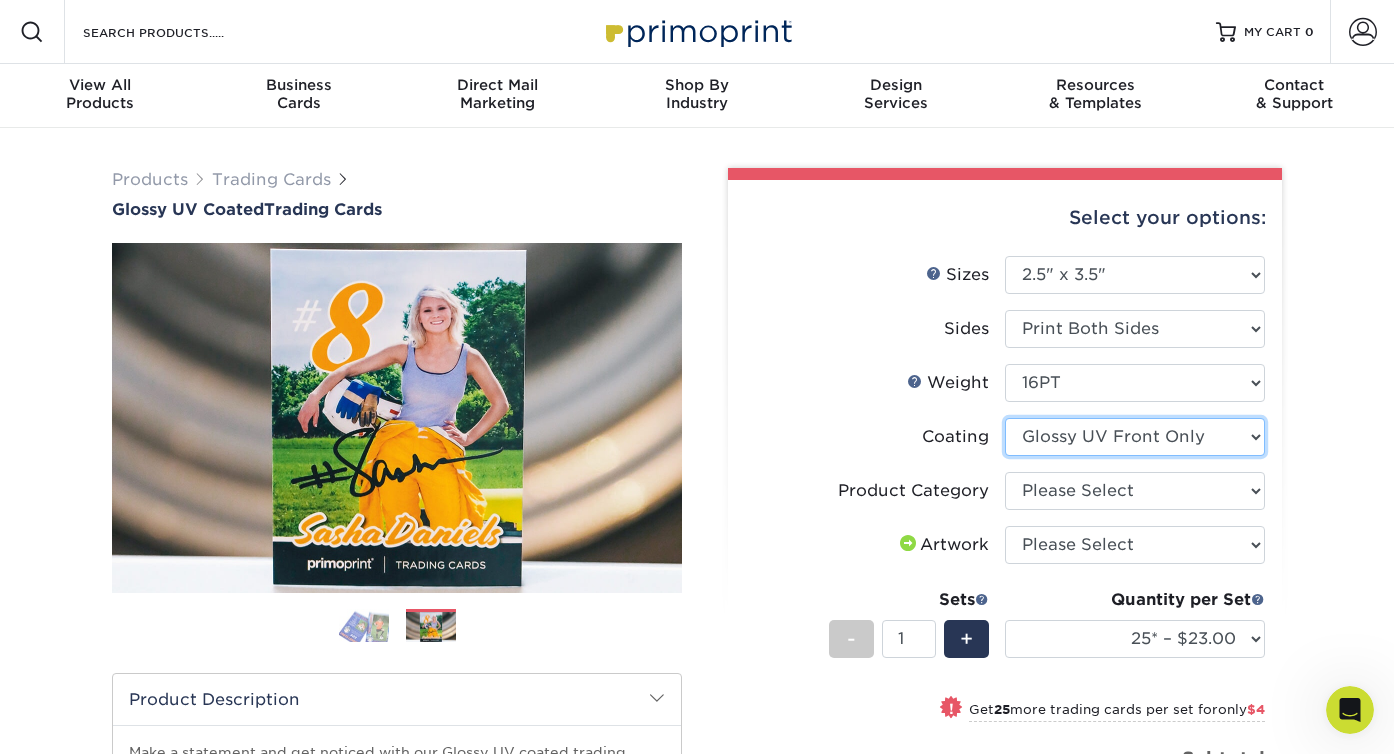 select on "ae367451-b2b8-45df-a344-0f05b6a12993" 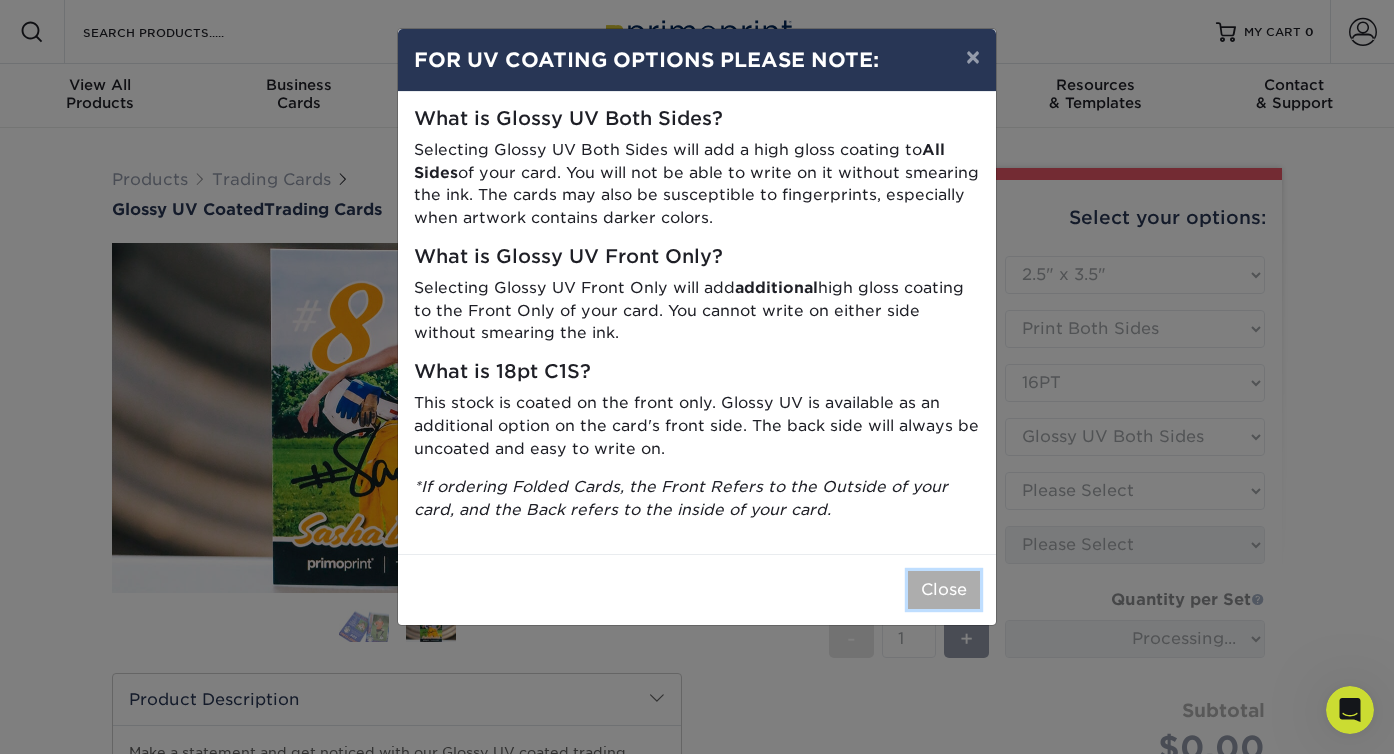click on "Close" at bounding box center (944, 590) 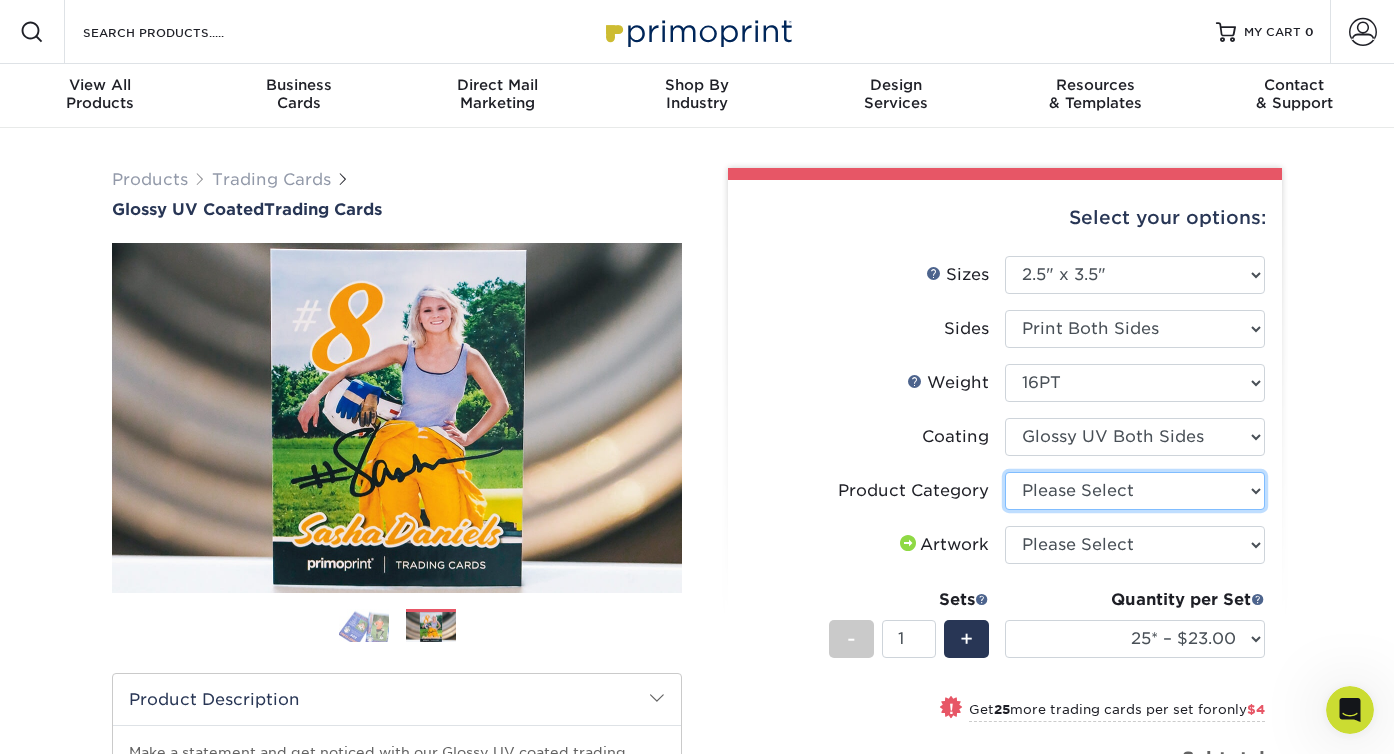 click on "Please Select Trading Cards" at bounding box center [1135, 491] 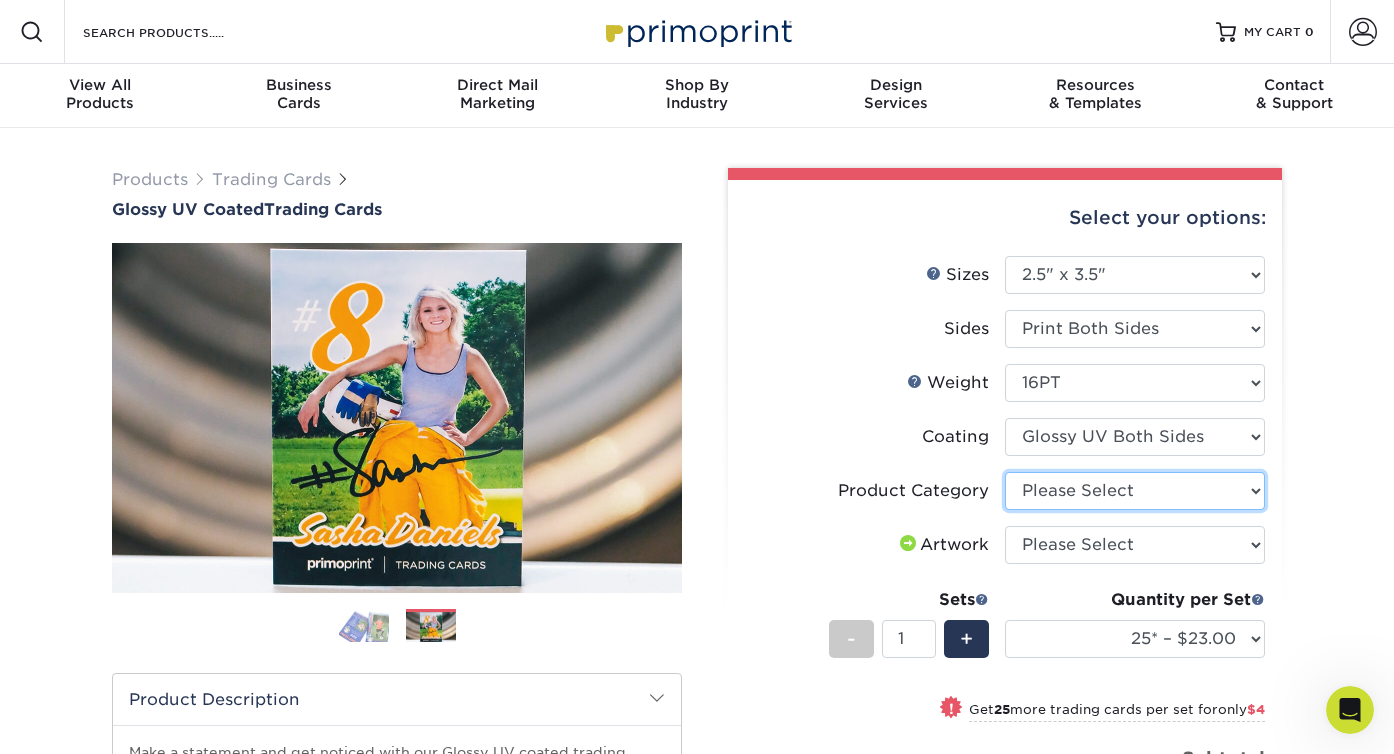 select on "c2f9bce9-36c2-409d-b101-c29d9d031e18" 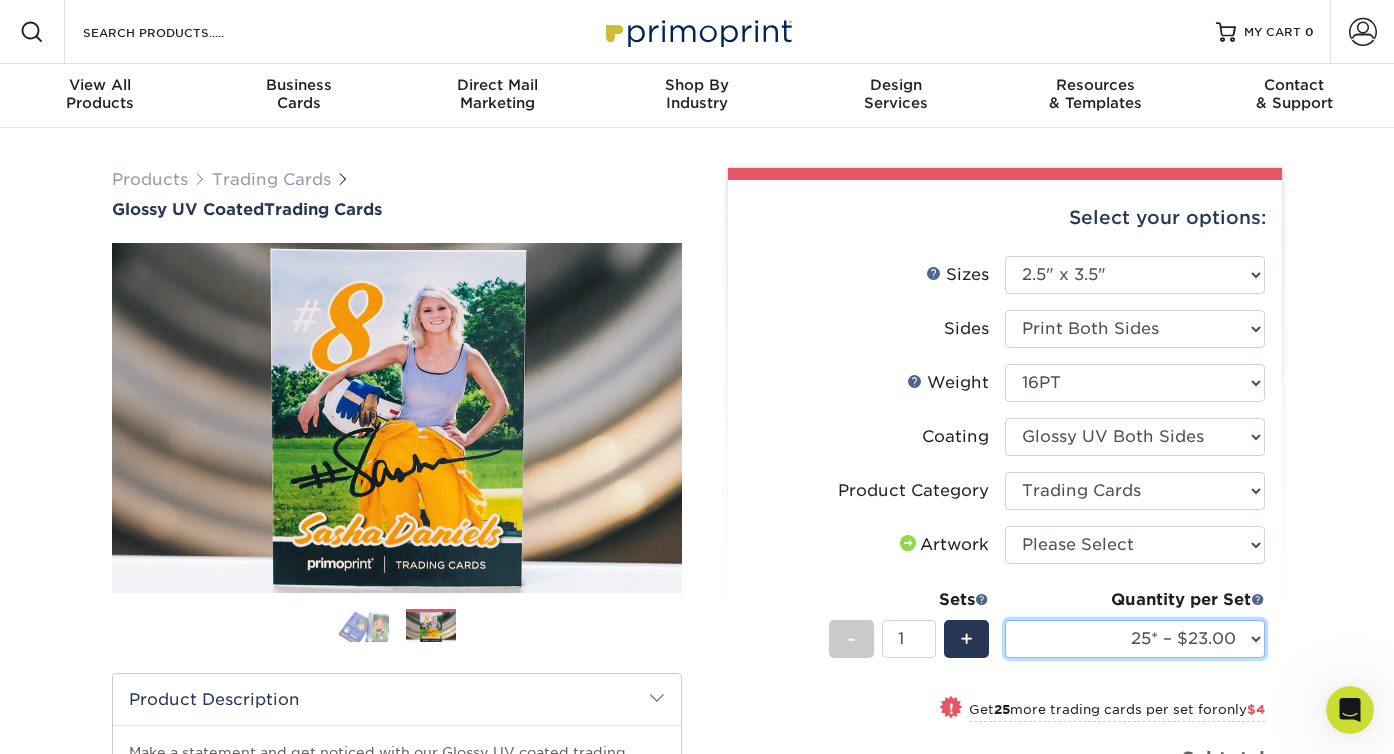 click on "25* – $23.00 50* – $27.00 75* – $33.00 100* – $37.00 250* – $47.00 500 – $58.00 1000 – $71.00 2500 – $141.00 5000 – $192.00 10000 – $376.00 15000 – $554.00 20000 – $742.00 25000 – $903.00" at bounding box center (1135, 639) 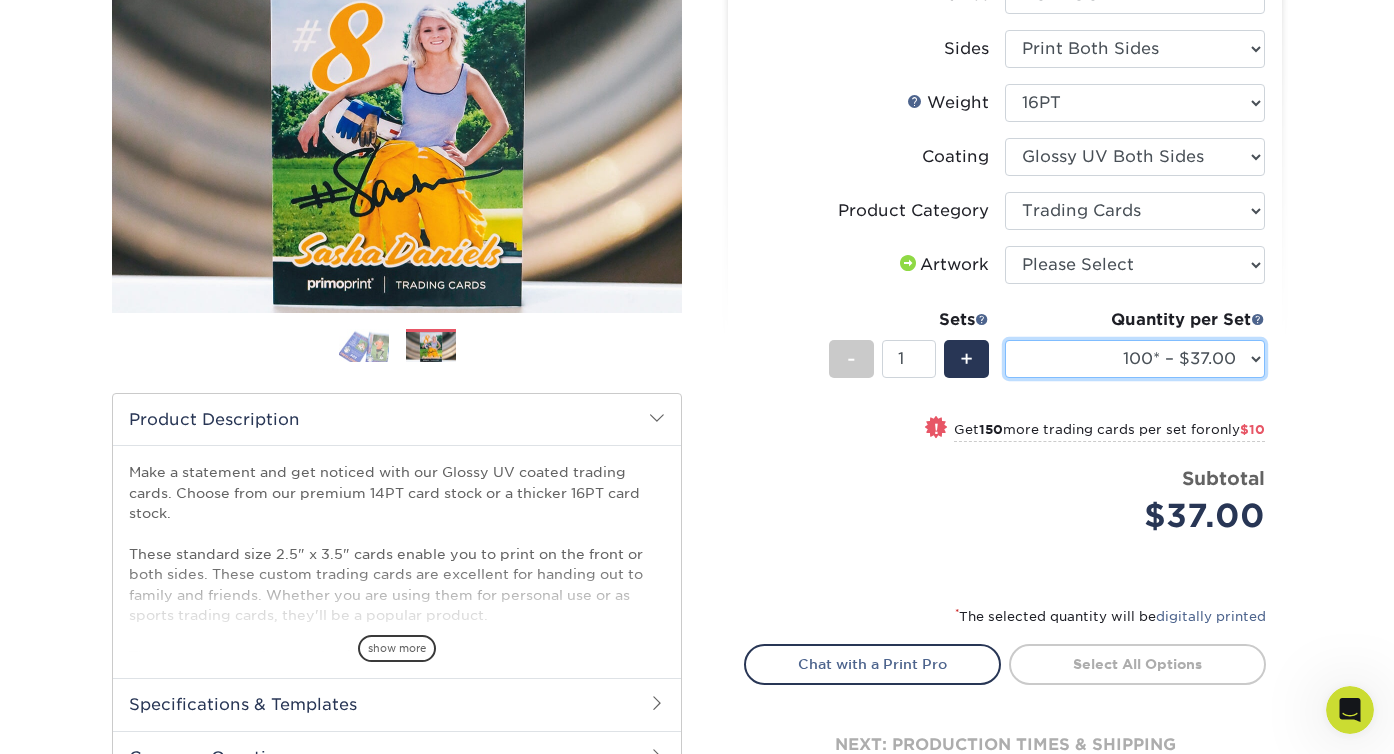 scroll, scrollTop: 291, scrollLeft: 0, axis: vertical 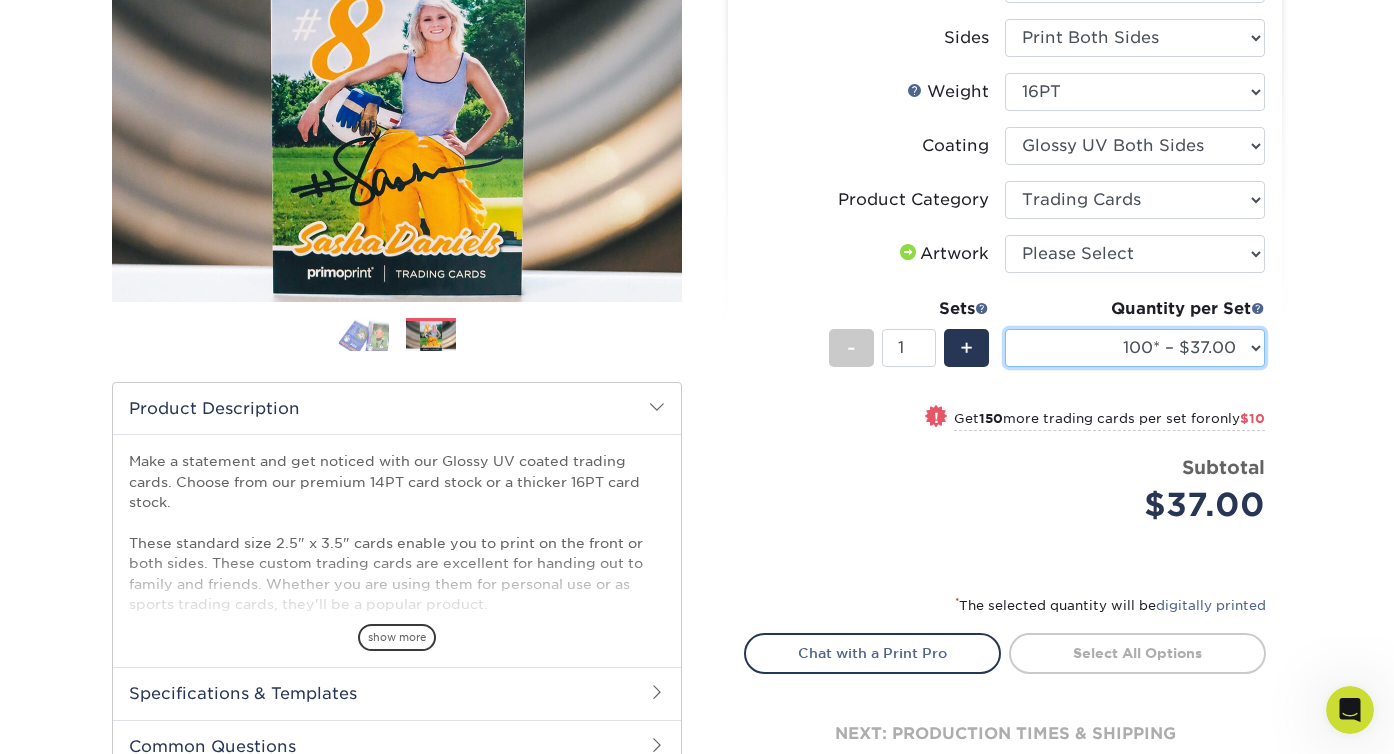 click on "25* – $23.00 50* – $27.00 75* – $33.00 100* – $37.00 250* – $47.00 500 – $58.00 1000 – $71.00 2500 – $141.00 5000 – $192.00 10000 – $376.00 15000 – $554.00 20000 – $742.00 25000 – $903.00" at bounding box center [1135, 348] 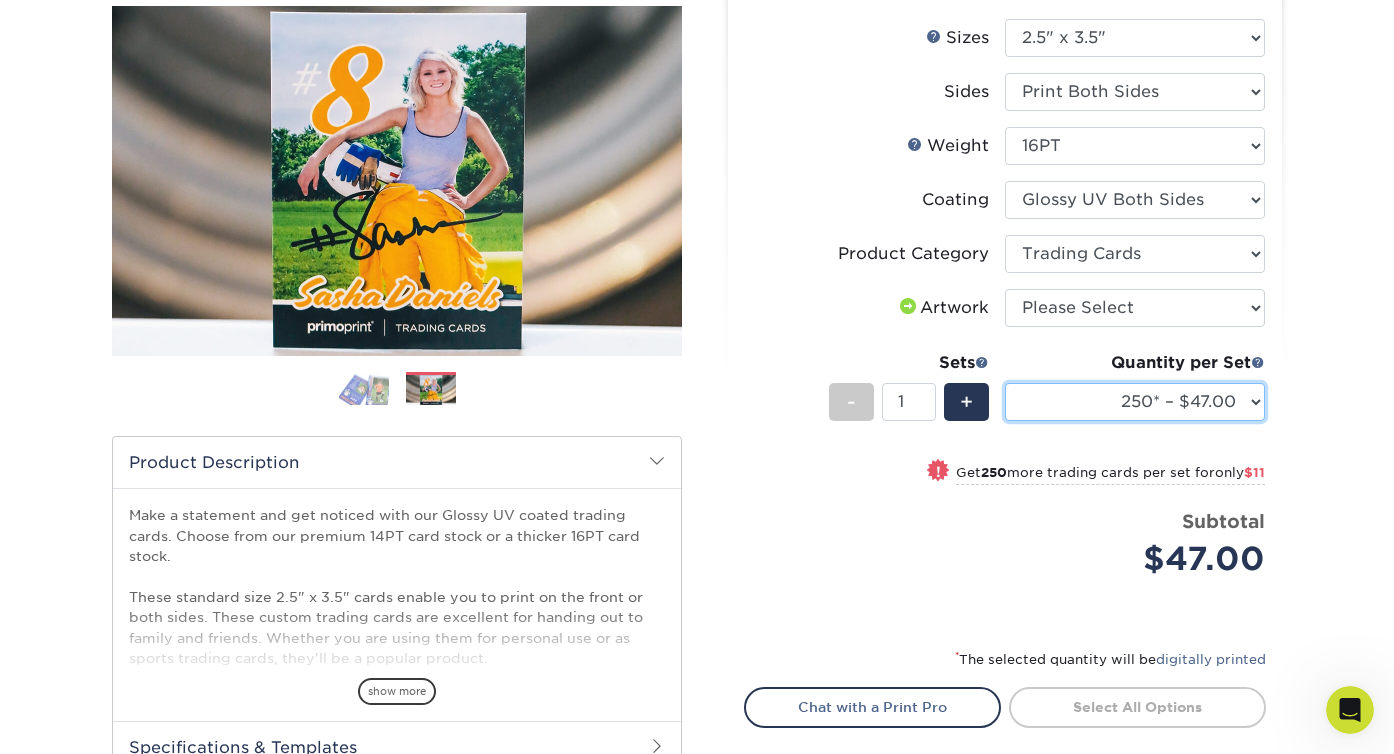 scroll, scrollTop: 220, scrollLeft: 0, axis: vertical 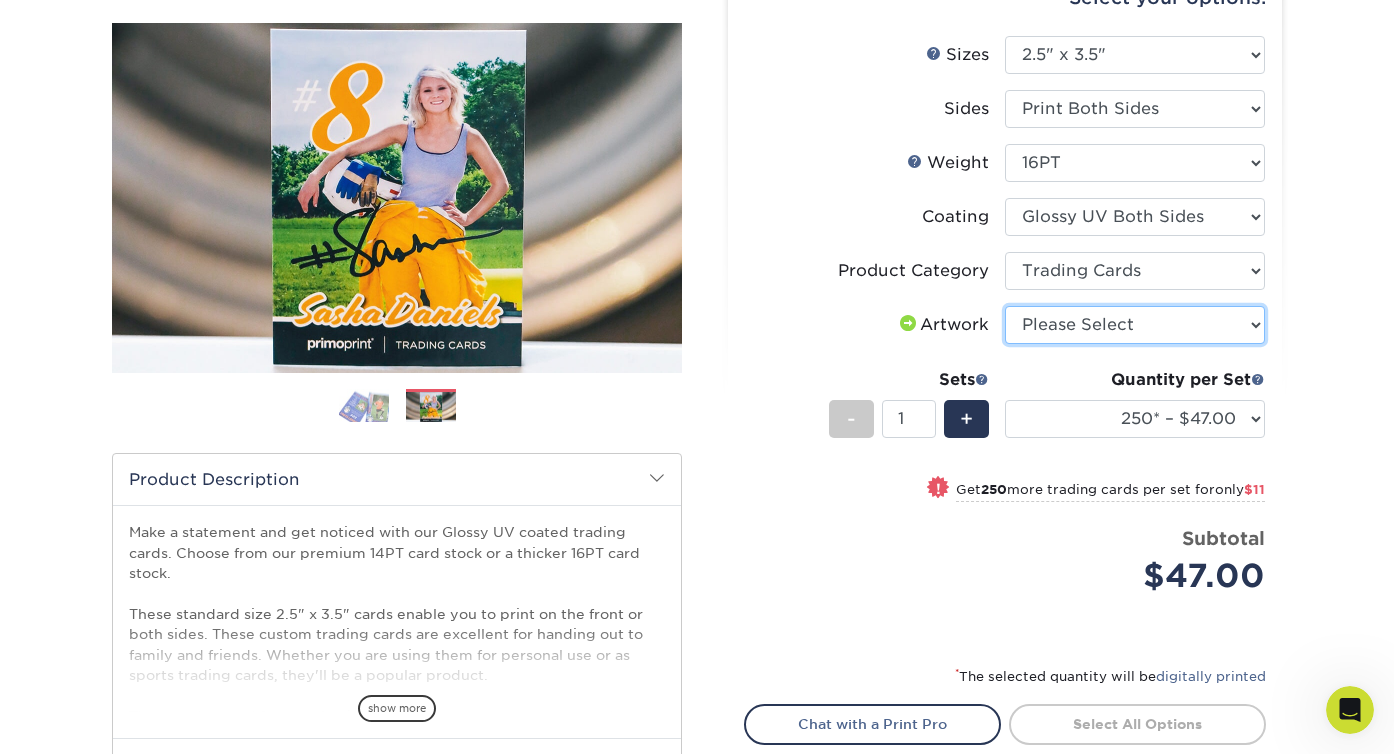 click on "Please Select I will upload files I need a design - $100" at bounding box center [1135, 325] 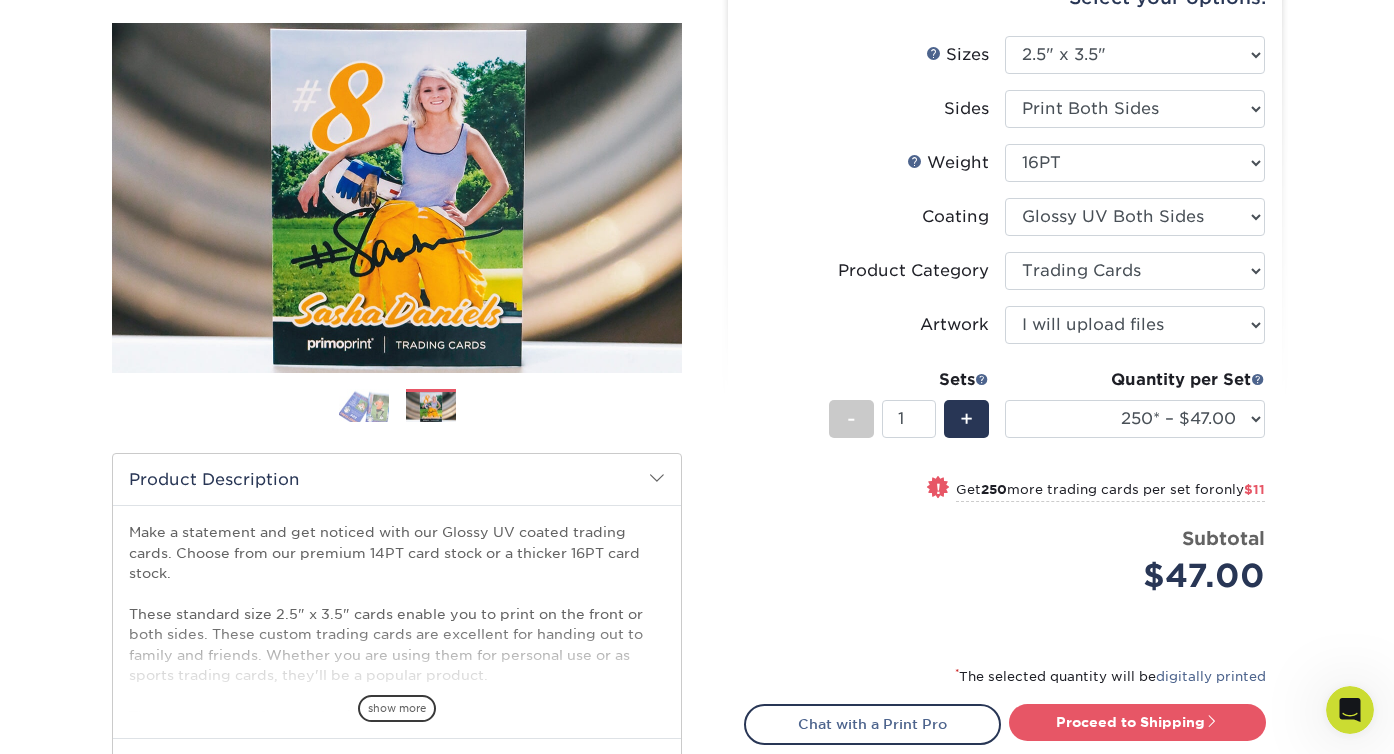 click 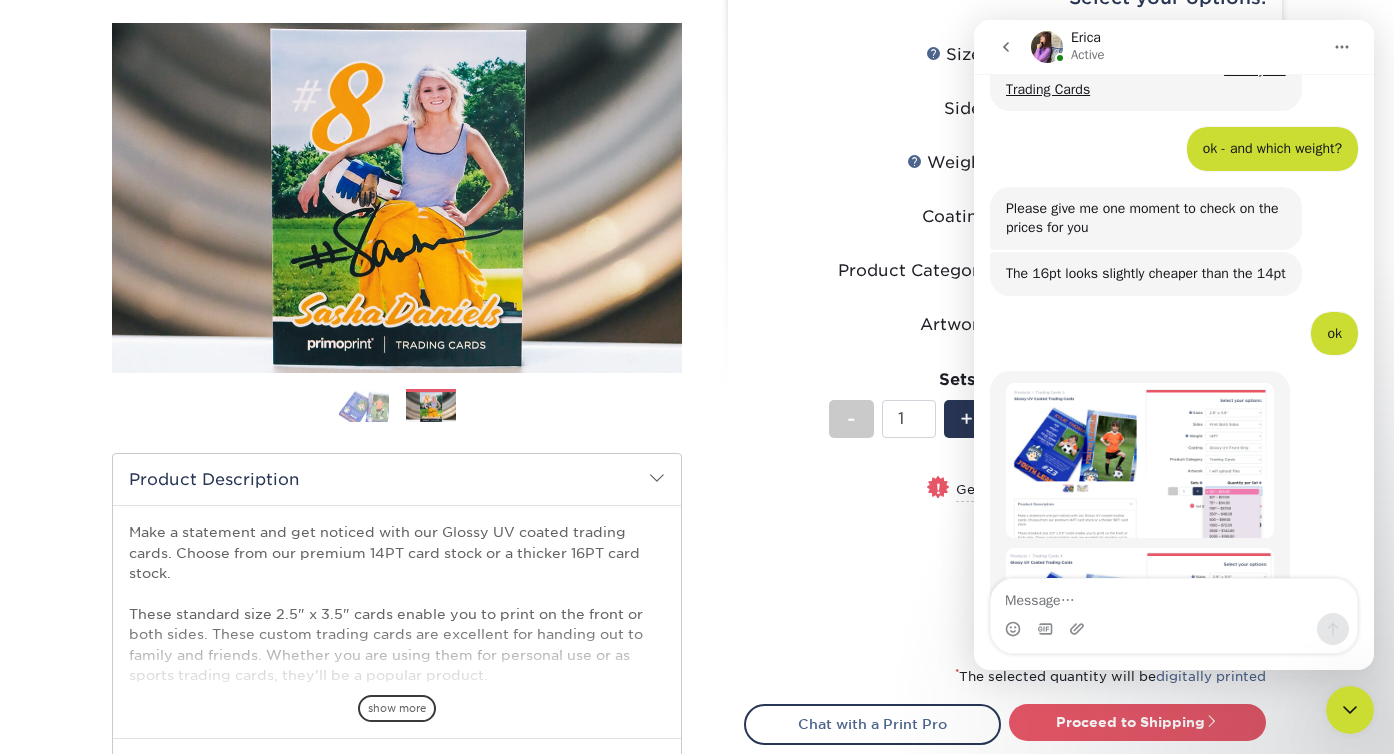 scroll, scrollTop: 451, scrollLeft: 0, axis: vertical 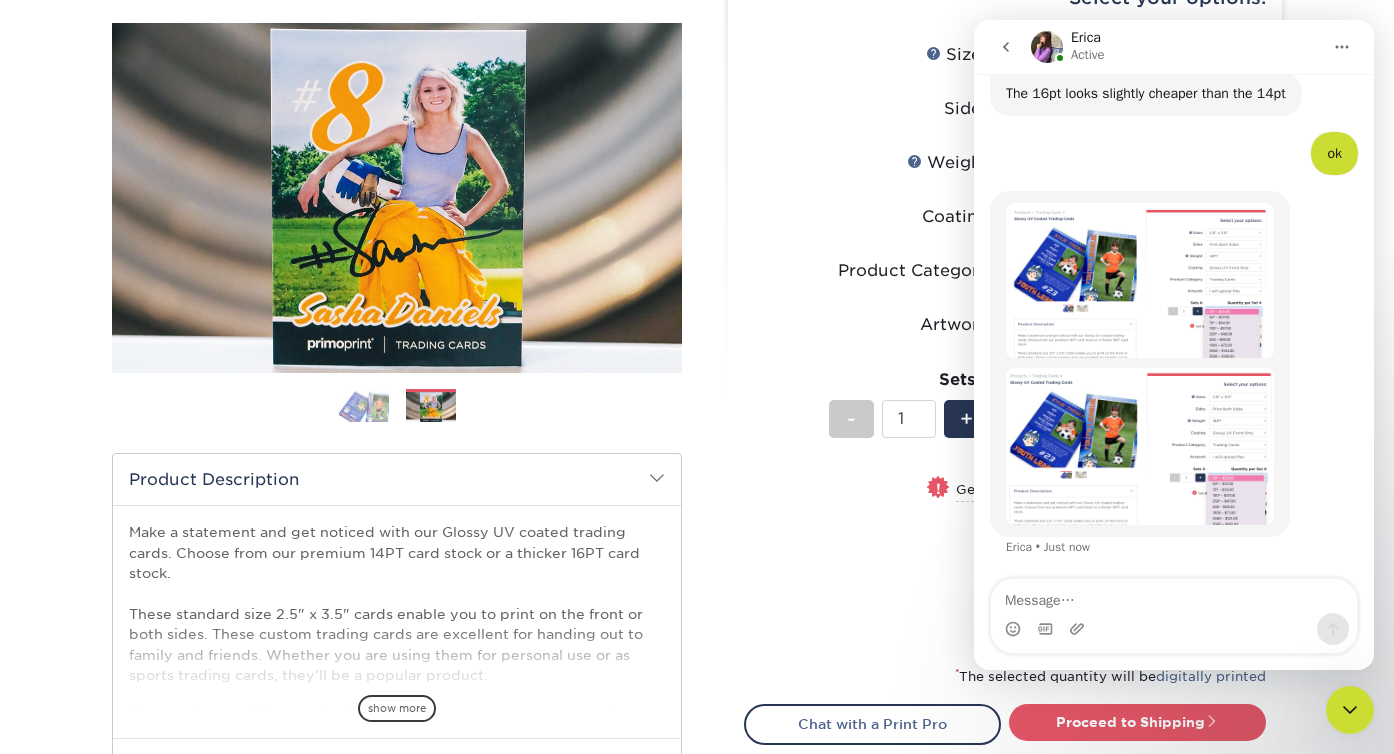 click at bounding box center (1174, 596) 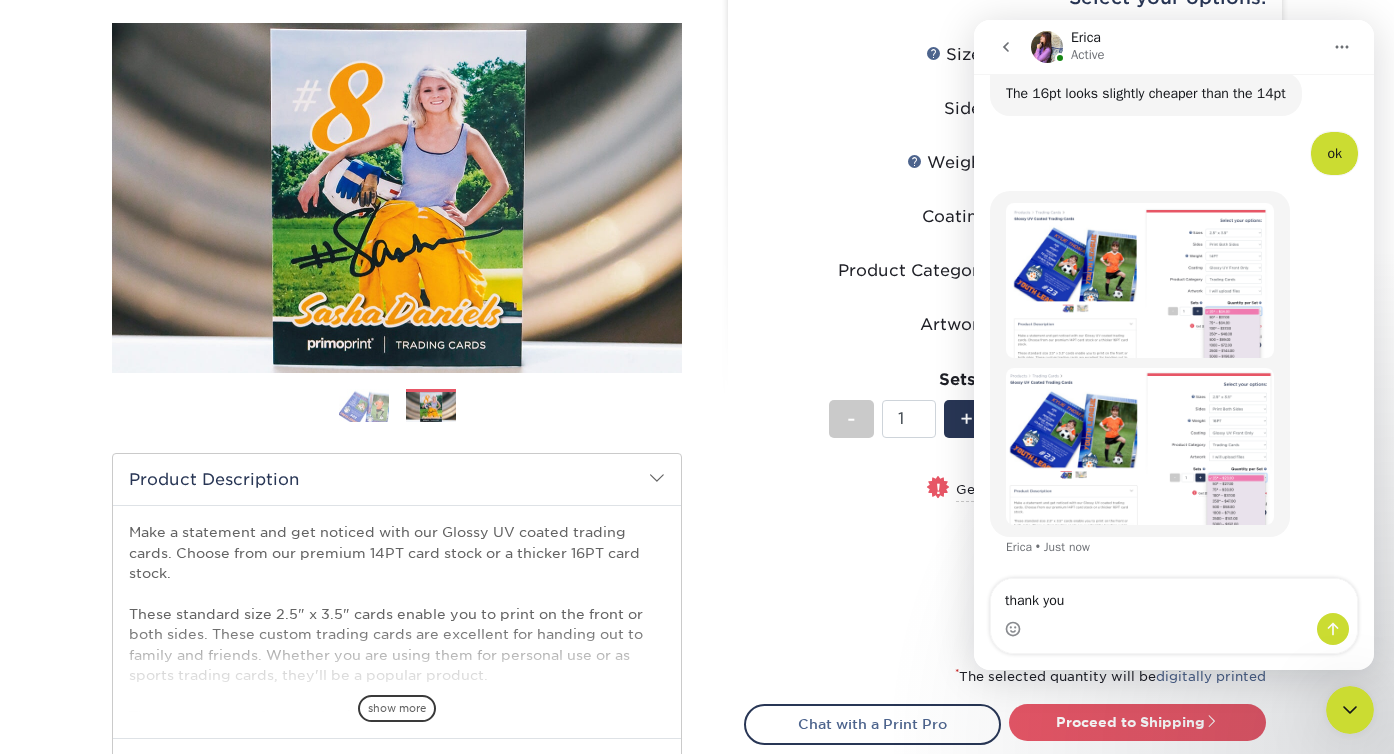 type on "thank you!" 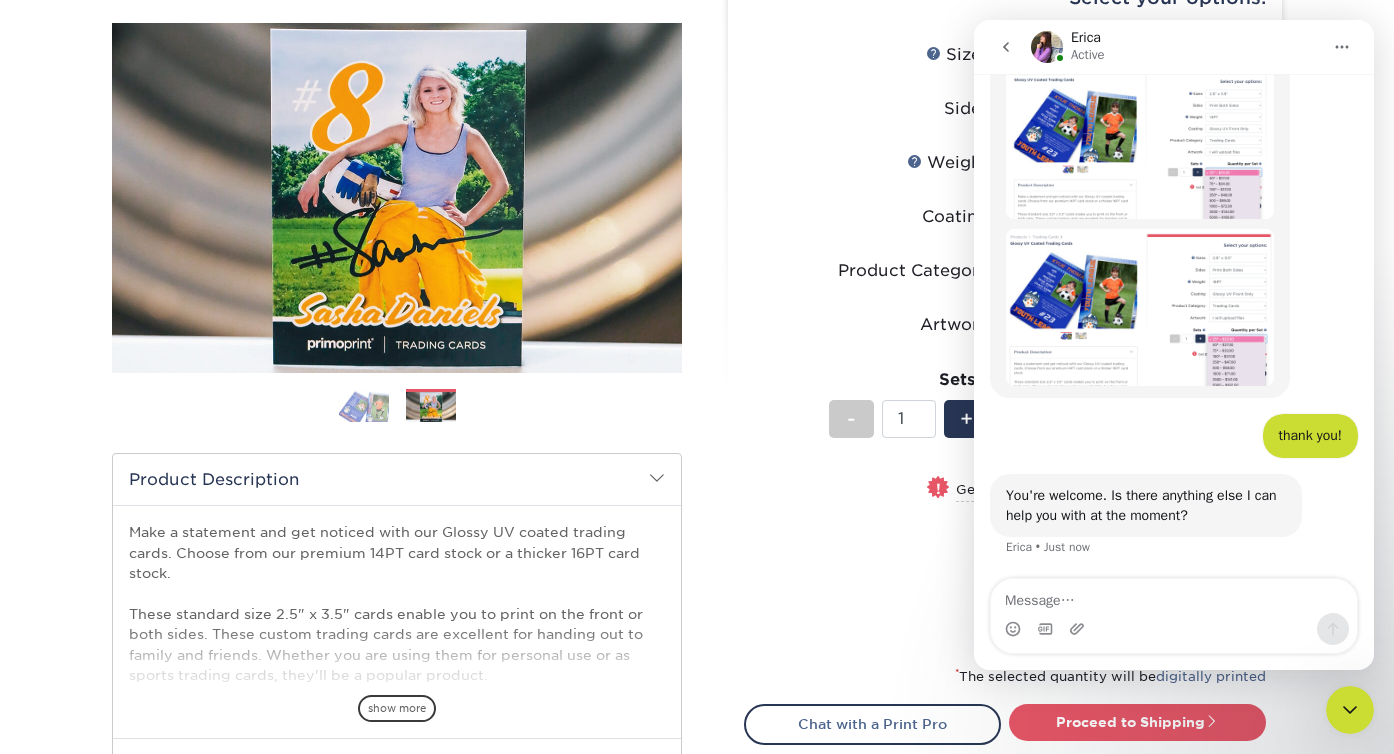 scroll, scrollTop: 589, scrollLeft: 0, axis: vertical 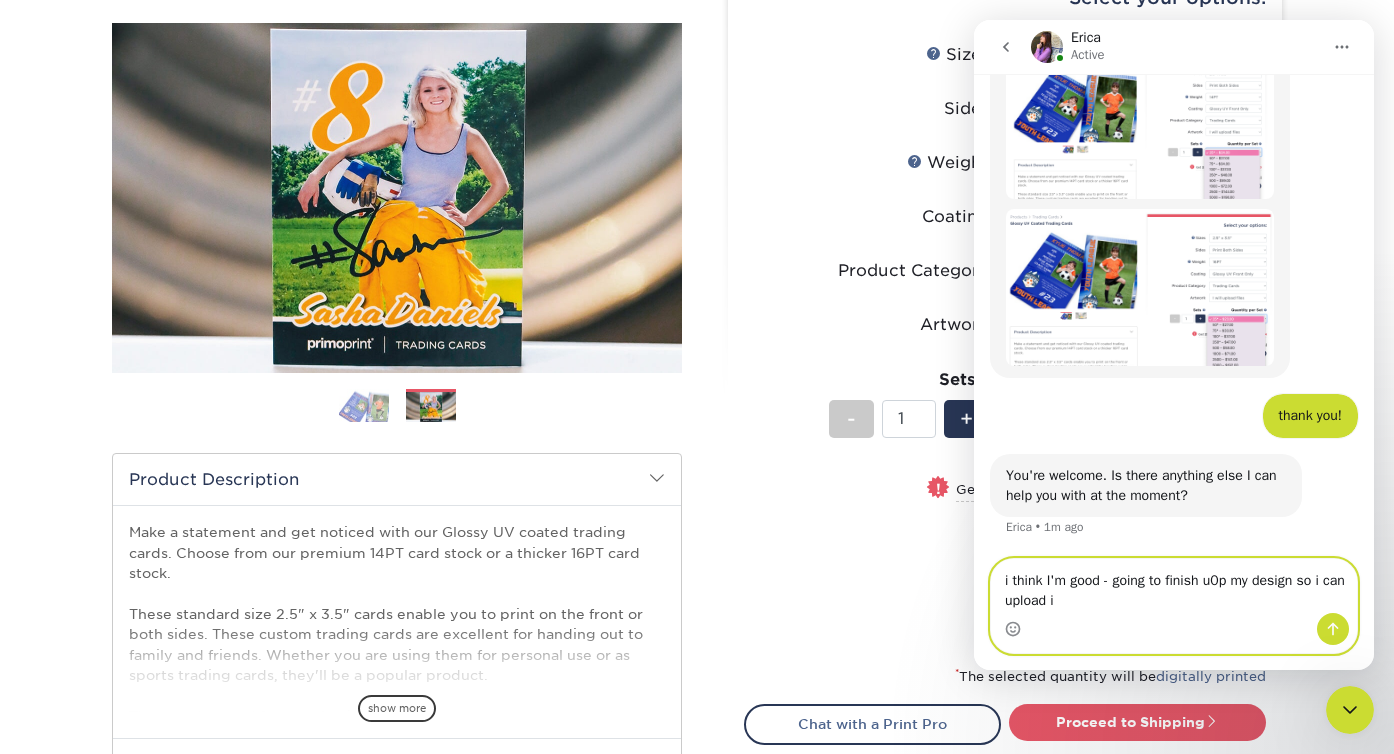 type on "i think I'm good - going to finish u0p my design so i can upload it" 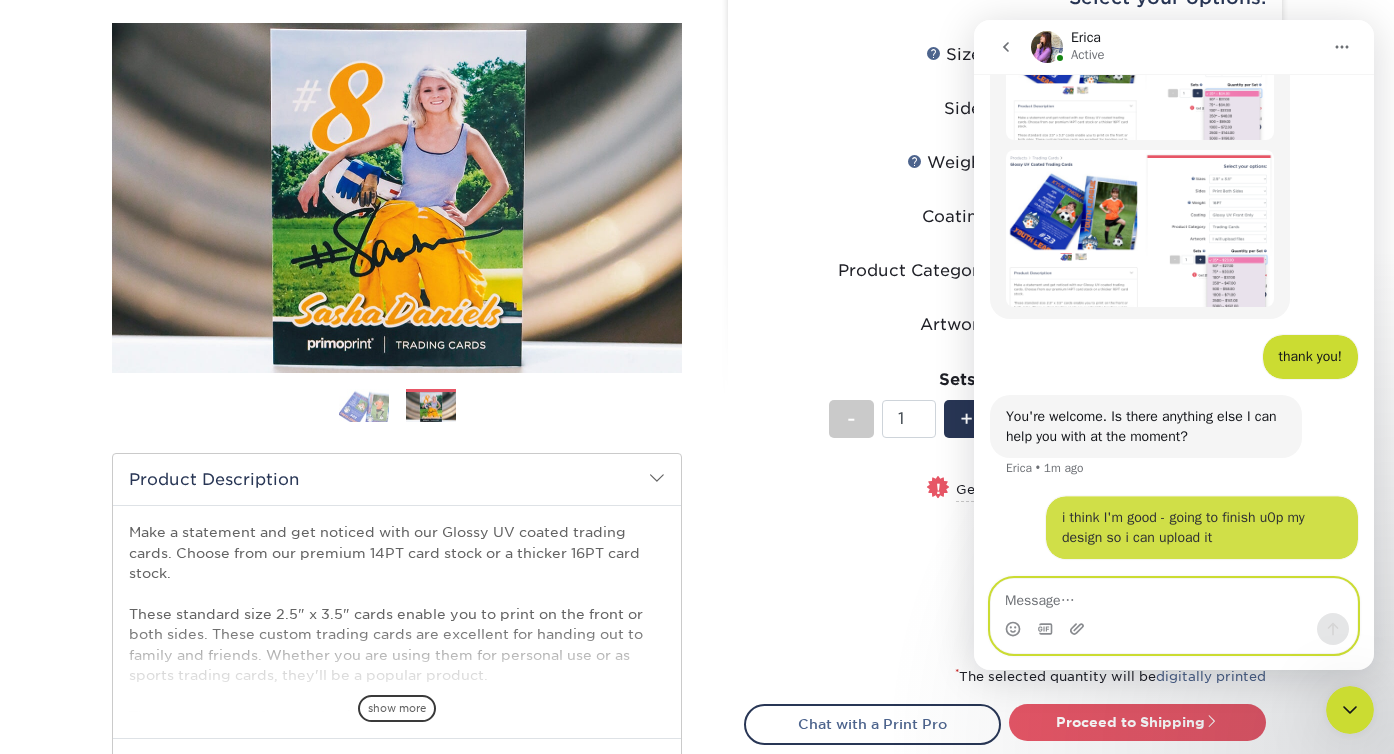 scroll, scrollTop: 669, scrollLeft: 0, axis: vertical 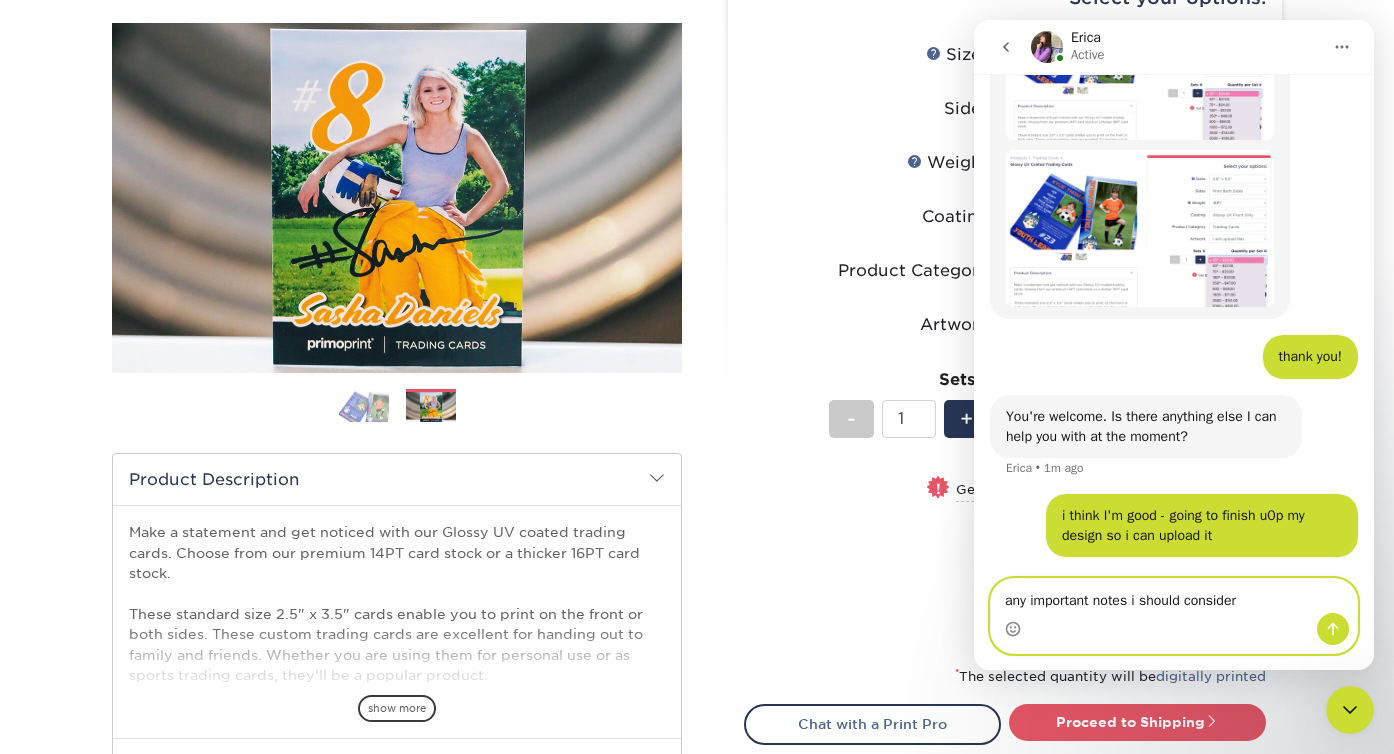type on "any important notes i should consider?" 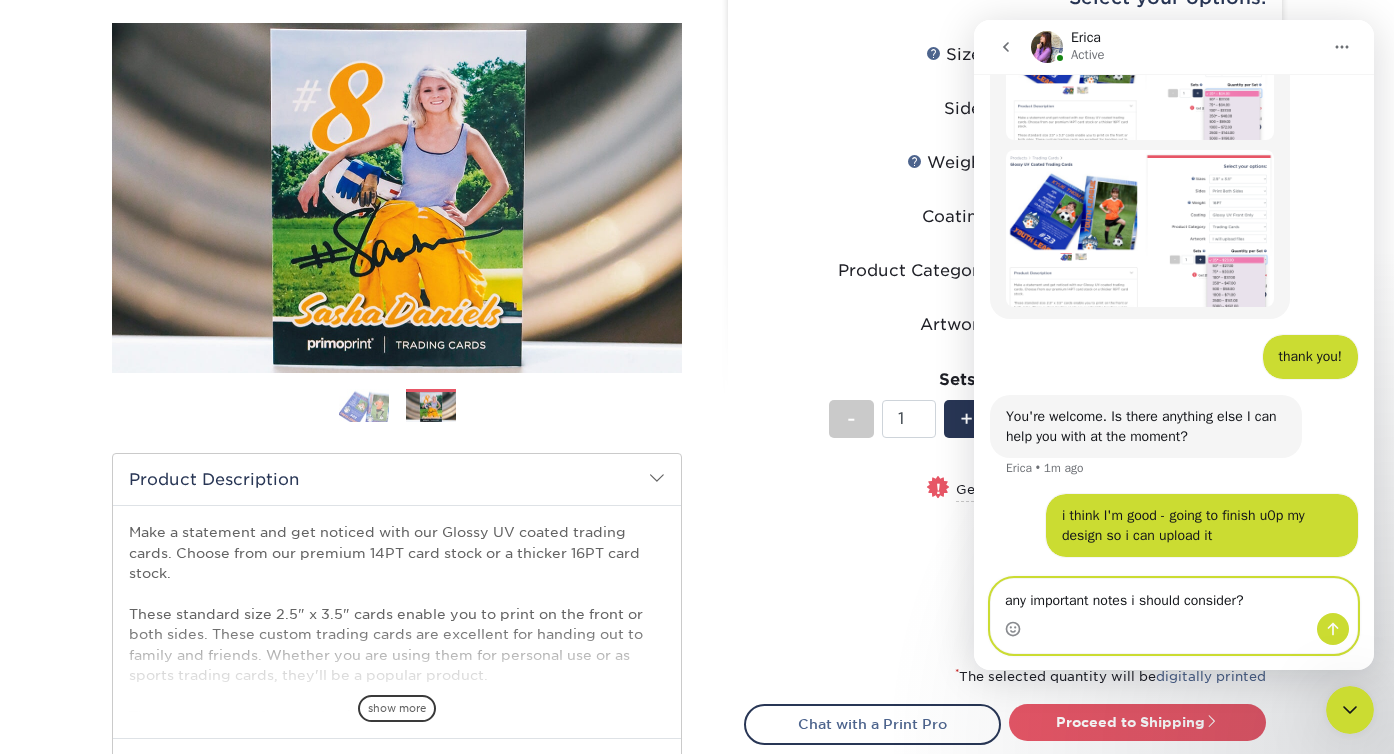 type 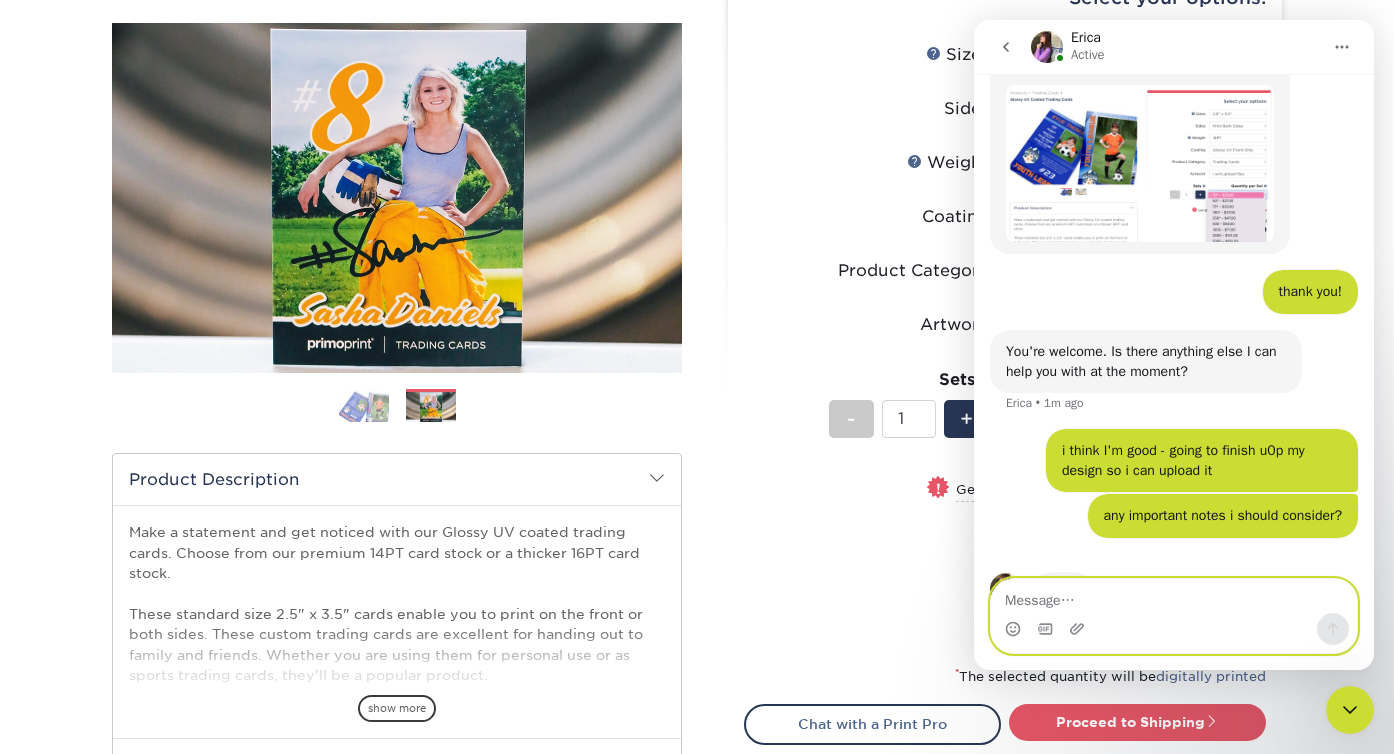 scroll, scrollTop: 791, scrollLeft: 0, axis: vertical 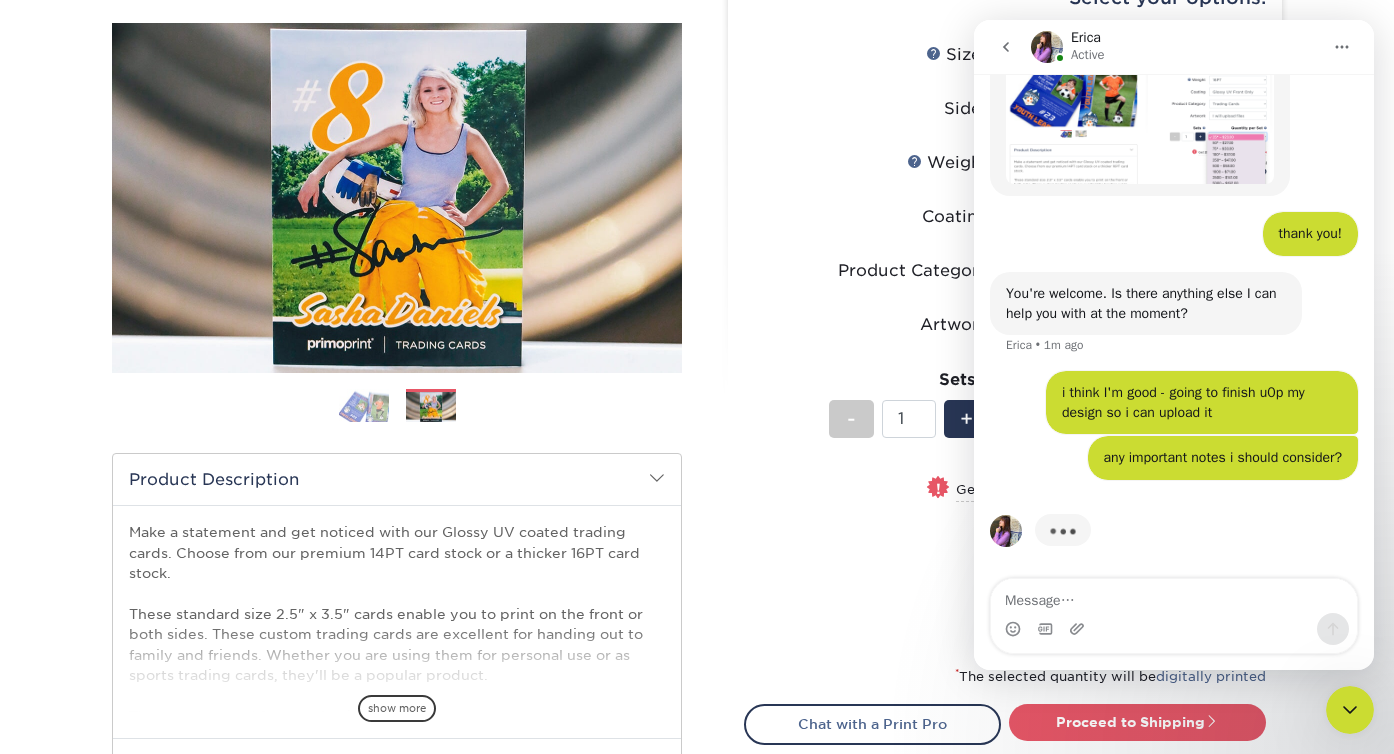 click on "!
Get  250  more trading cards per set for  only  $11" at bounding box center [1005, 501] 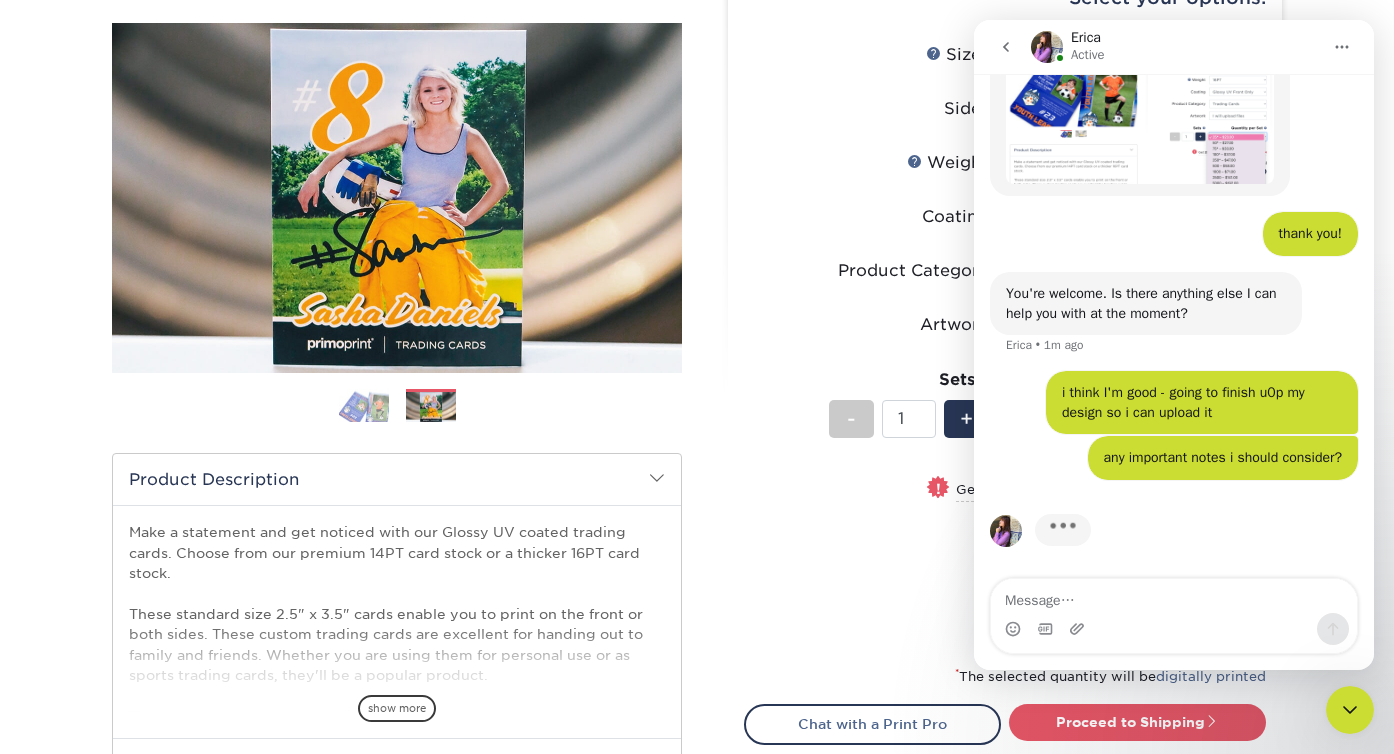 select on "500 – $58.00" 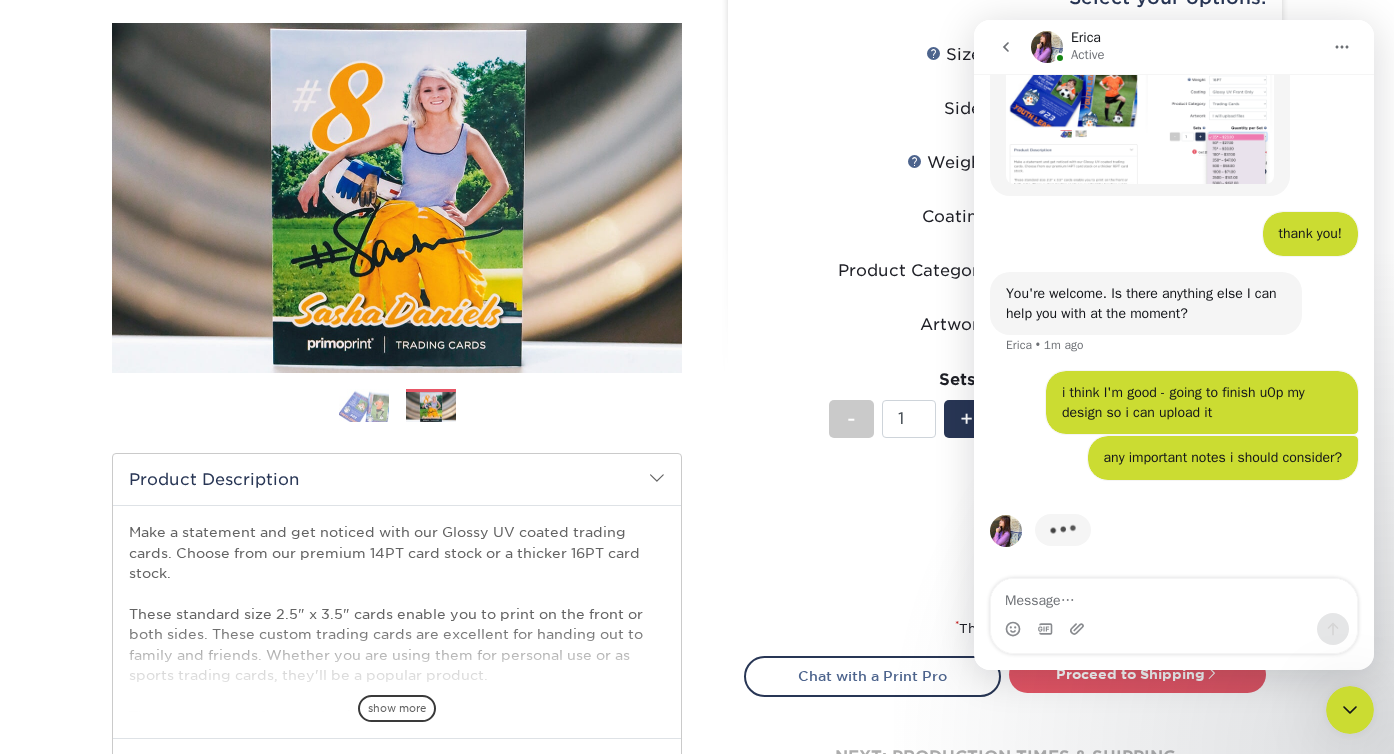 click on "Price per set
$58.00
Subtotal
$58.00
This product does not qualify for a discount." at bounding box center (1005, 527) 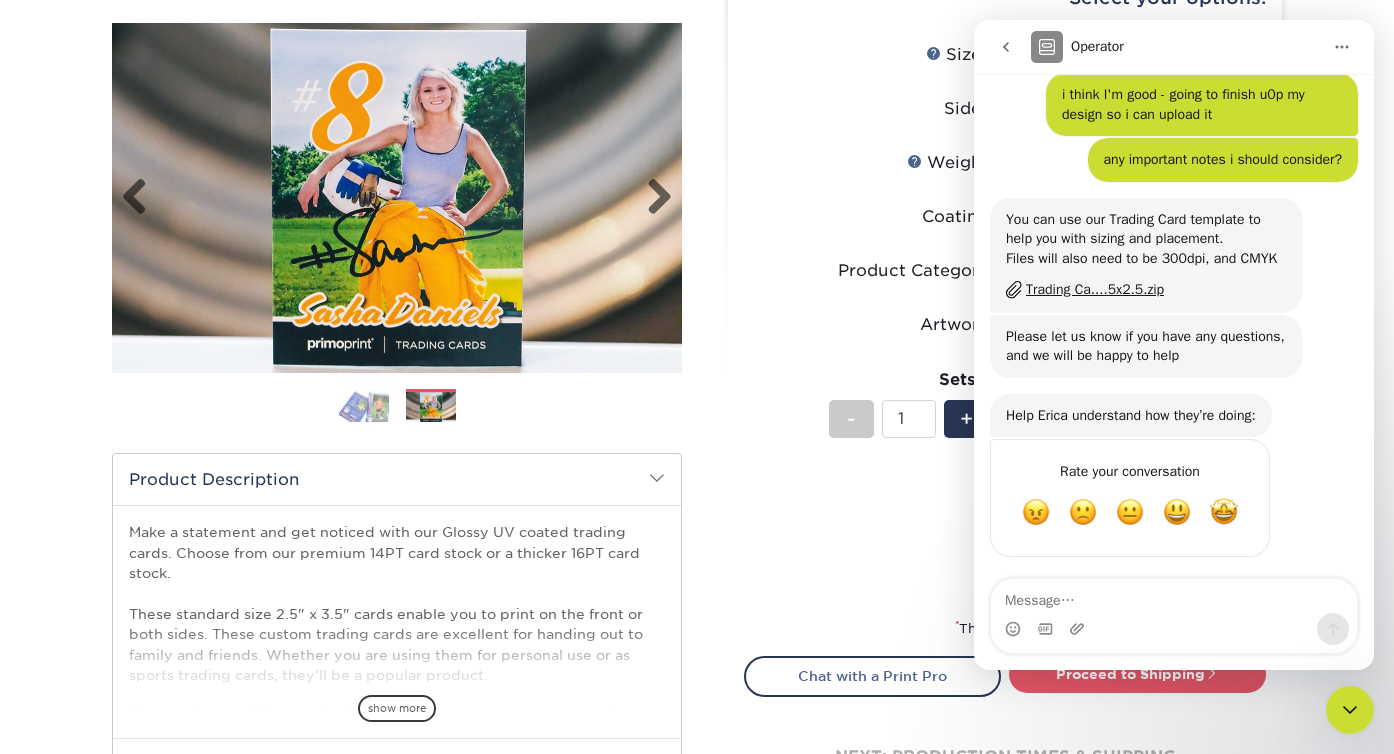 scroll, scrollTop: 1089, scrollLeft: 0, axis: vertical 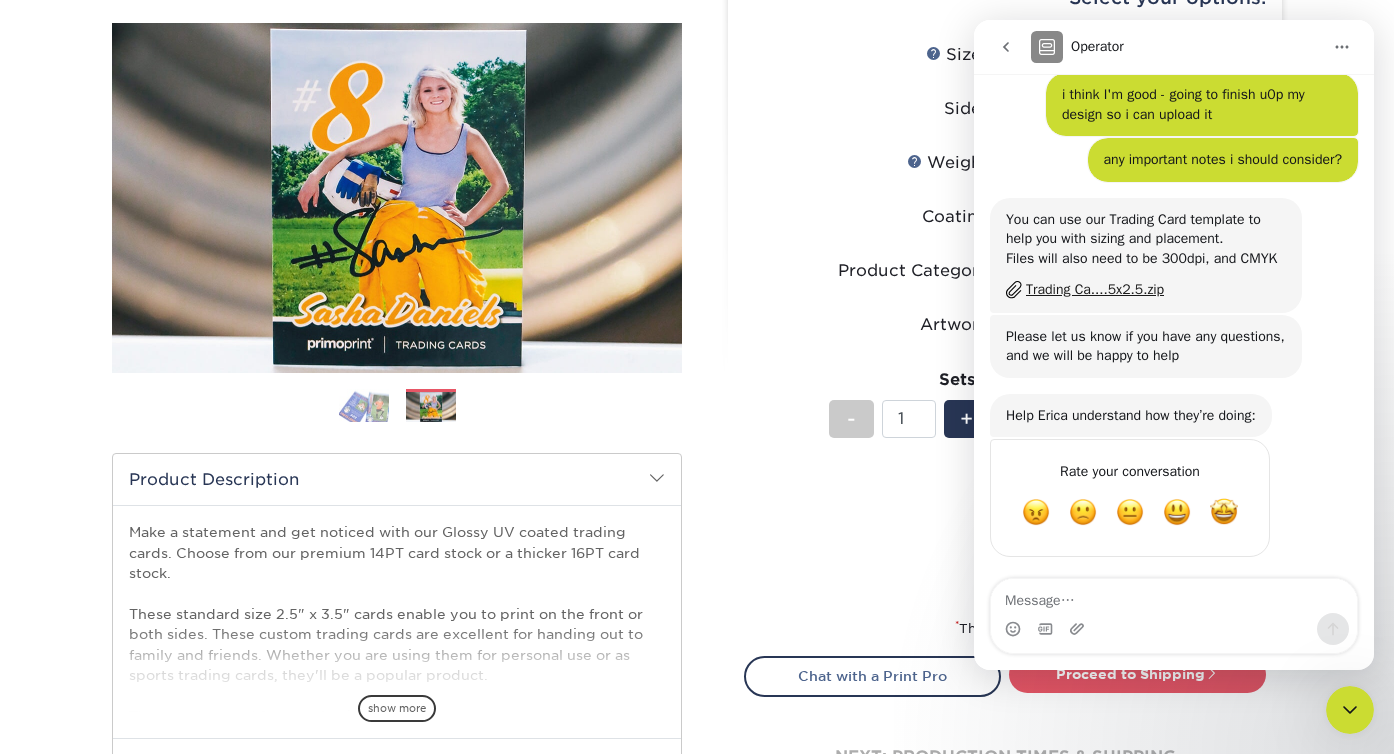 click on "Trading Ca....5x2.5.zip" at bounding box center (1095, 289) 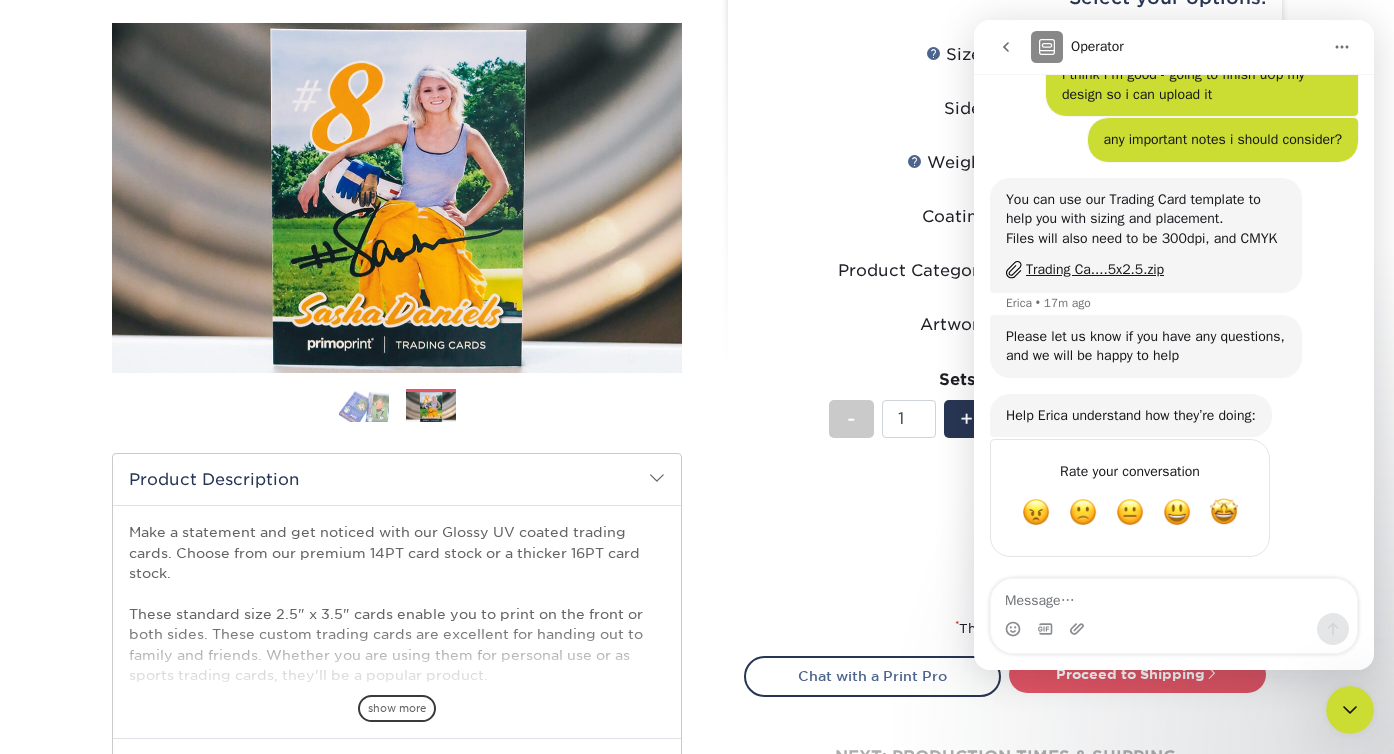 scroll, scrollTop: 1109, scrollLeft: 0, axis: vertical 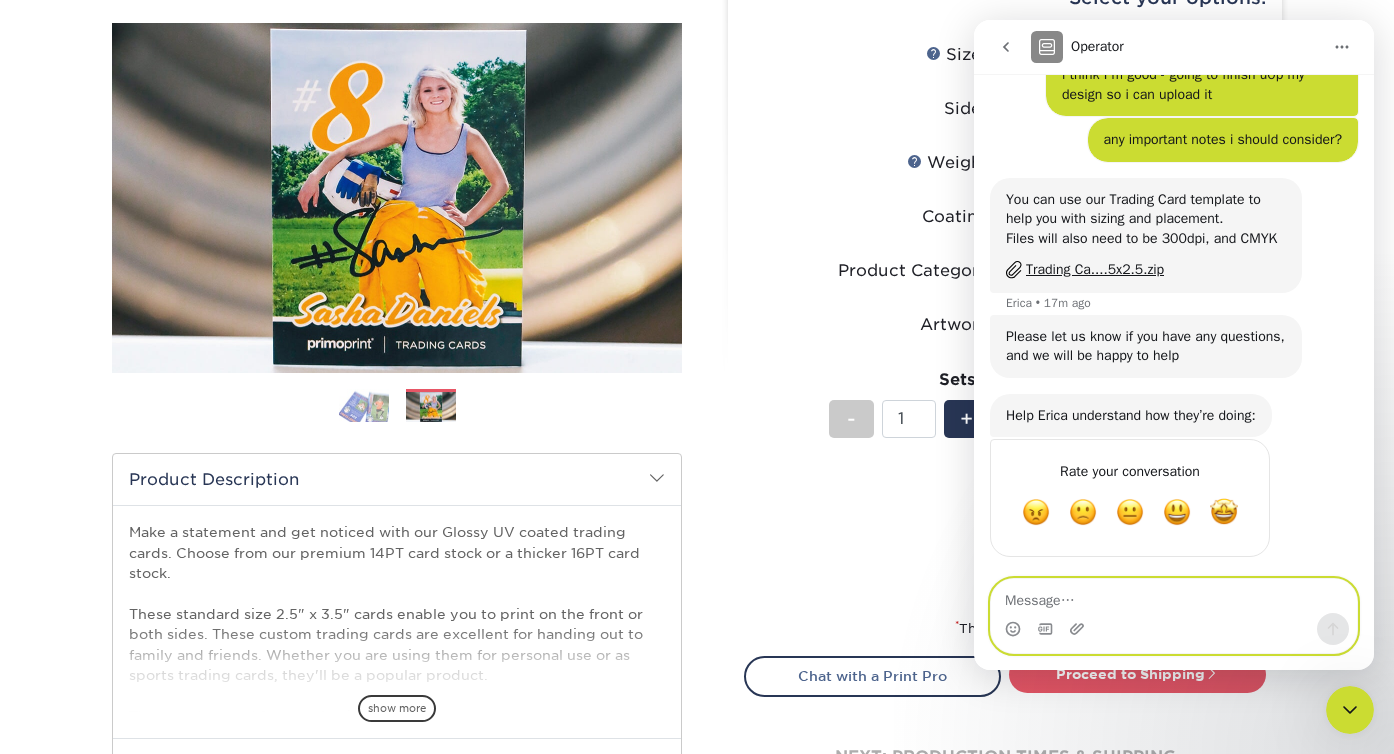 click at bounding box center (1174, 596) 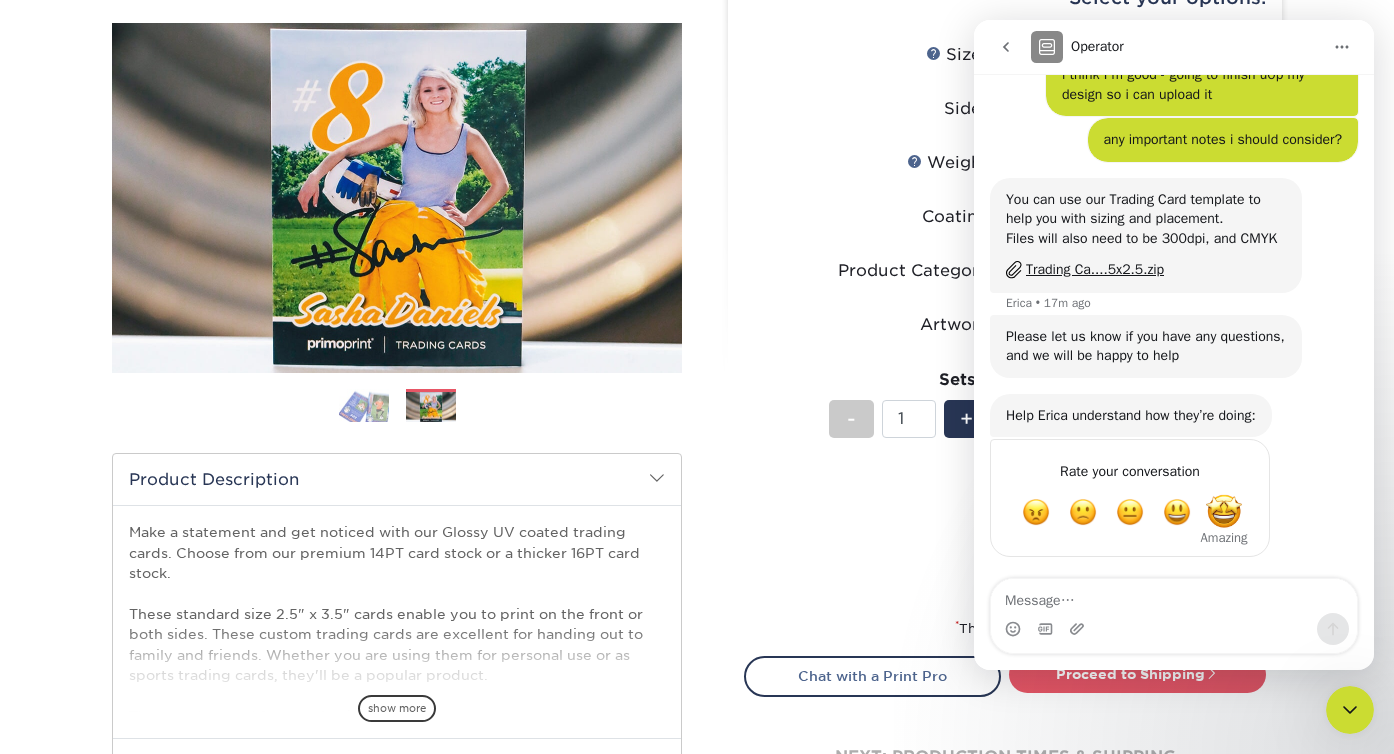 click at bounding box center (1224, 513) 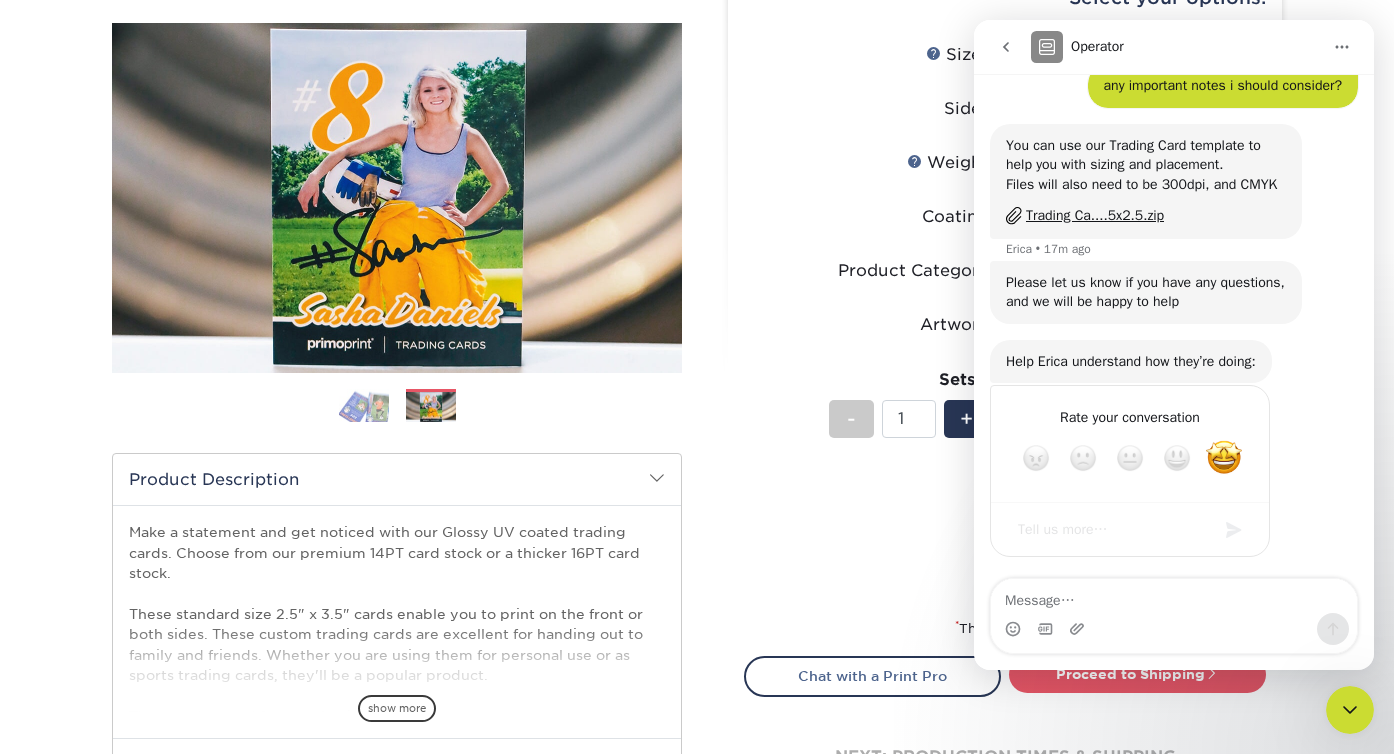 scroll, scrollTop: 1163, scrollLeft: 0, axis: vertical 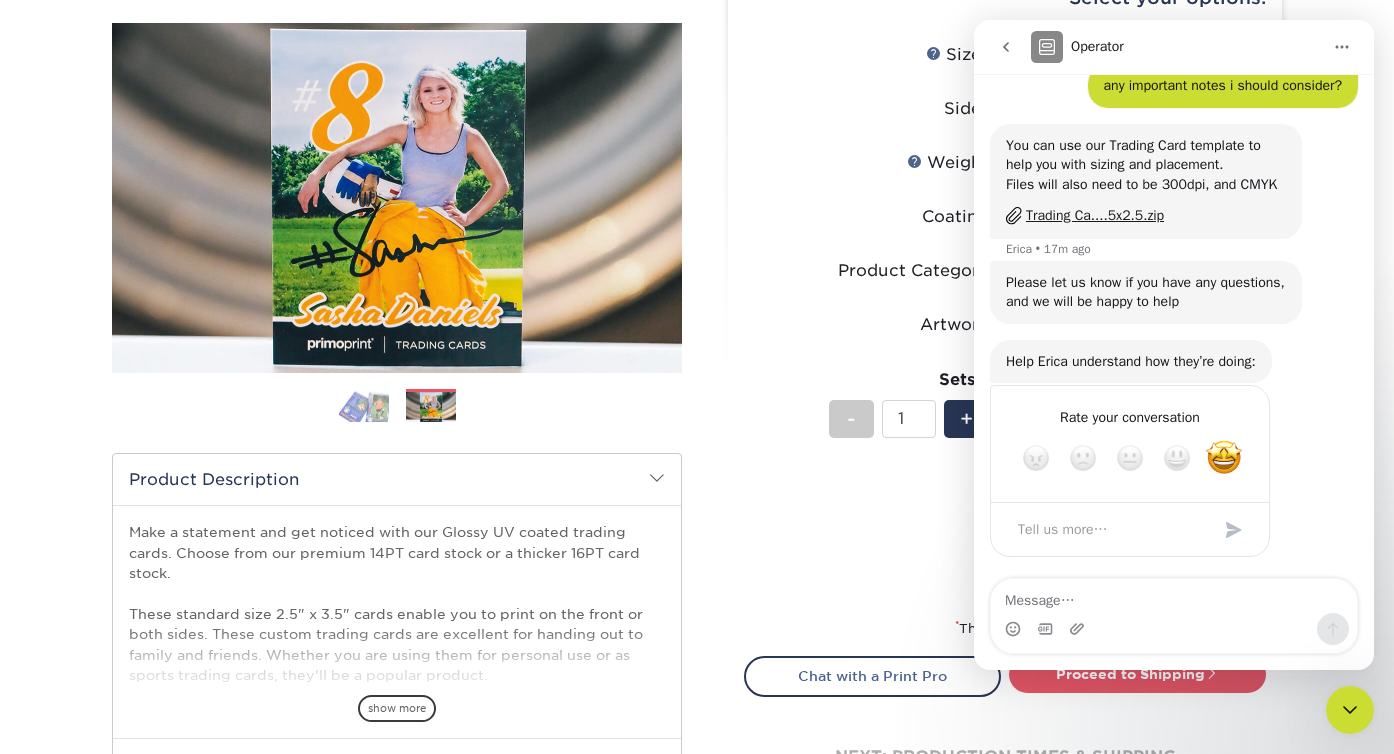 click on "Trading Ca....5x2.5.zip" at bounding box center [1095, 215] 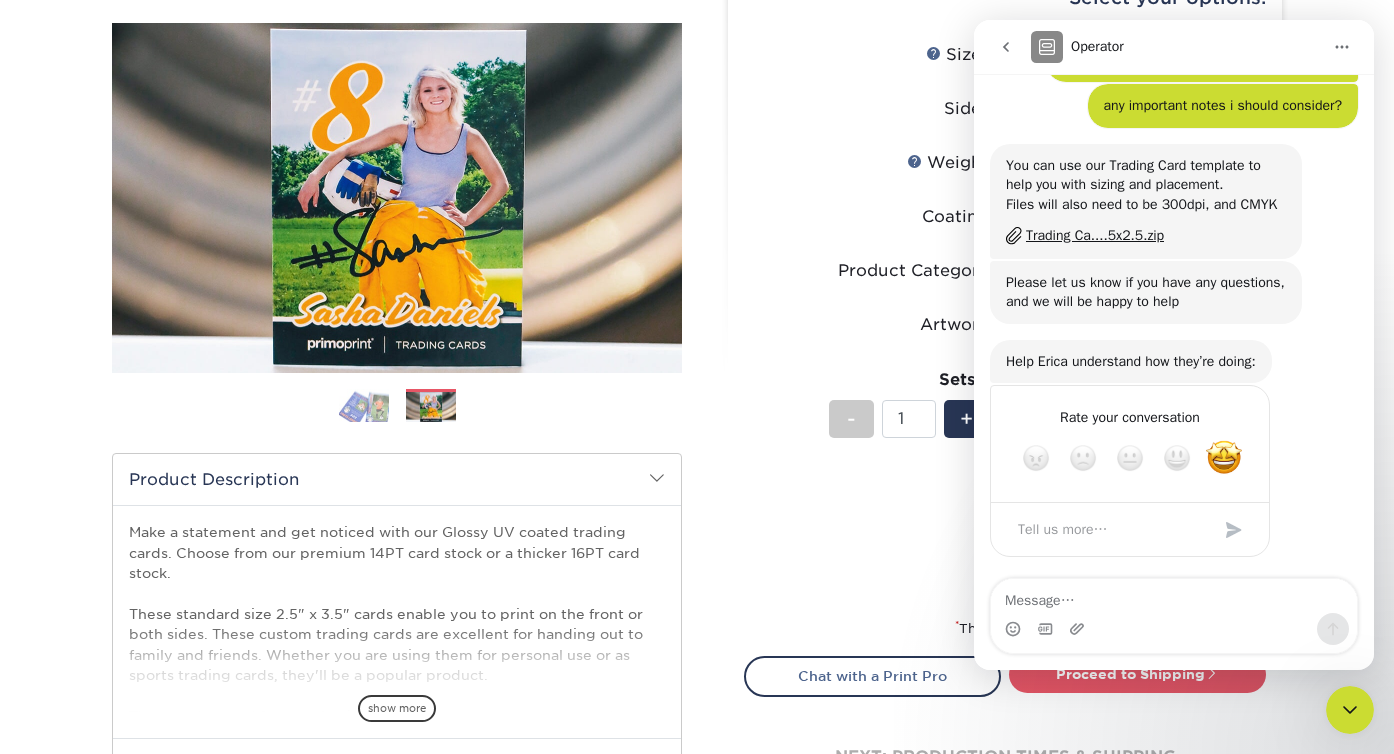 scroll, scrollTop: 0, scrollLeft: 0, axis: both 